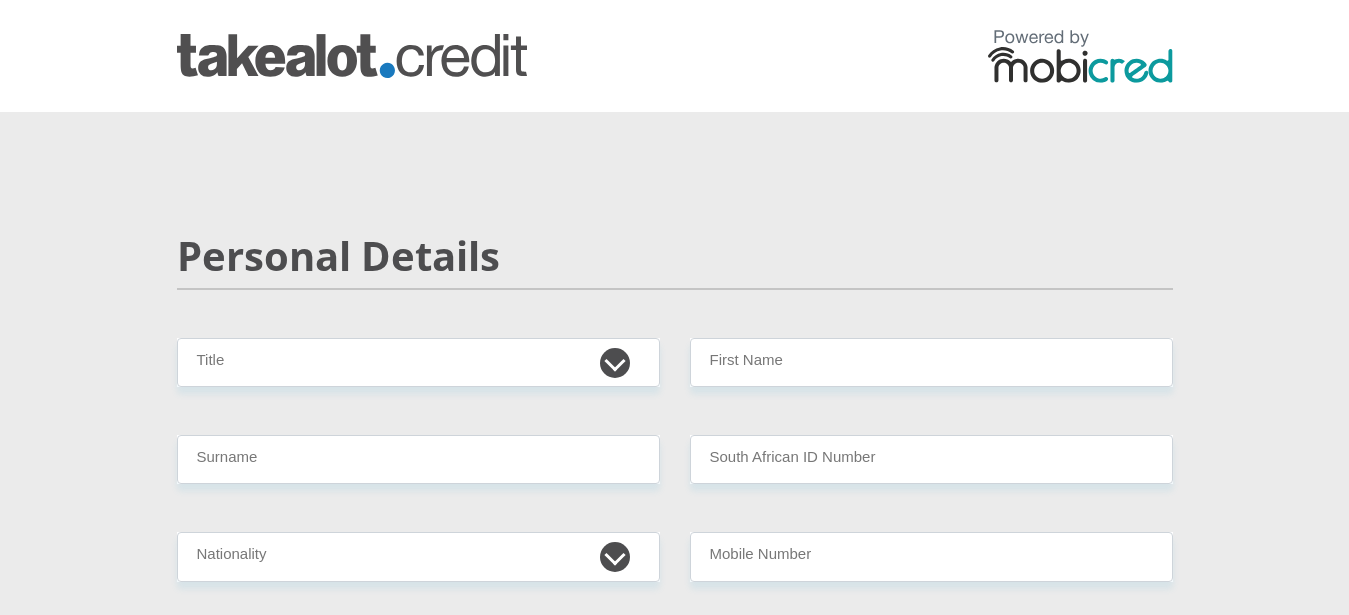 scroll, scrollTop: 0, scrollLeft: 0, axis: both 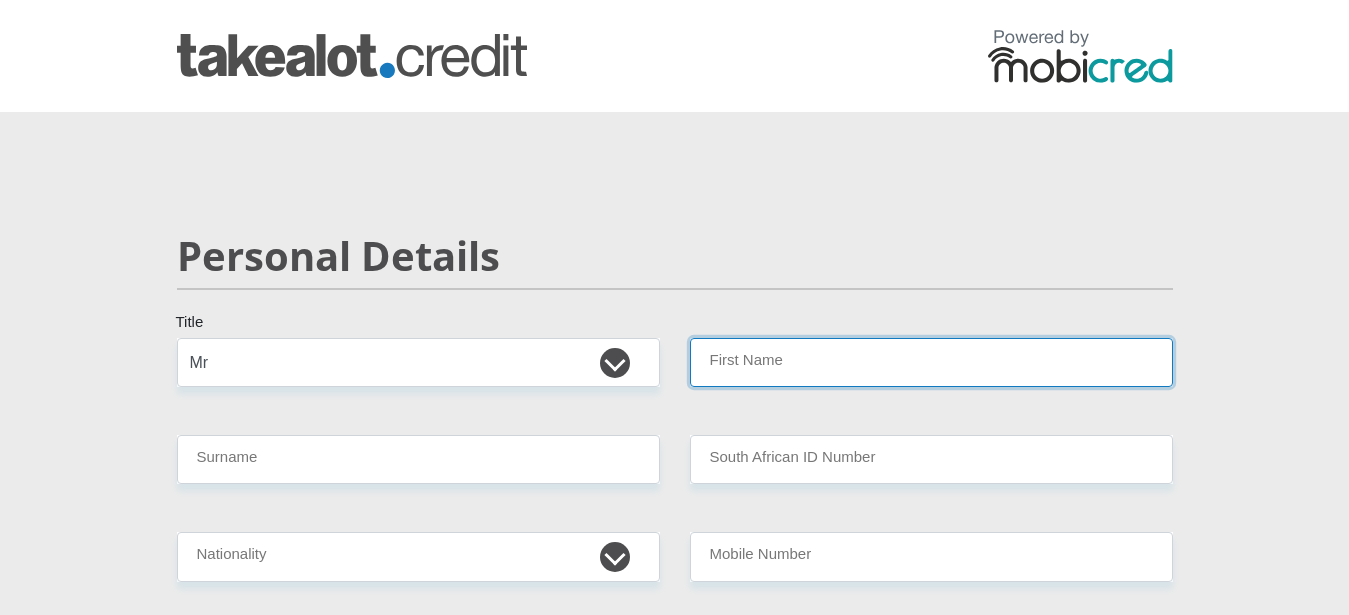 click on "First Name" at bounding box center [931, 362] 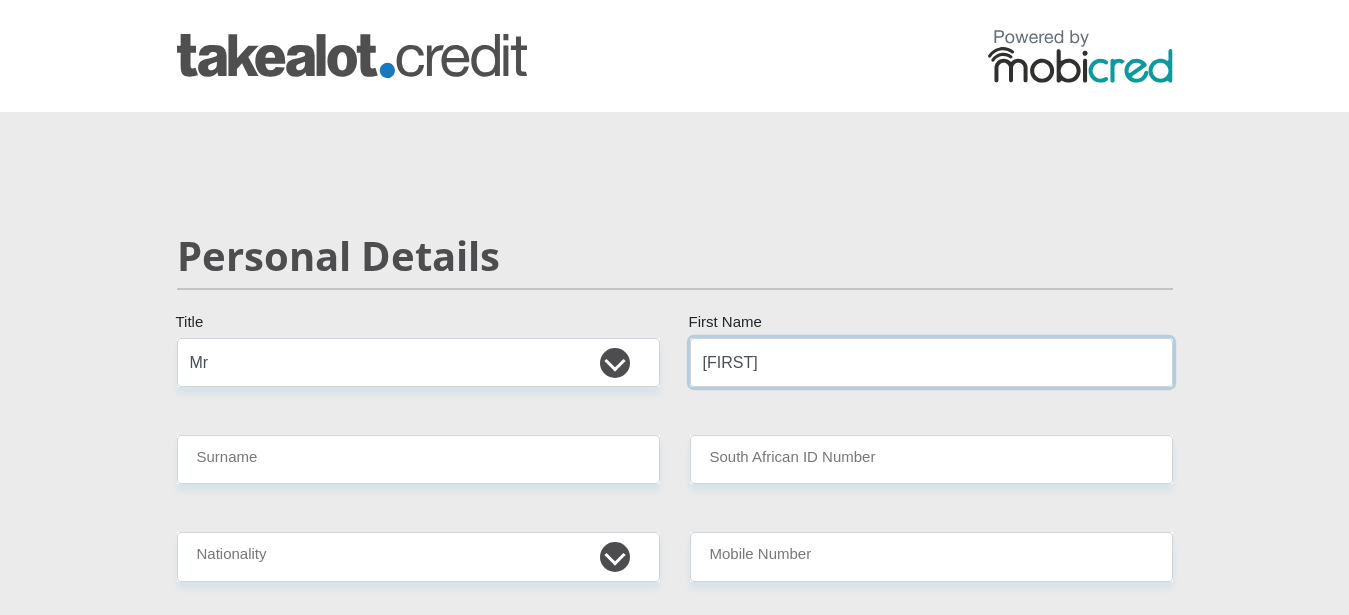 type on "[FIRST]" 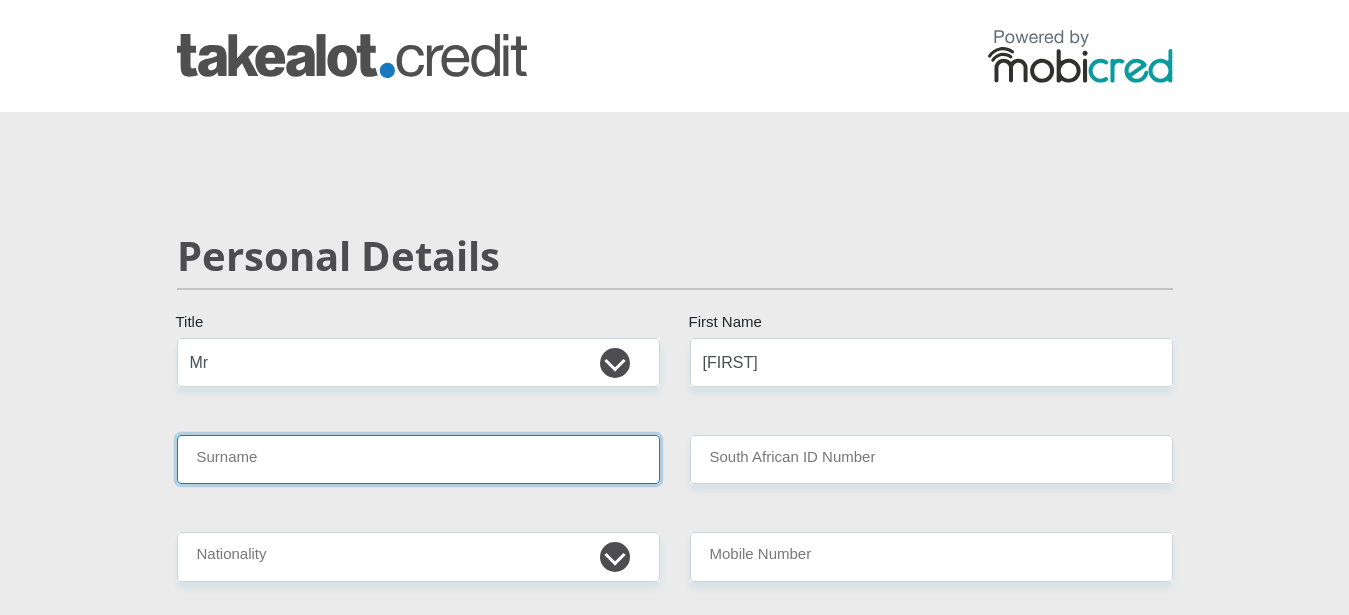 click on "Surname" at bounding box center (418, 459) 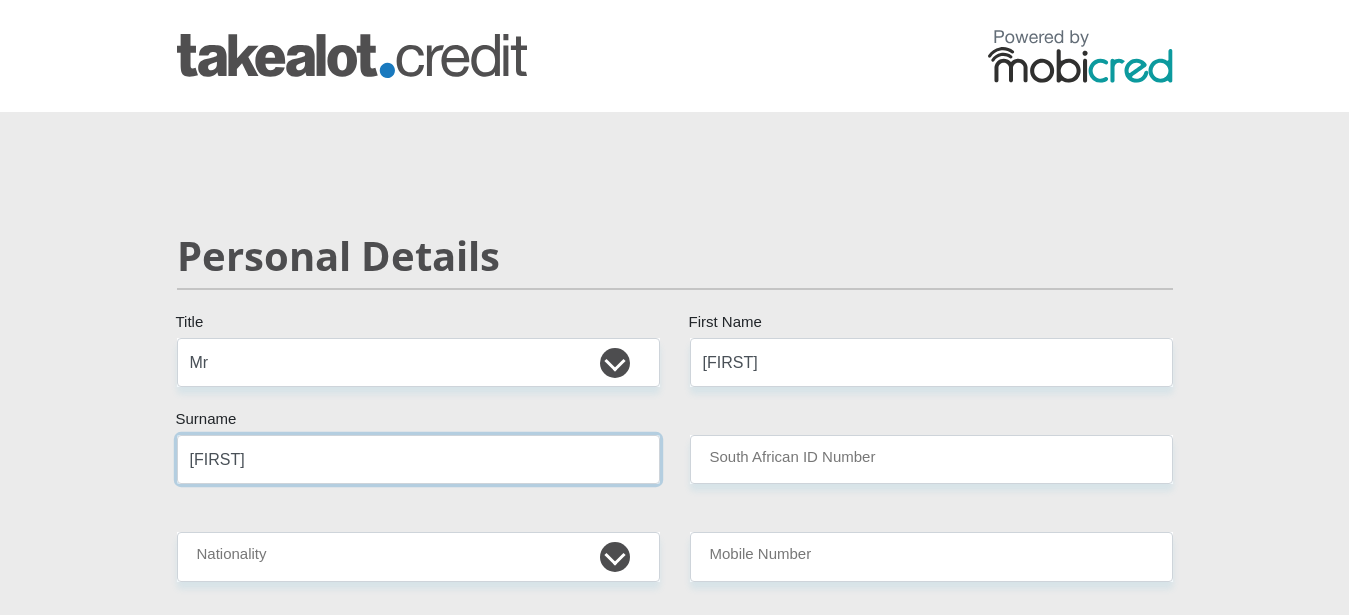 type on "[FIRST]" 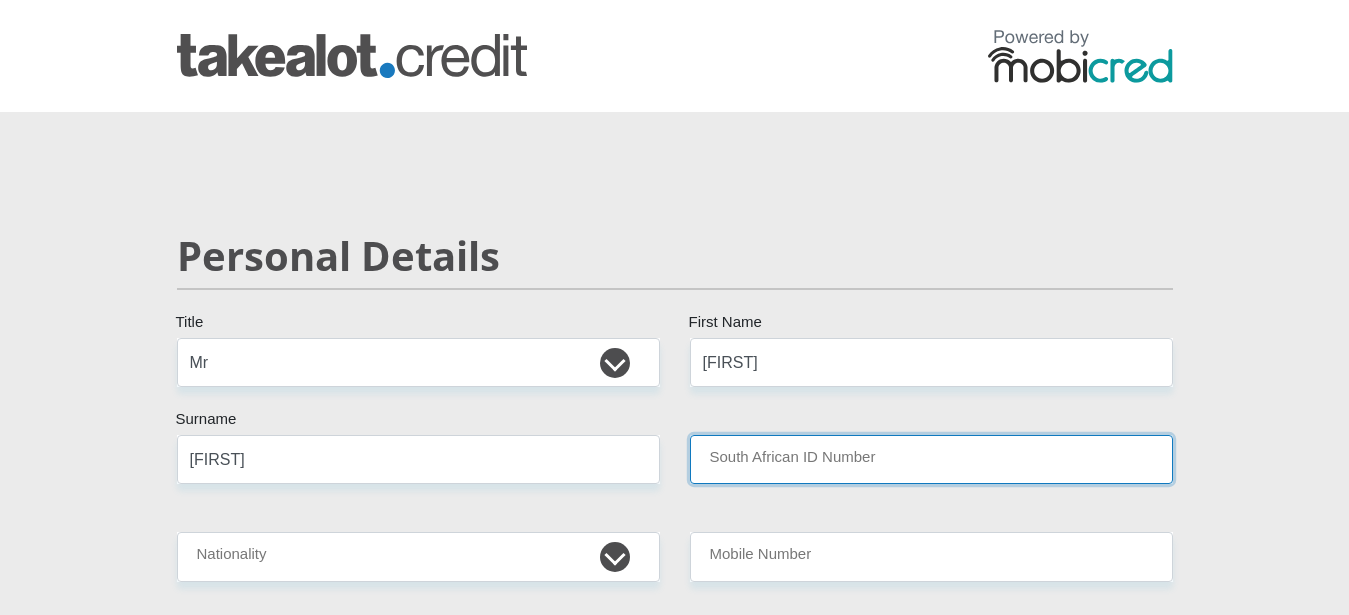 click on "South African ID Number" at bounding box center [931, 459] 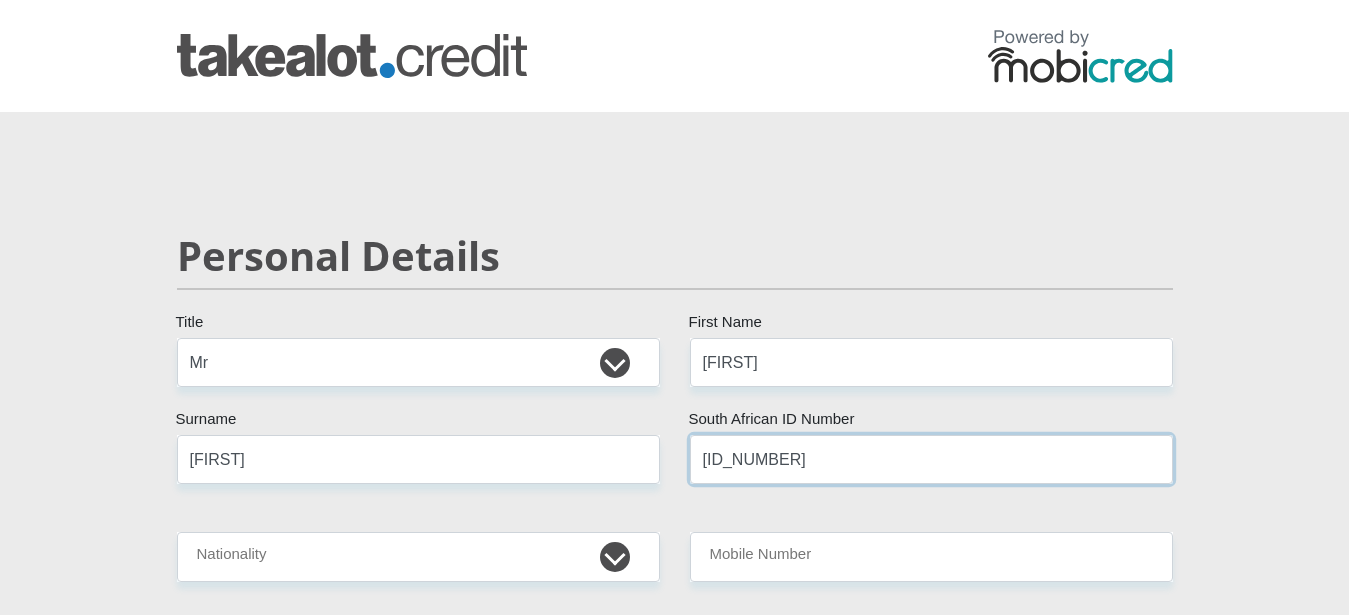 type on "[ID_NUMBER]" 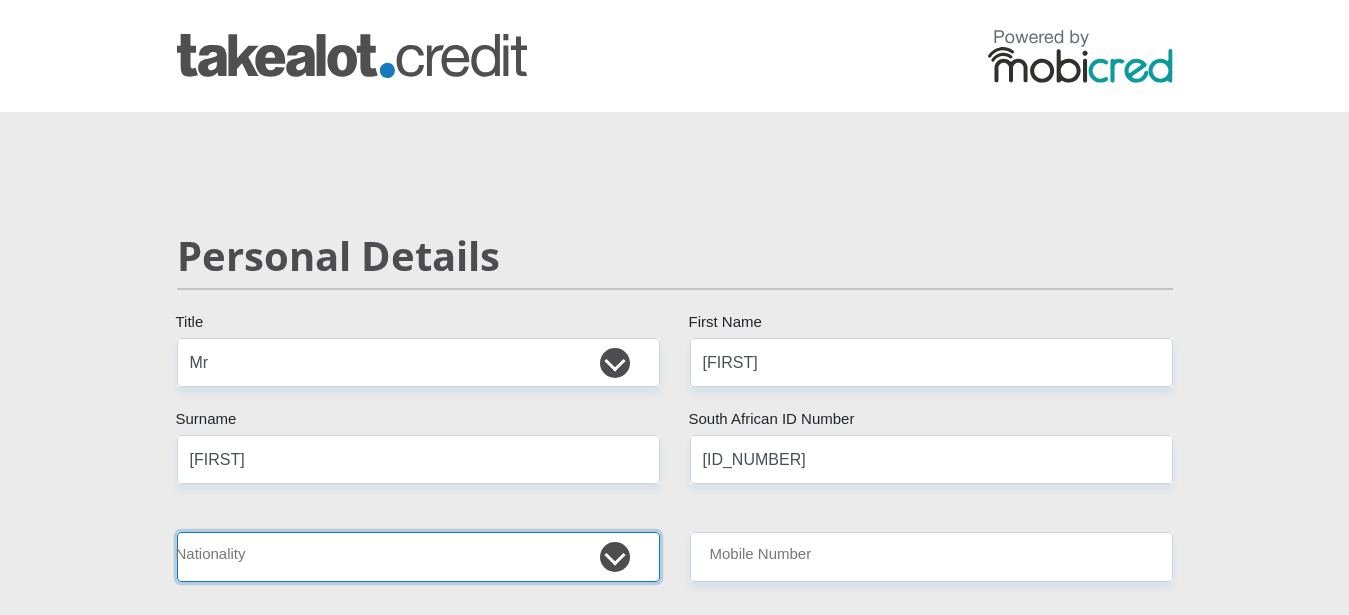 click on "South Africa
Afghanistan
Aland Islands
Albania
Algeria
America Samoa
American Virgin Islands
Andorra
Angola
Anguilla
Antarctica
Antigua and Barbuda
Argentina
Armenia
Aruba
Ascension Island
Australia
Austria
Azerbaijan
Bahamas
Bahrain
Bangladesh
Barbados
Chad" at bounding box center (418, 556) 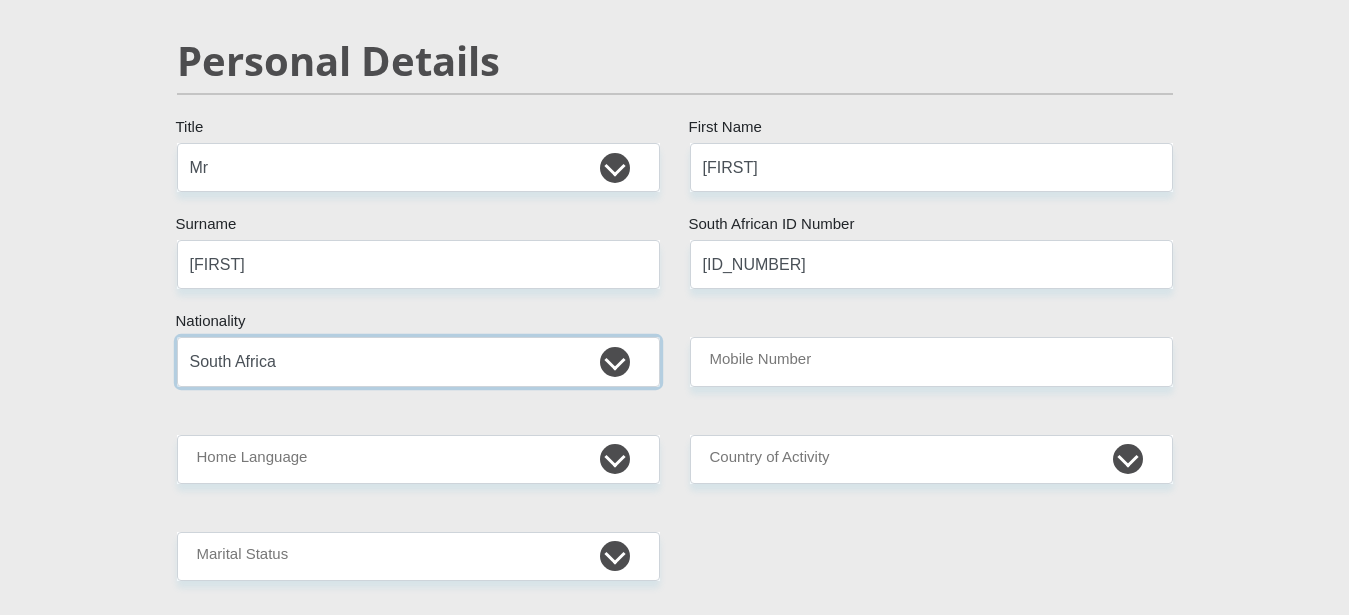 scroll, scrollTop: 204, scrollLeft: 0, axis: vertical 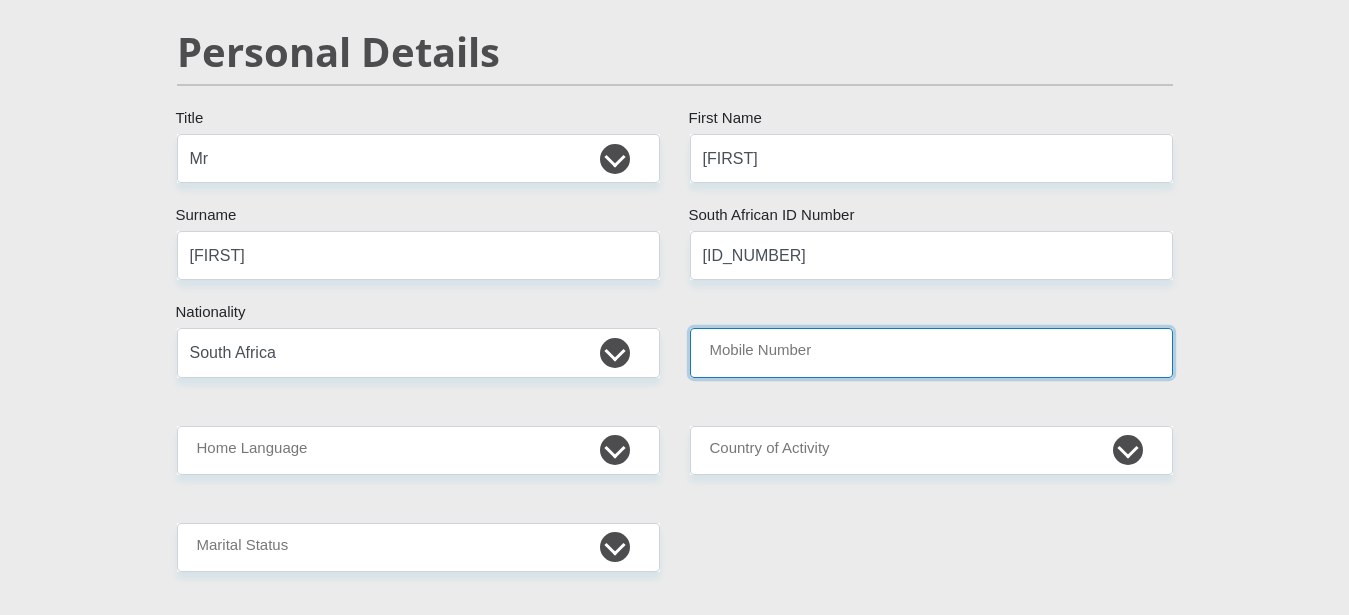 click on "Mobile Number" at bounding box center [931, 352] 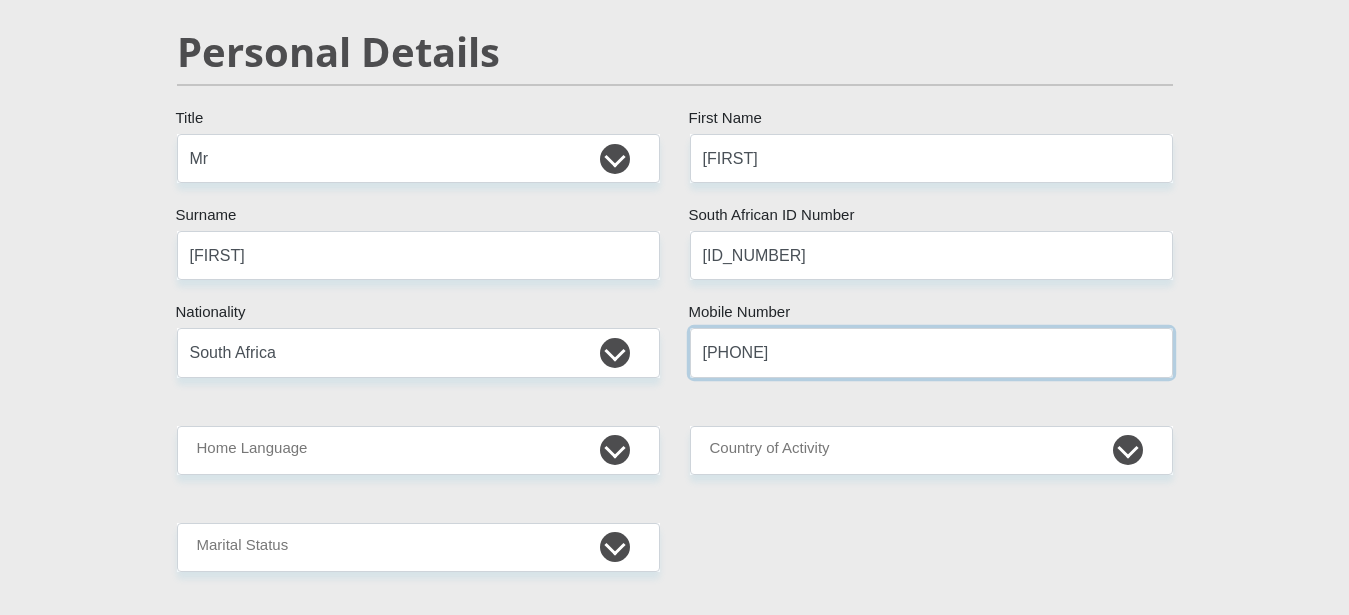 type on "[PHONE]" 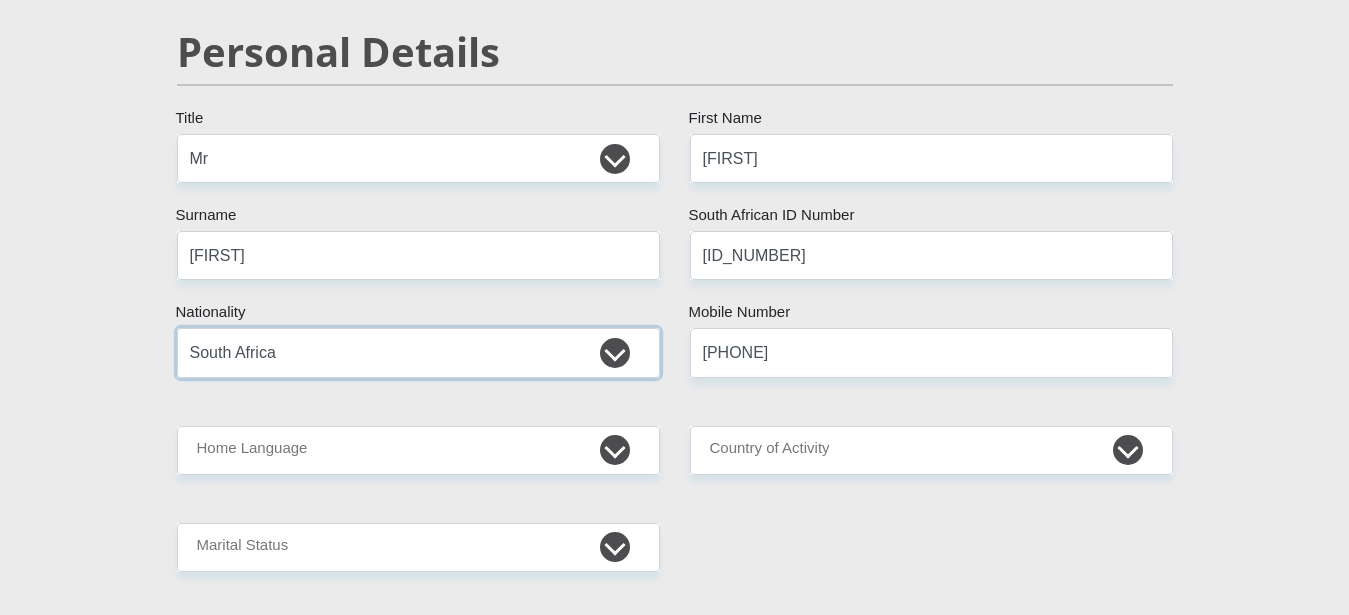 click on "South Africa
Afghanistan
Aland Islands
Albania
Algeria
America Samoa
American Virgin Islands
Andorra
Angola
Anguilla
Antarctica
Antigua and Barbuda
Argentina
Armenia
Aruba
Ascension Island
Australia
Austria
Azerbaijan
Bahamas
Bahrain
Bangladesh
Barbados
Chad" at bounding box center (418, 352) 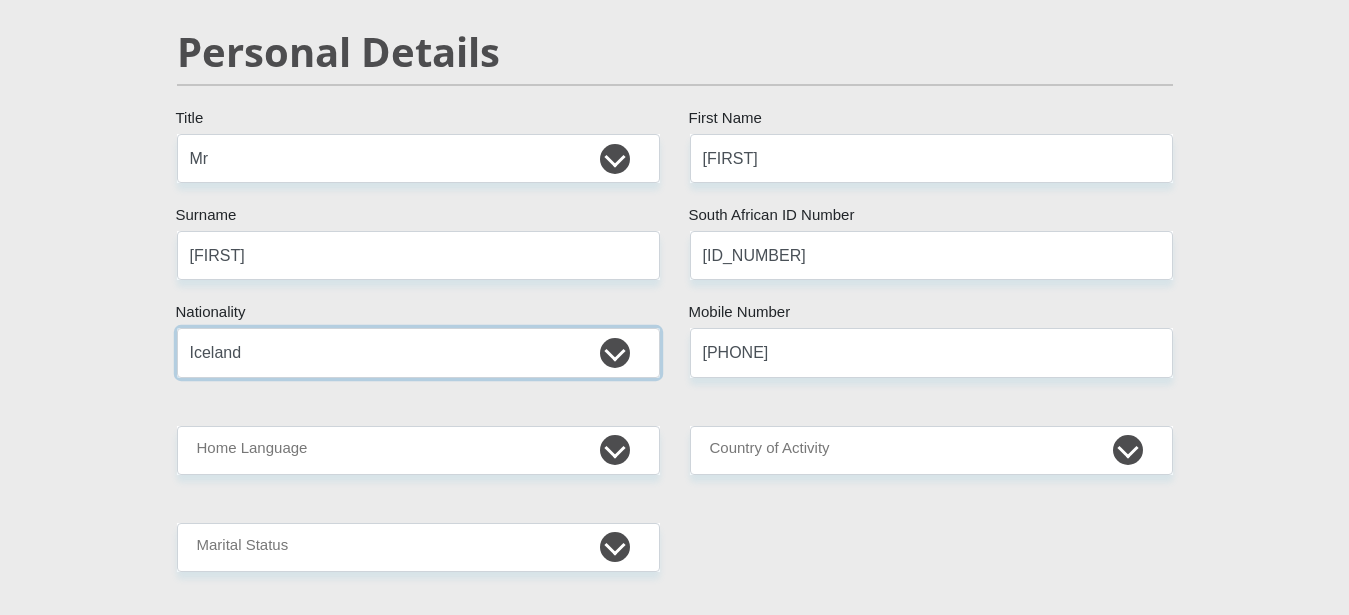 click on "South Africa
Afghanistan
Aland Islands
Albania
Algeria
America Samoa
American Virgin Islands
Andorra
Angola
Anguilla
Antarctica
Antigua and Barbuda
Argentina
Armenia
Aruba
Ascension Island
Australia
Austria
Azerbaijan
Bahamas
Bahrain
Bangladesh
Barbados
Chad" at bounding box center [418, 352] 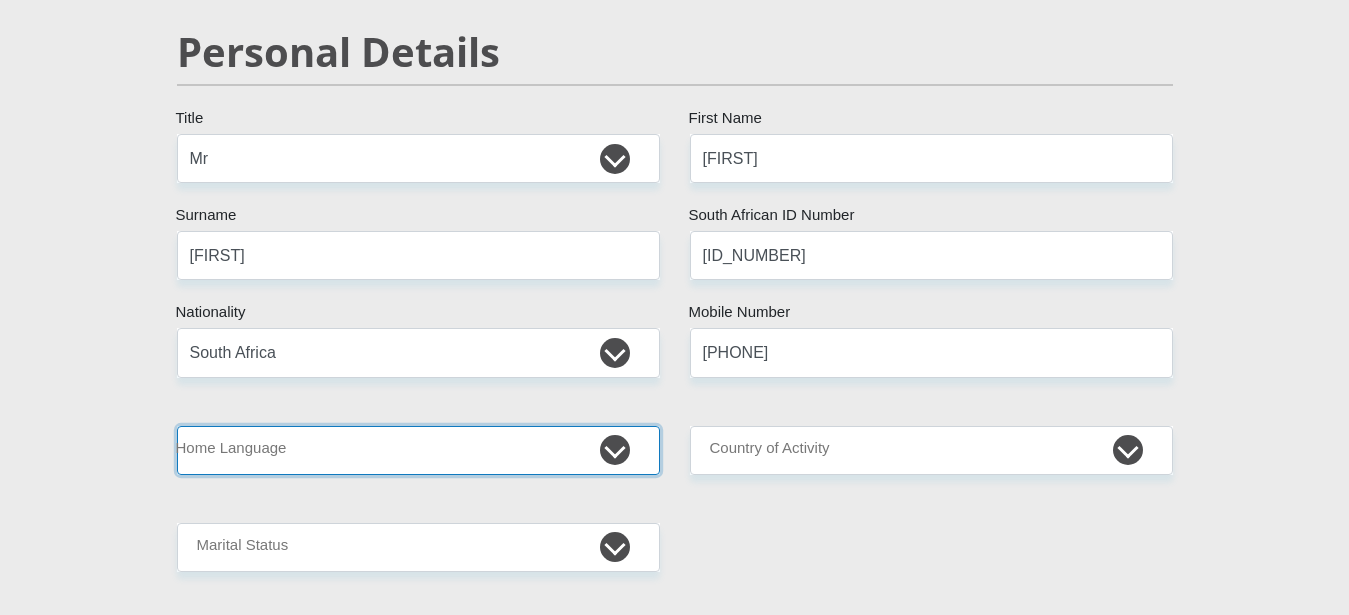 click on "Afrikaans
English
Sepedi
South Ndebele
Southern Sotho
Swati
Tsonga
Tswana
Venda
Xhosa
Zulu
Other" at bounding box center (418, 450) 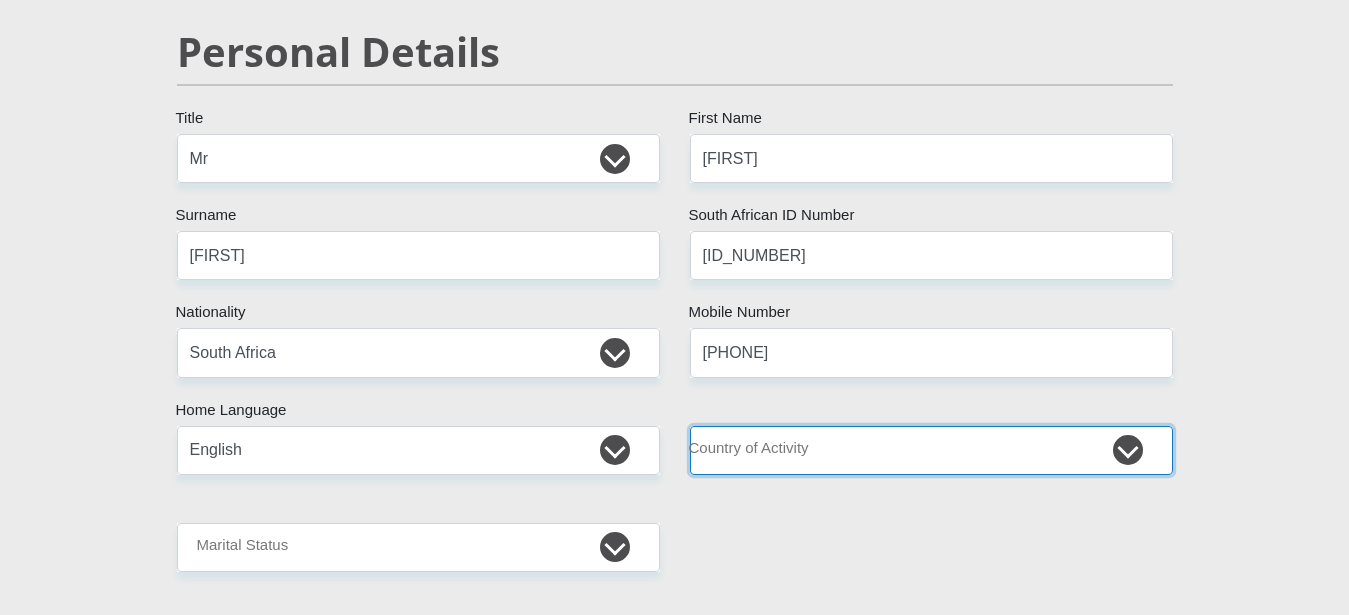 click on "South Africa
Afghanistan
Aland Islands
Albania
Algeria
America Samoa
American Virgin Islands
Andorra
Angola
Anguilla
Antarctica
Antigua and Barbuda
Argentina
Armenia
Aruba
Ascension Island
Australia
Austria
Azerbaijan
Chad" at bounding box center [931, 450] 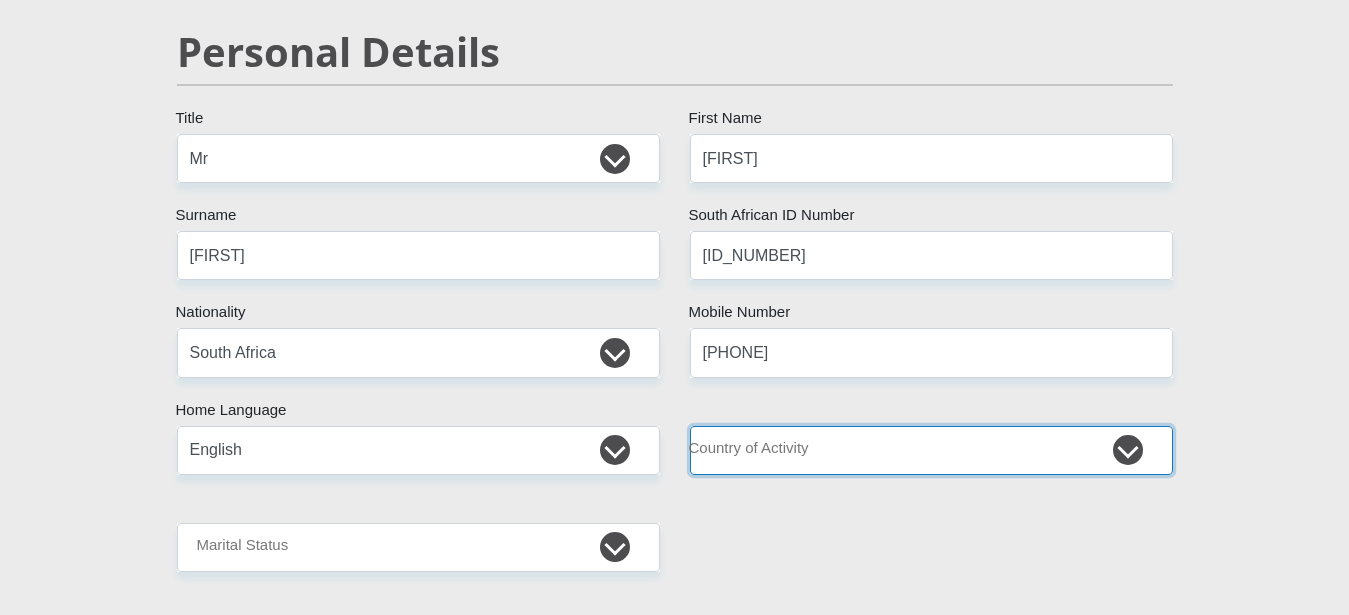 select on "ZAF" 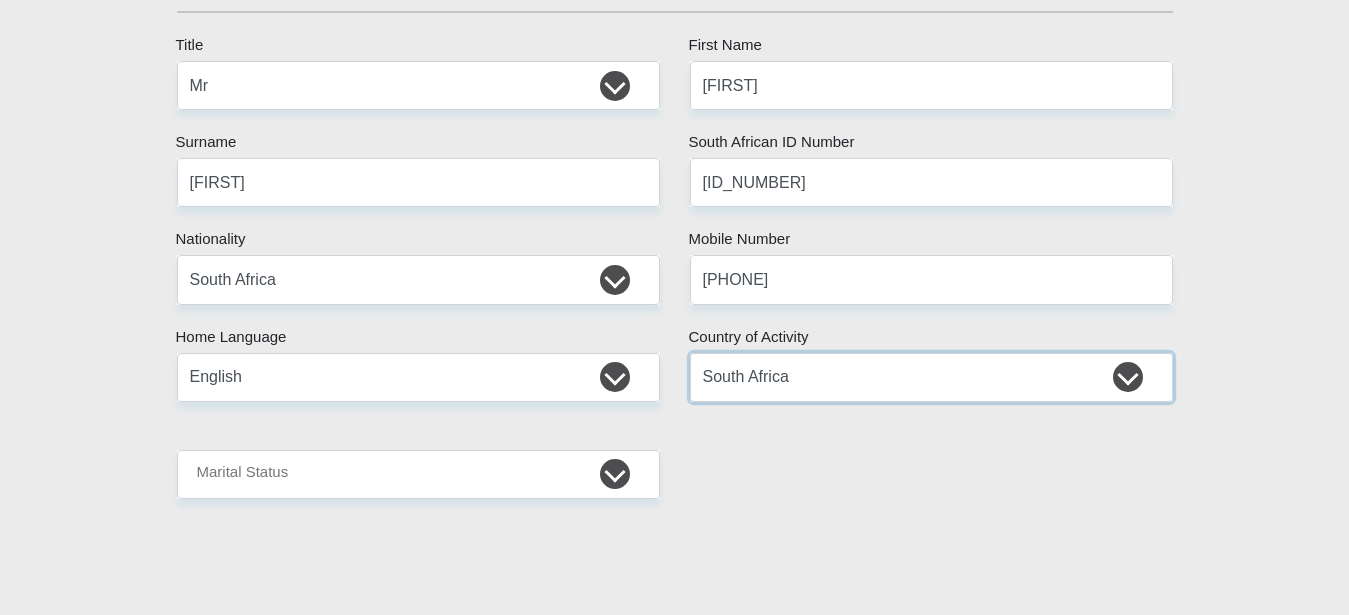 scroll, scrollTop: 408, scrollLeft: 0, axis: vertical 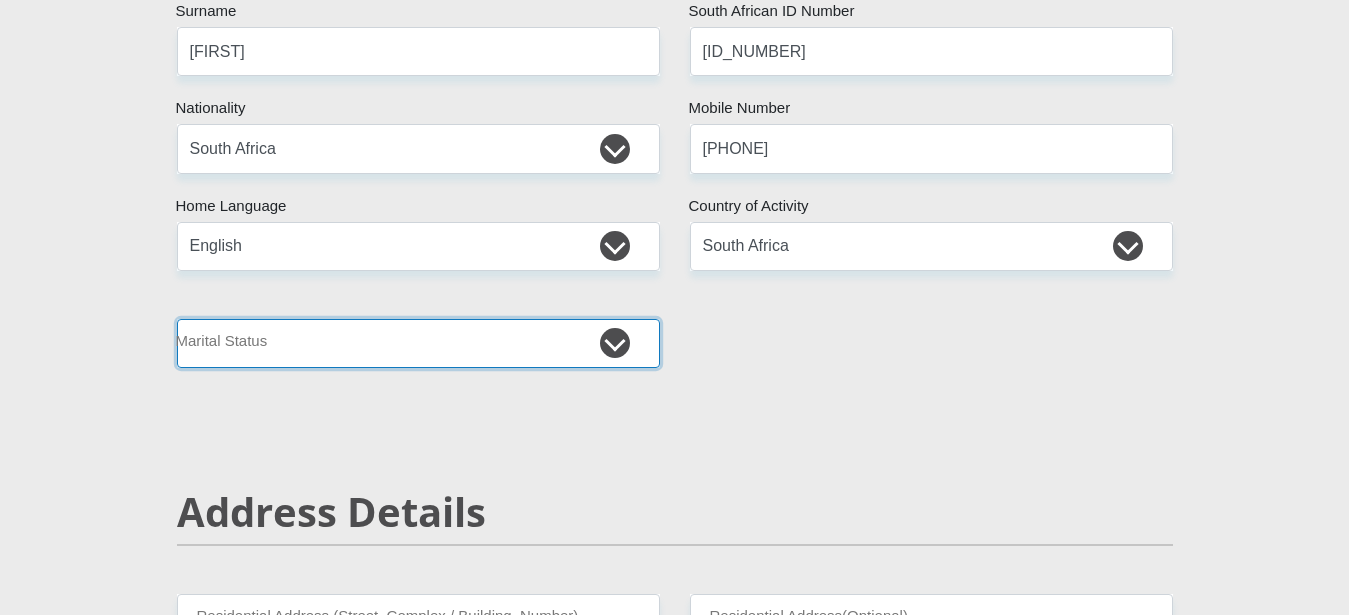 click on "Married ANC
Single
Divorced
Widowed
Married COP or Customary Law" at bounding box center [418, 343] 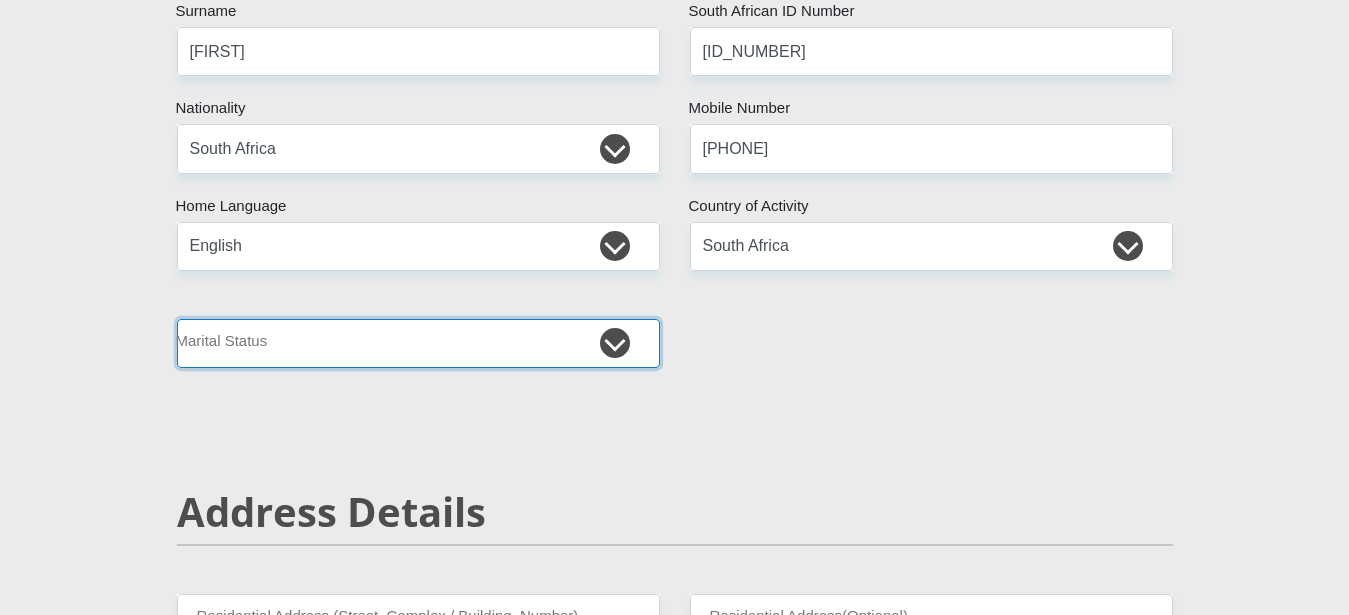 select on "5" 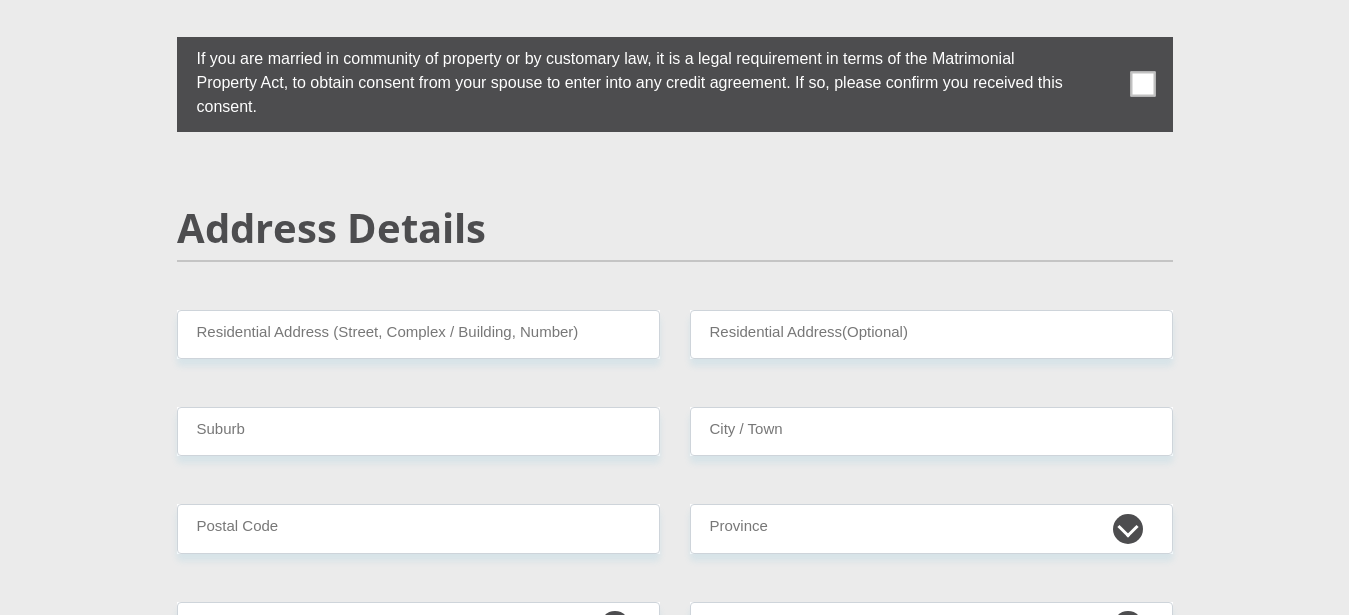 scroll, scrollTop: 816, scrollLeft: 0, axis: vertical 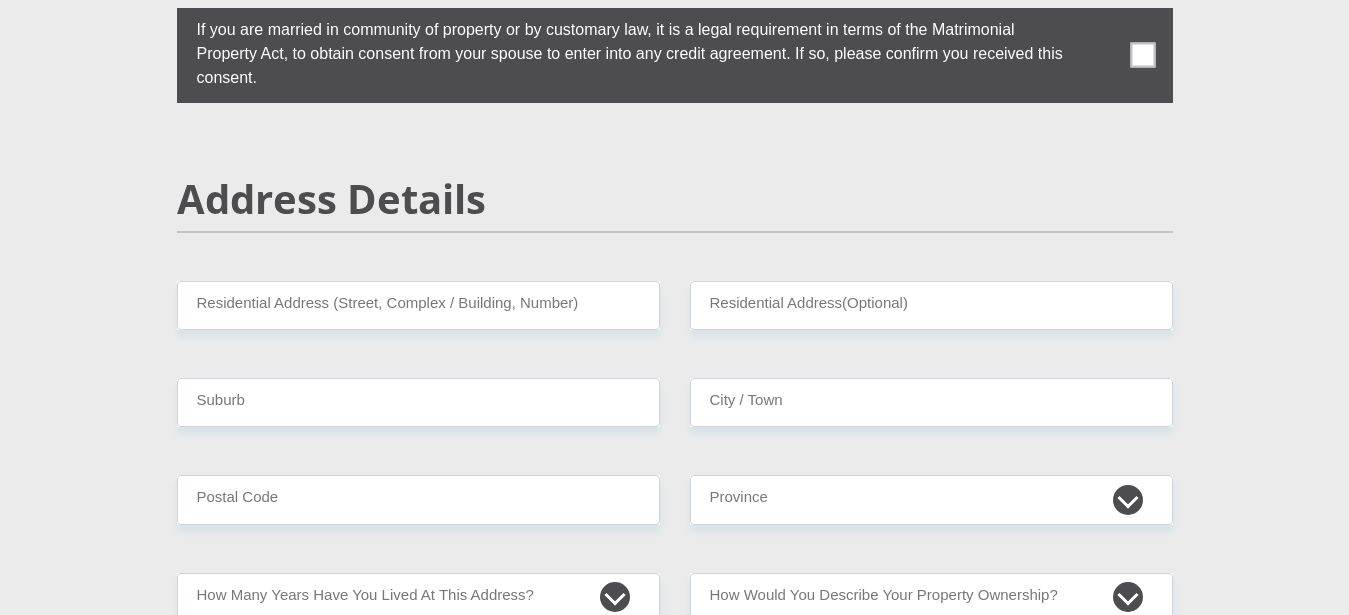 click at bounding box center [1142, 55] 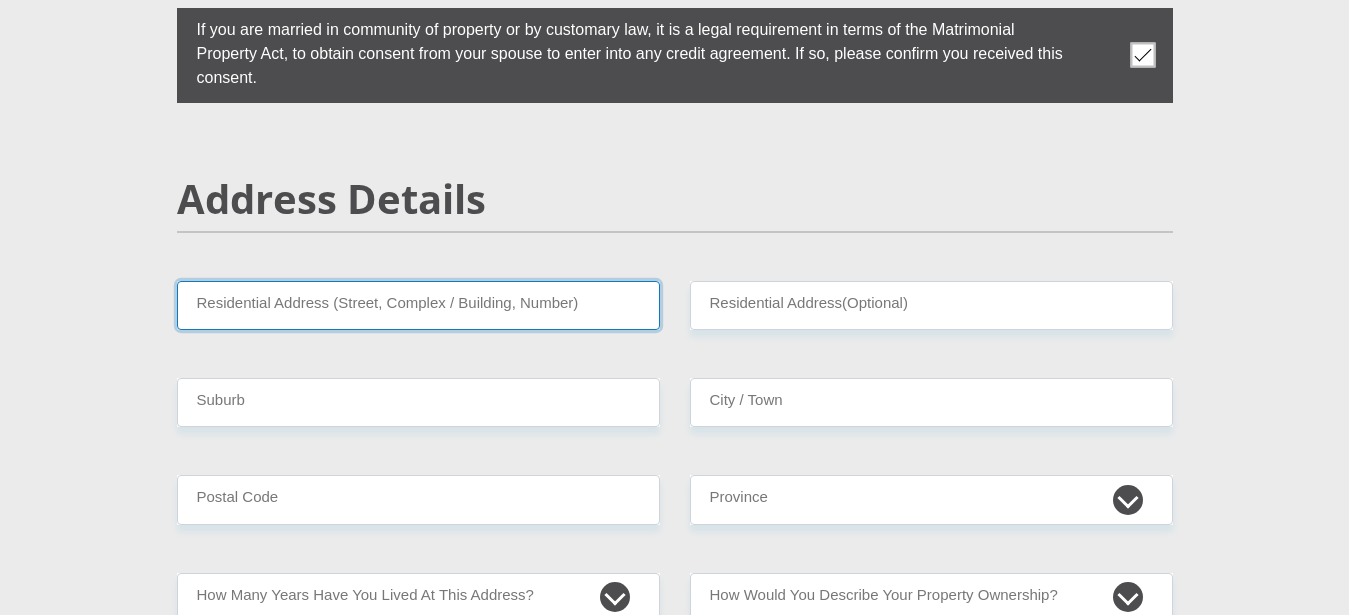 click on "Residential Address (Street, Complex / Building, Number)" at bounding box center (418, 305) 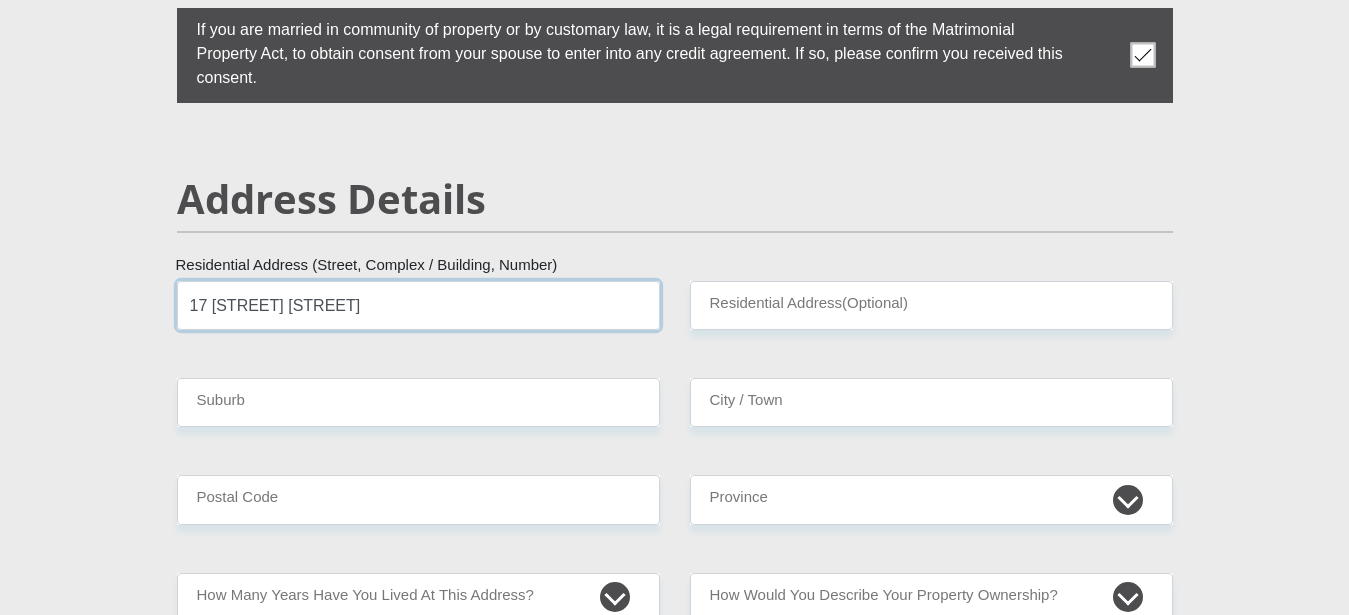 type on "17 [STREET] [STREET]" 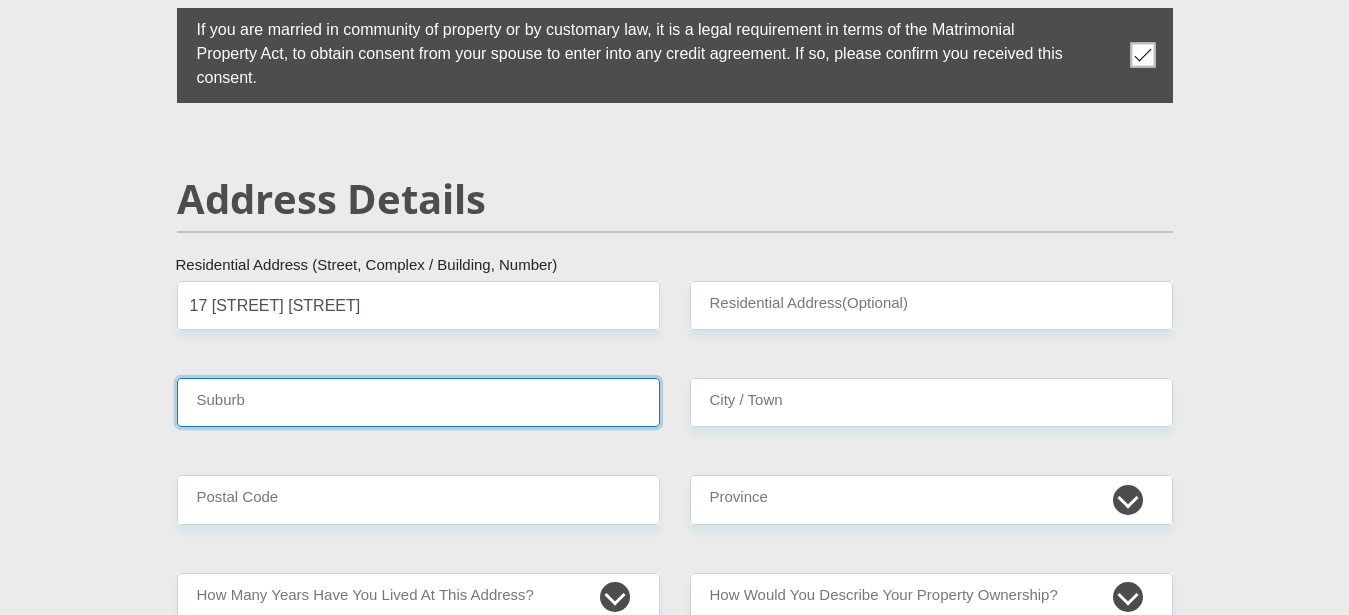 click on "Suburb" at bounding box center (418, 402) 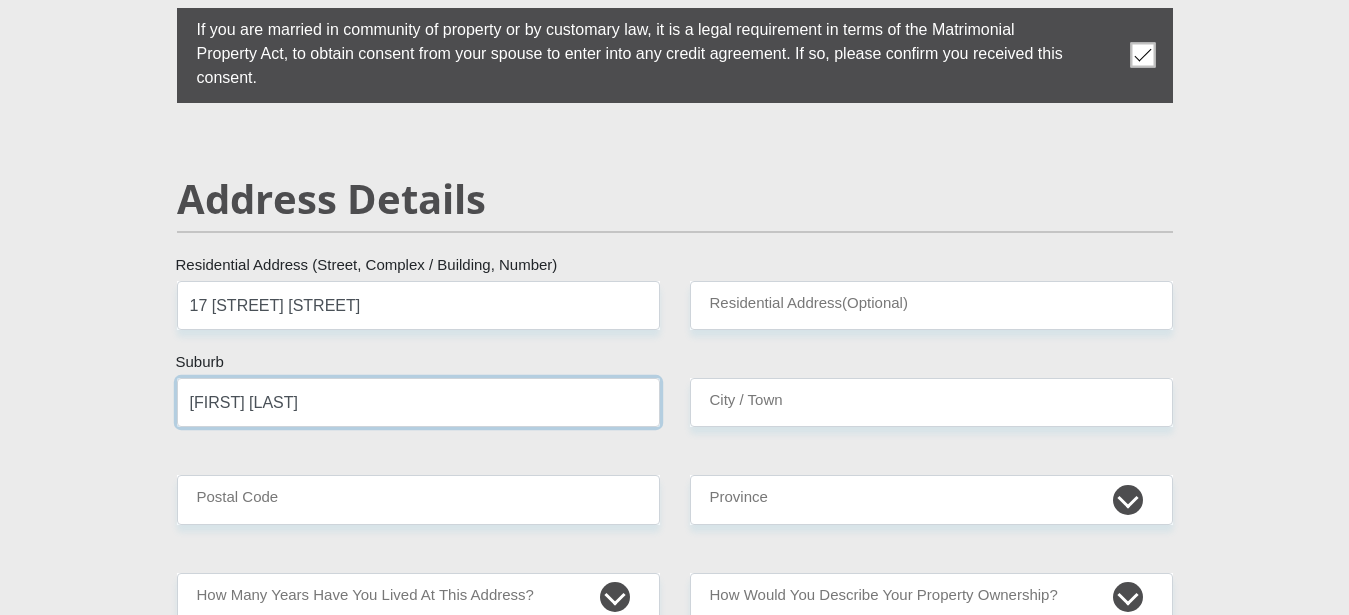 type on "[FIRST] [LAST]" 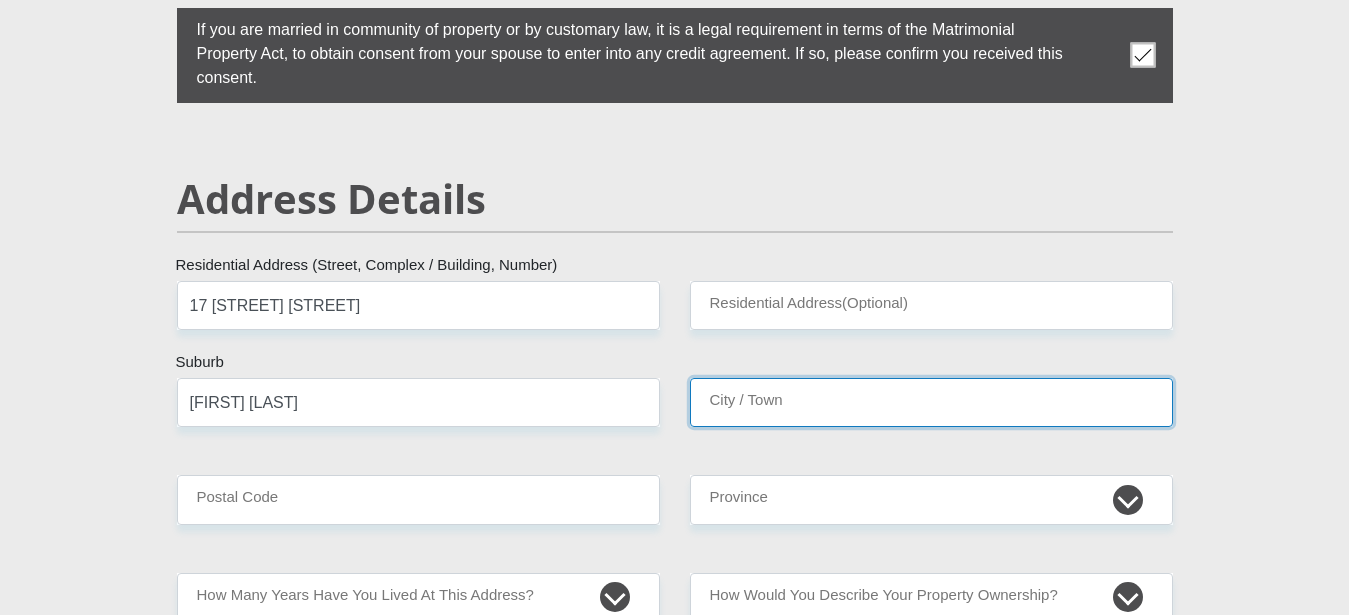 click on "City / Town" at bounding box center [931, 402] 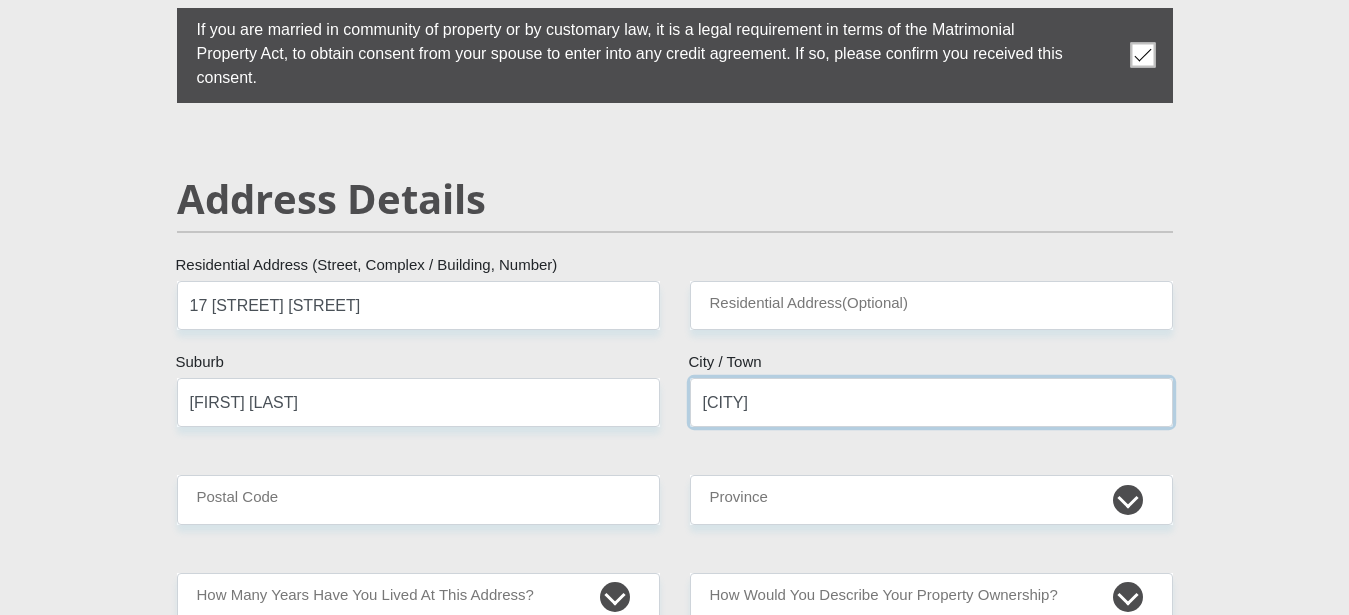 type on "[CITY]" 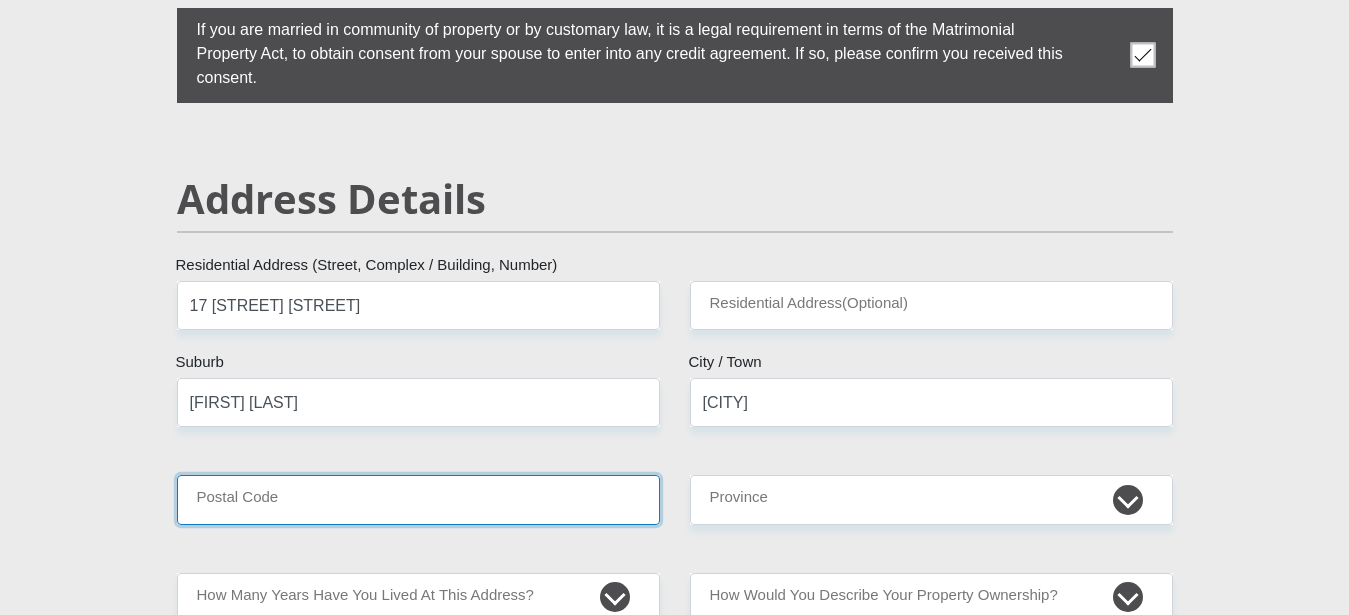 click on "Postal Code" at bounding box center (418, 499) 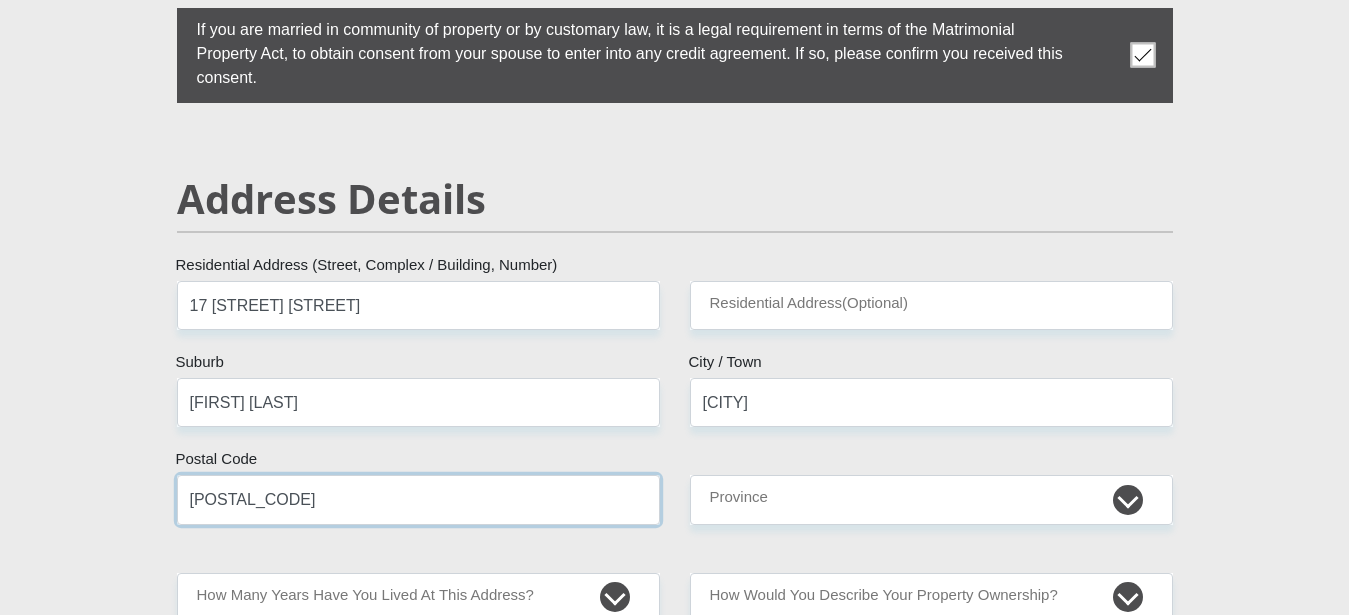 type on "[POSTAL_CODE]" 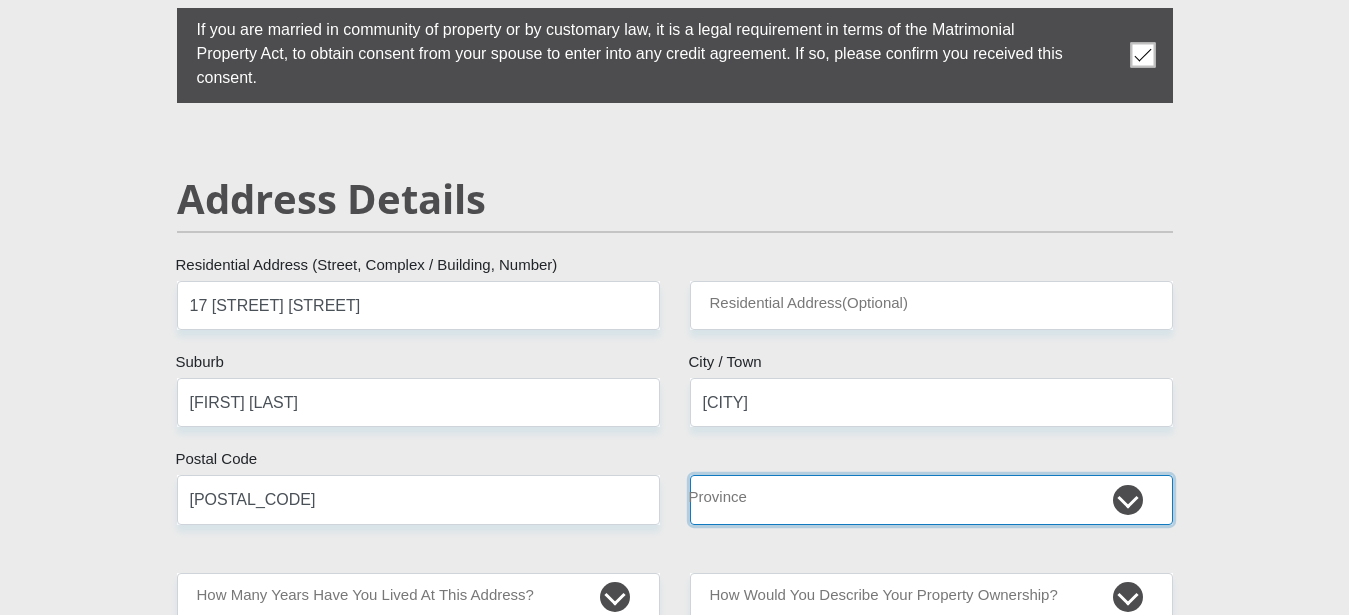 click on "Eastern Cape
Free State
Gauteng
KwaZulu-Natal
Limpopo
Mpumalanga
Northern Cape
North West
Western Cape" at bounding box center (931, 499) 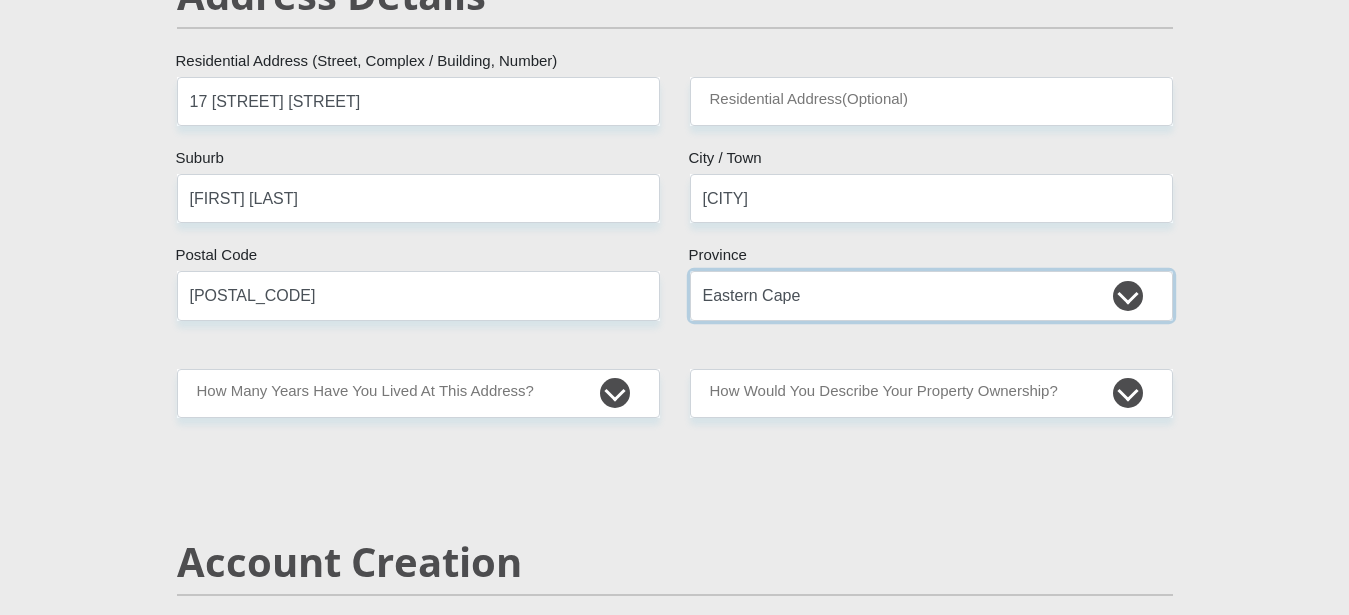scroll, scrollTop: 1122, scrollLeft: 0, axis: vertical 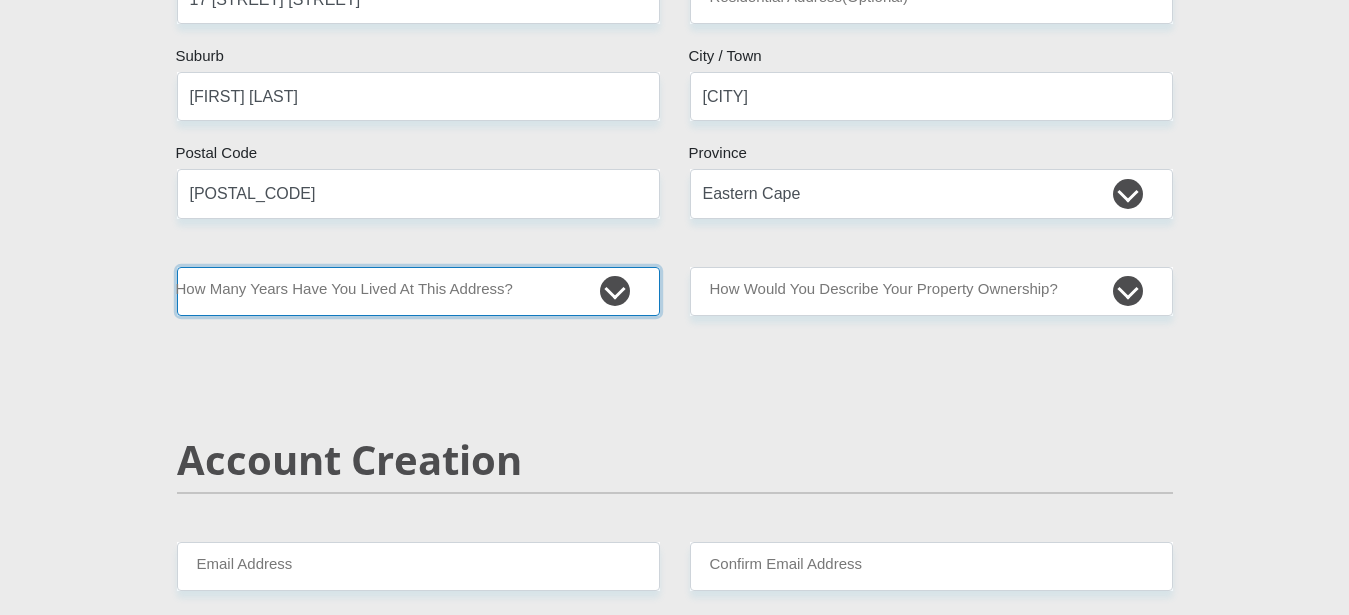 click on "less than 1 year
1-3 years
3-5 years
5+ years" at bounding box center [418, 291] 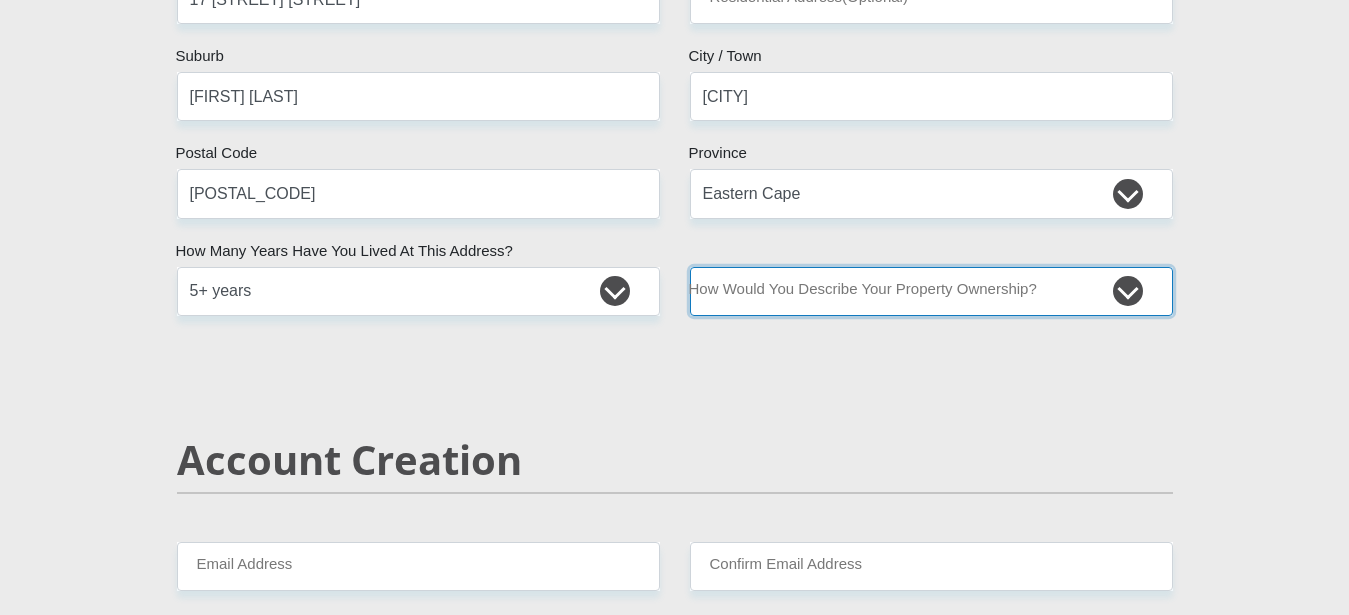 click on "Owned
Rented
Family Owned
Company Dwelling" at bounding box center (931, 291) 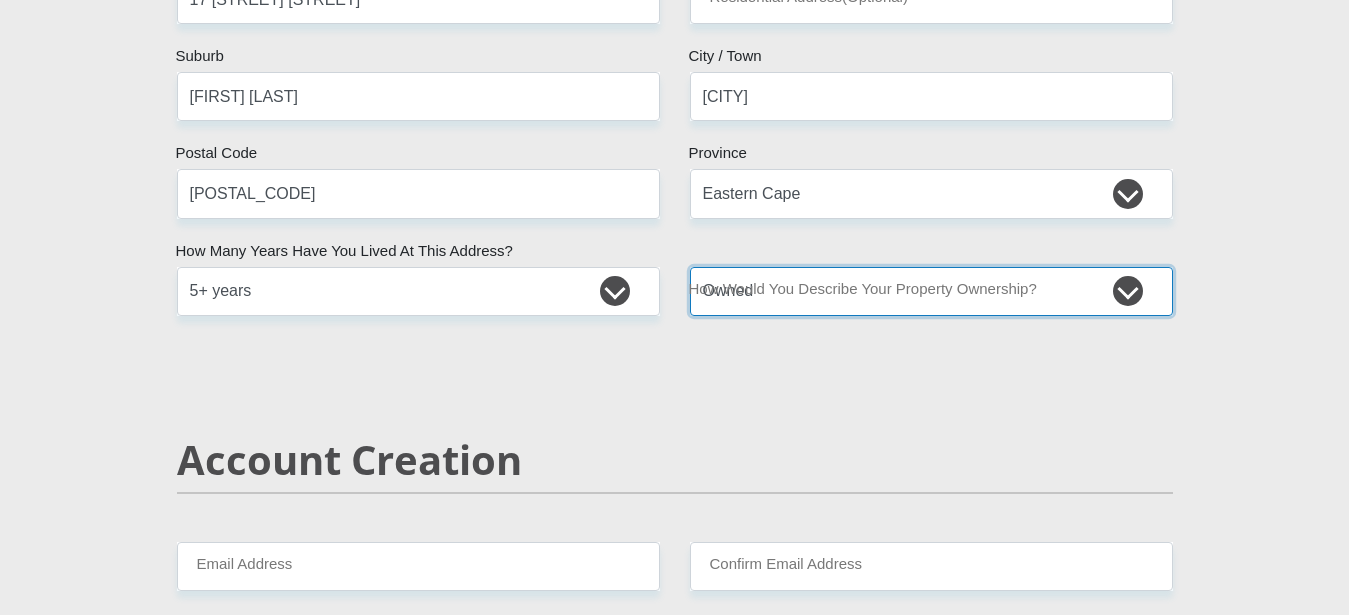 click on "Owned" at bounding box center (0, 0) 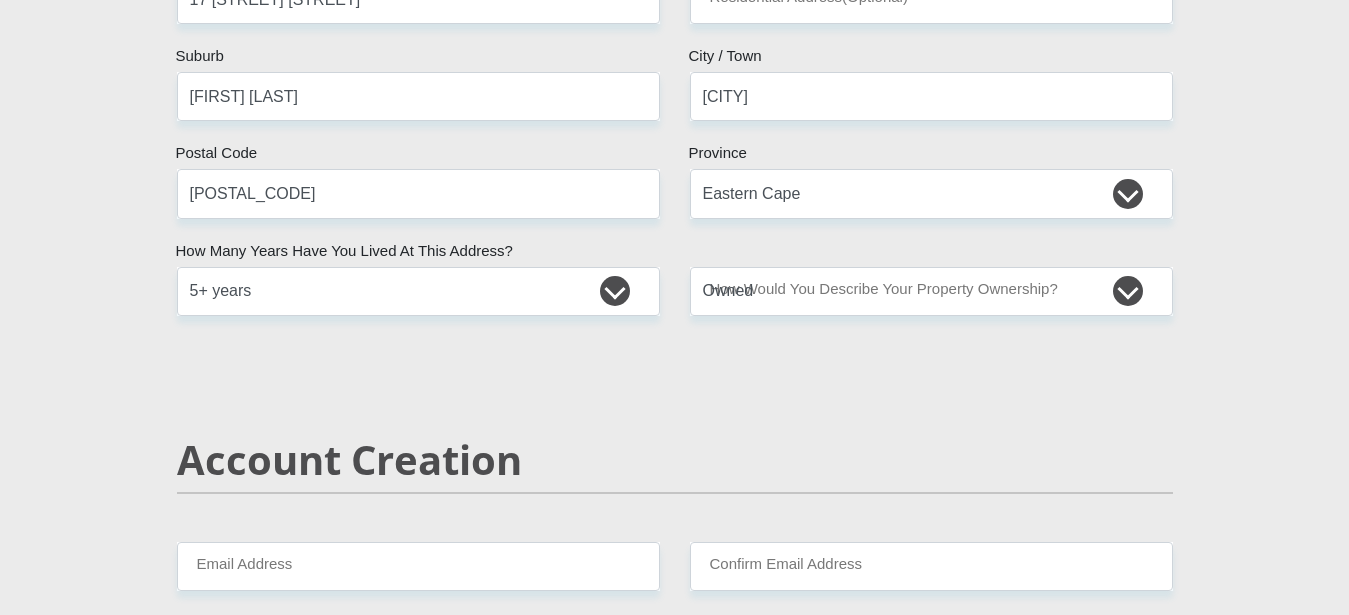 click on "[TITLE]
[FIRST]
[LAST]
[ID_NUMBER]
[ID_TYPE]
Please input valid ID number
[COUNTRY]
[COUNTRY]
[COUNTRY]
[COUNTRY]
[COUNTRY]
[COUNTRY]
[COUNTRY]
[COUNTRY]
[COUNTRY]
[COUNTRY]
[COUNTRY]  [COUNTRY]" at bounding box center (675, 2103) 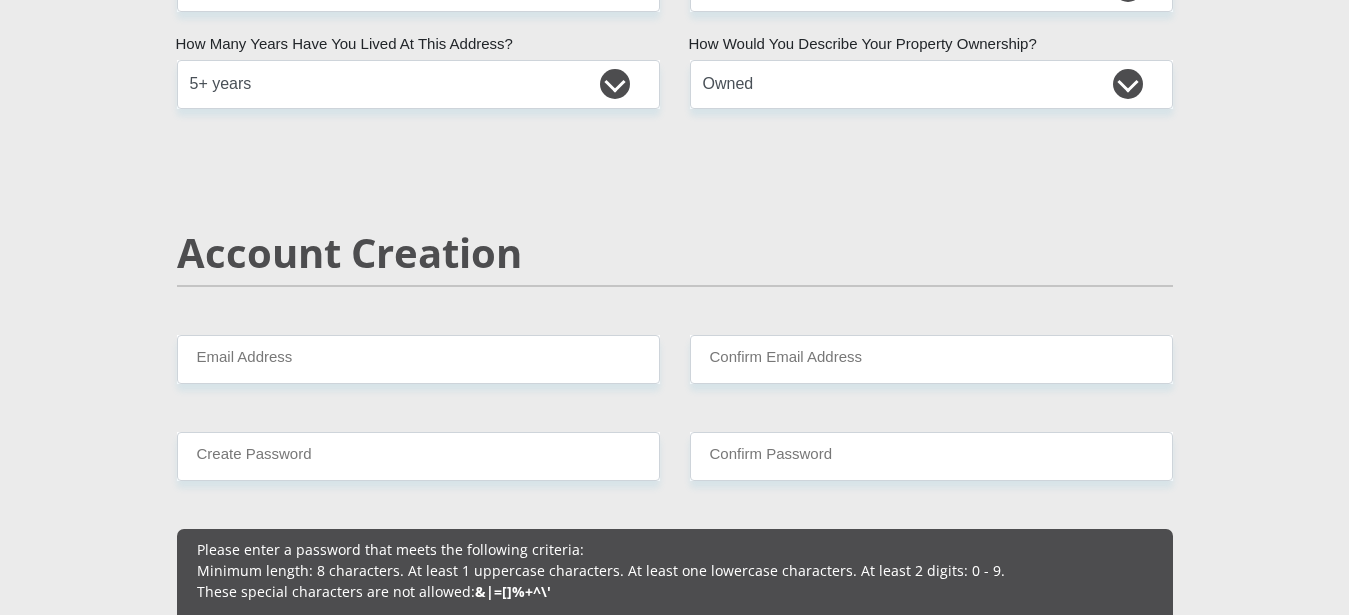 scroll, scrollTop: 1428, scrollLeft: 0, axis: vertical 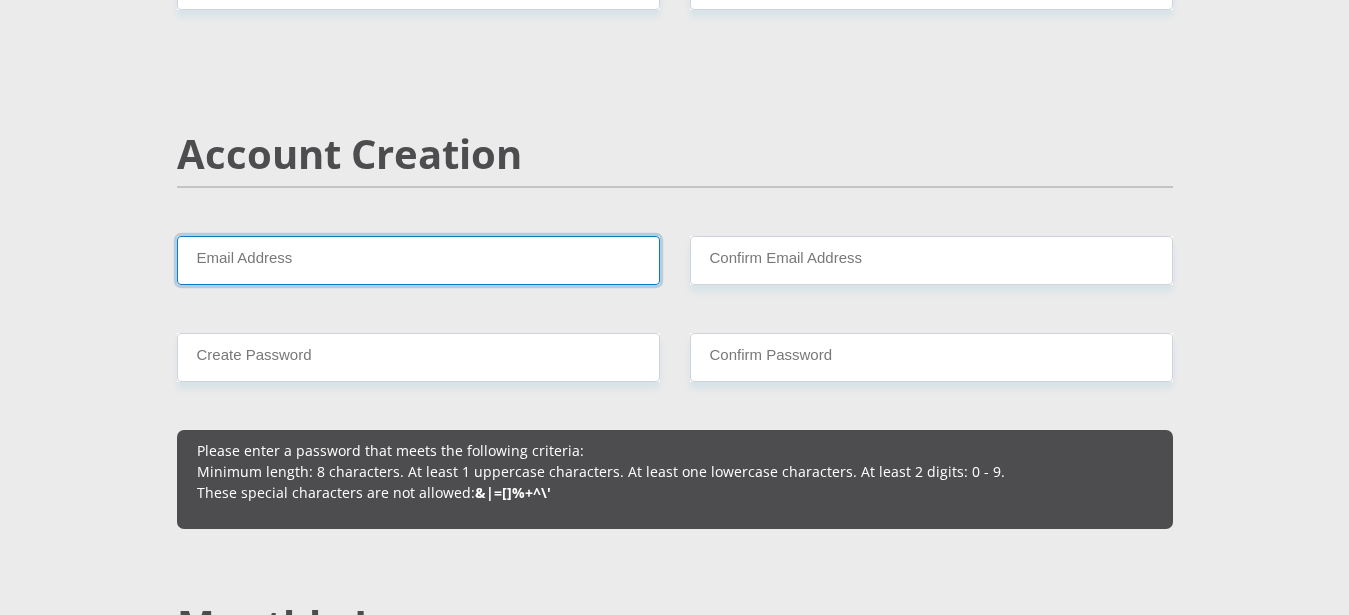 click on "Email Address" at bounding box center [418, 260] 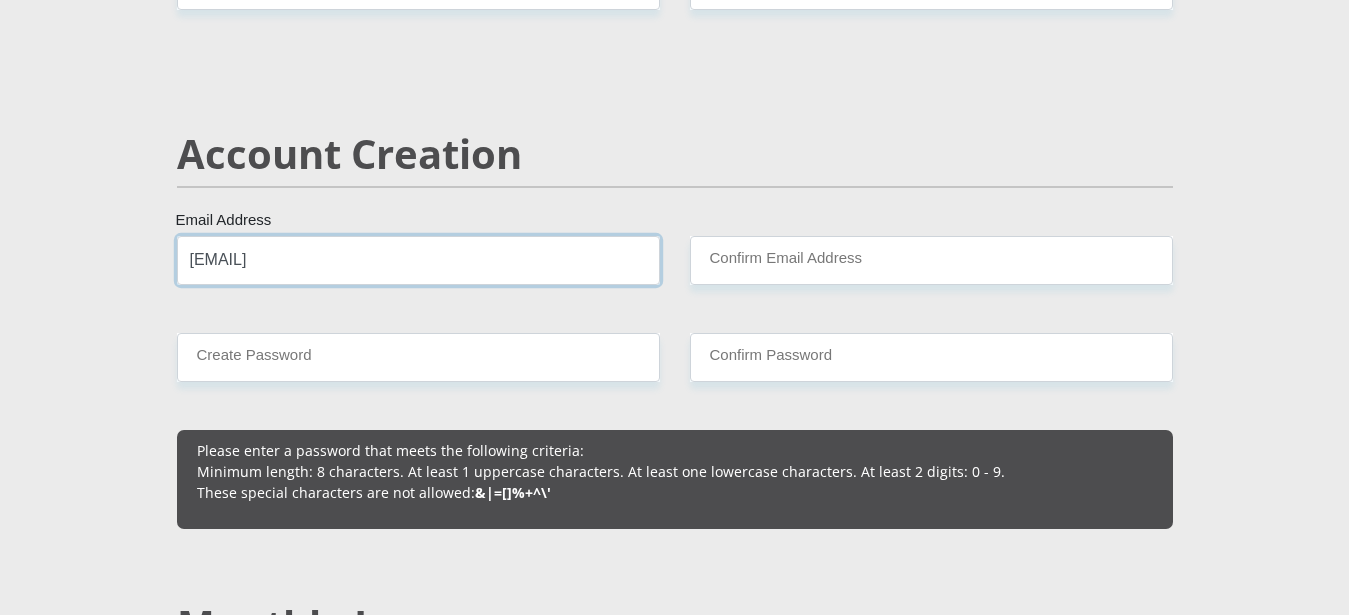 type on "[EMAIL]" 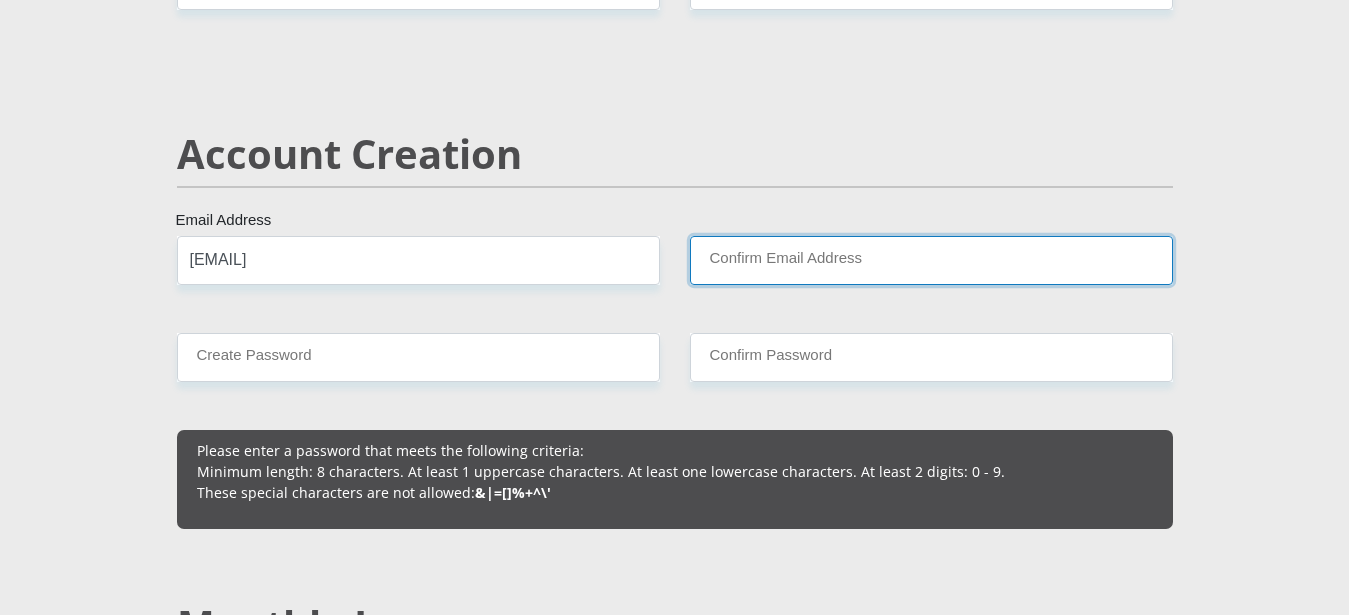 click on "Confirm Email Address" at bounding box center [931, 260] 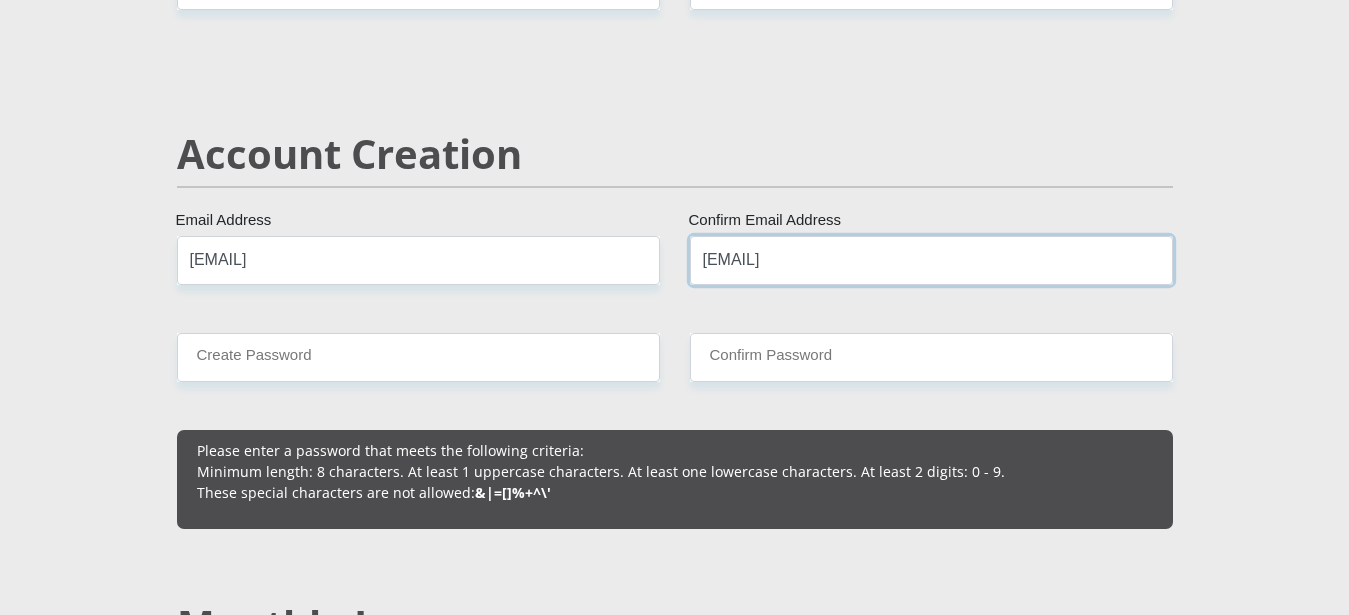 type on "[EMAIL]" 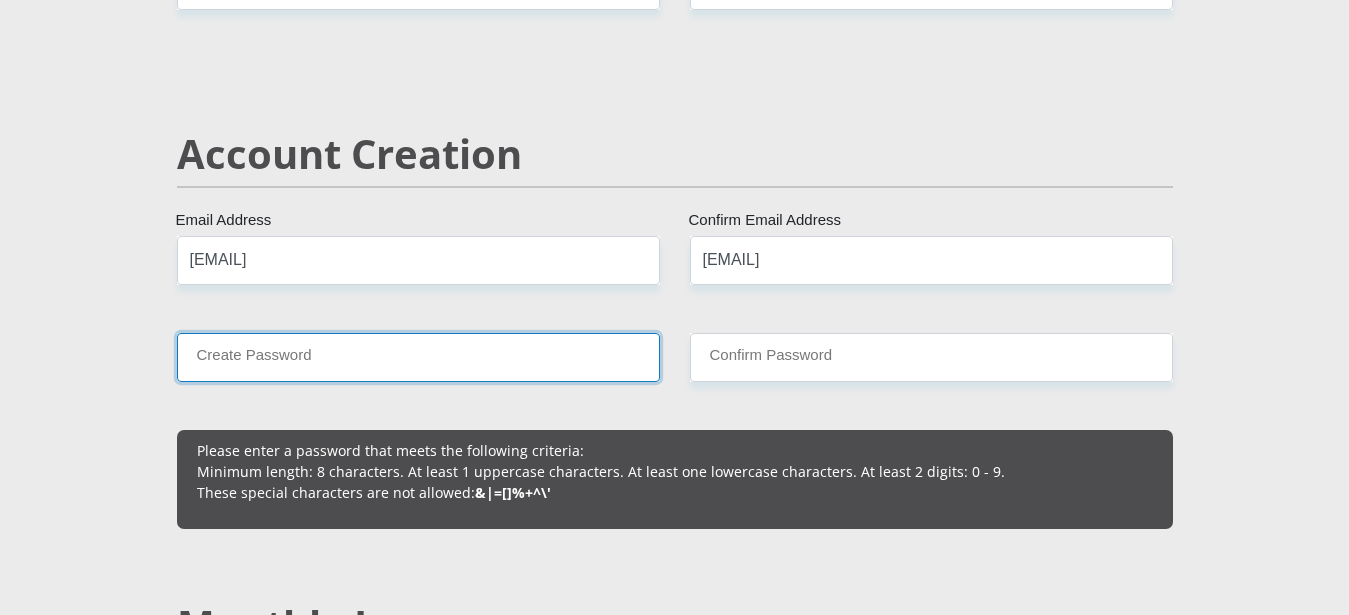 click on "Create Password" at bounding box center (418, 357) 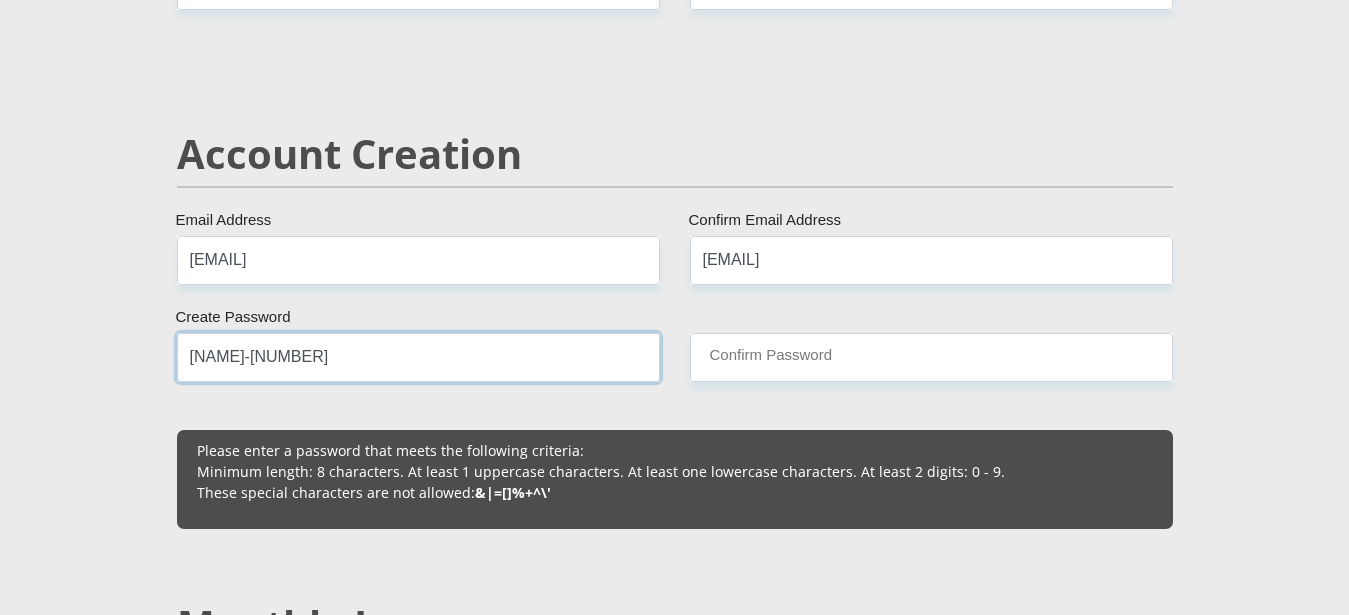 type on "[NAME]-[NUMBER]" 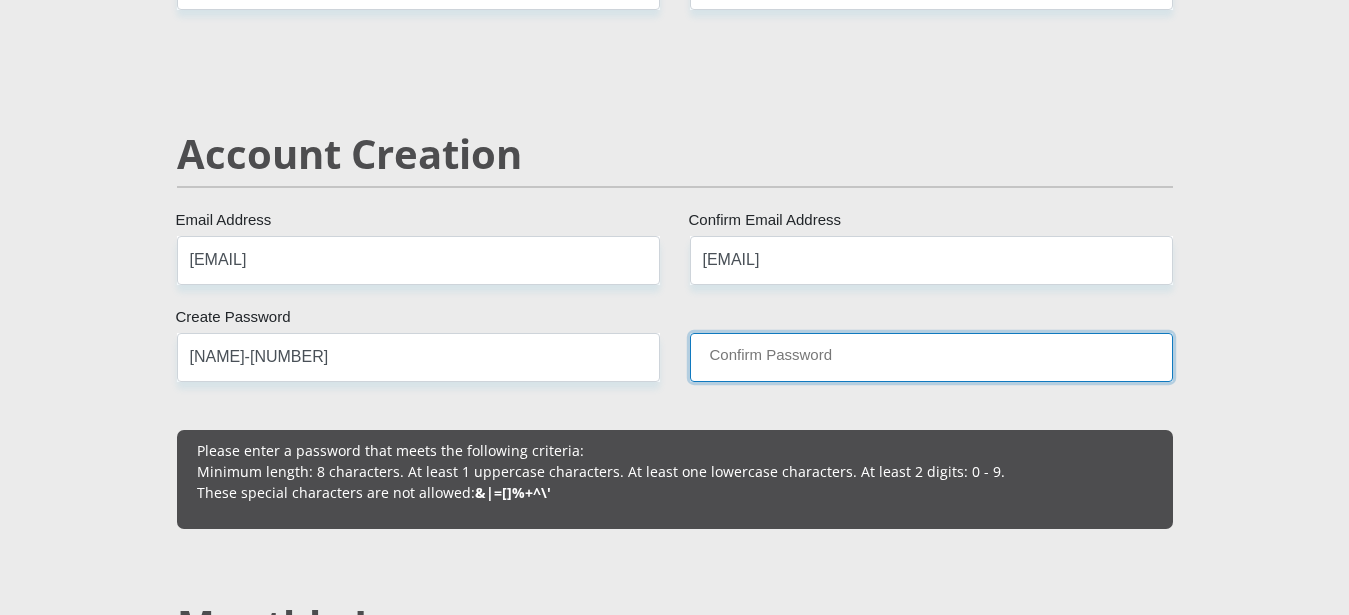 click on "Confirm Password" at bounding box center [931, 357] 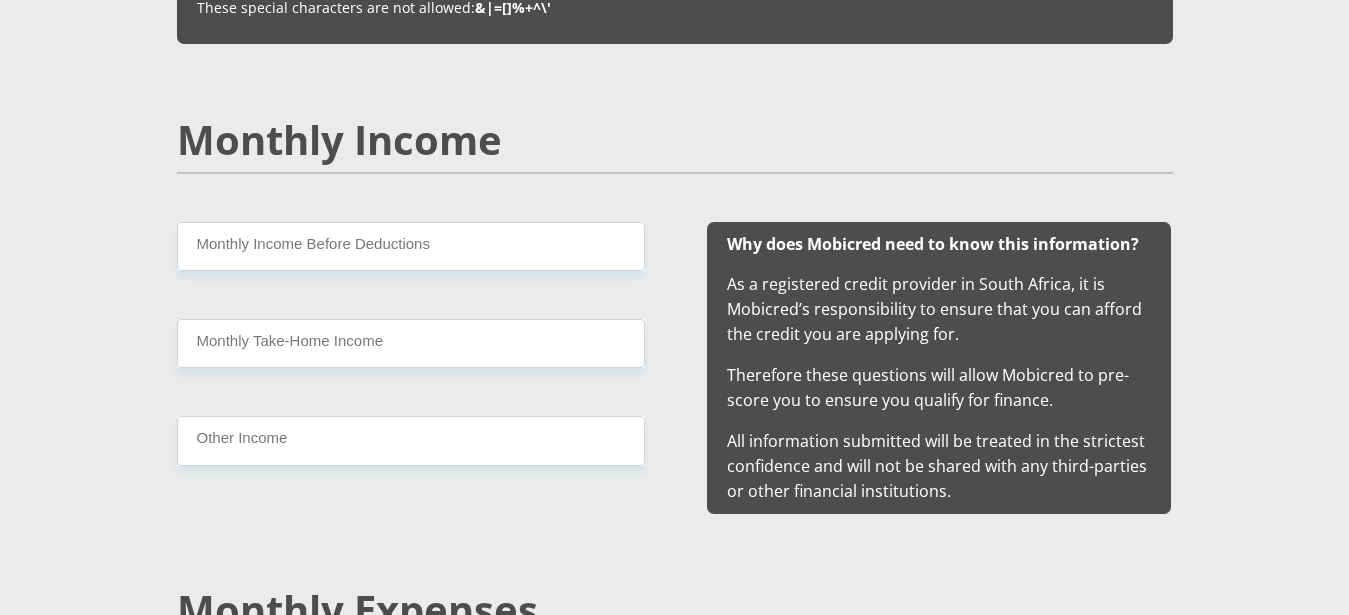 scroll, scrollTop: 1938, scrollLeft: 0, axis: vertical 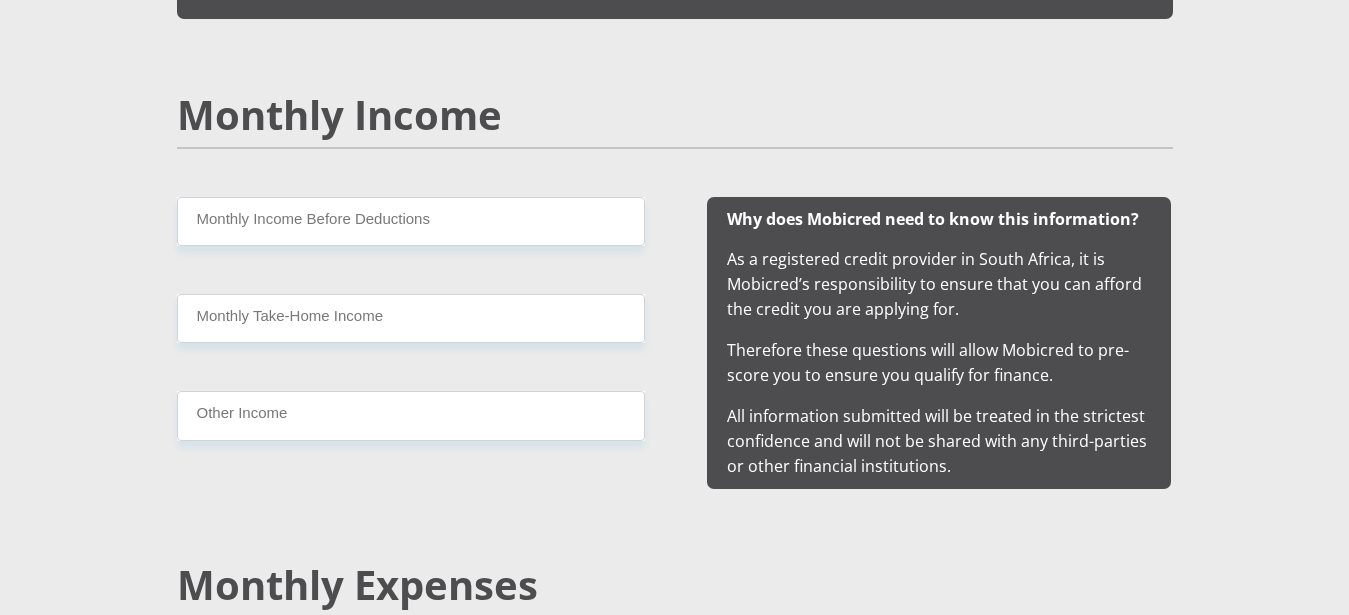 type on "[NAME]-[NUMBER]" 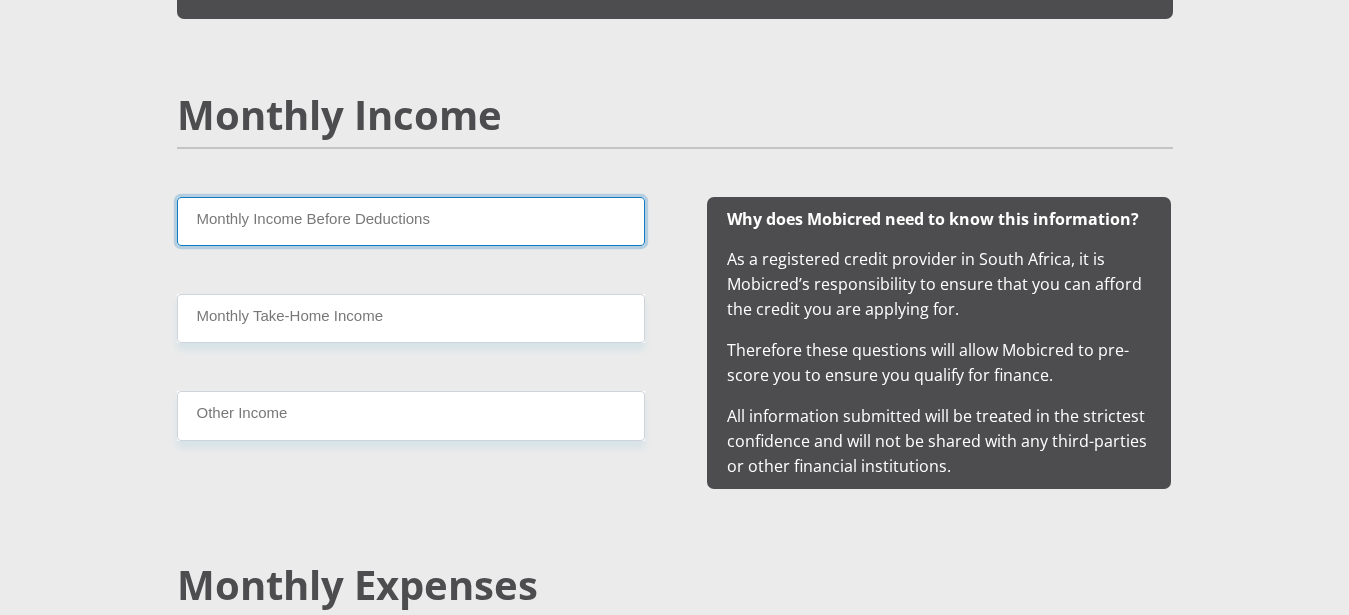 click on "Monthly Income Before Deductions" at bounding box center [411, 221] 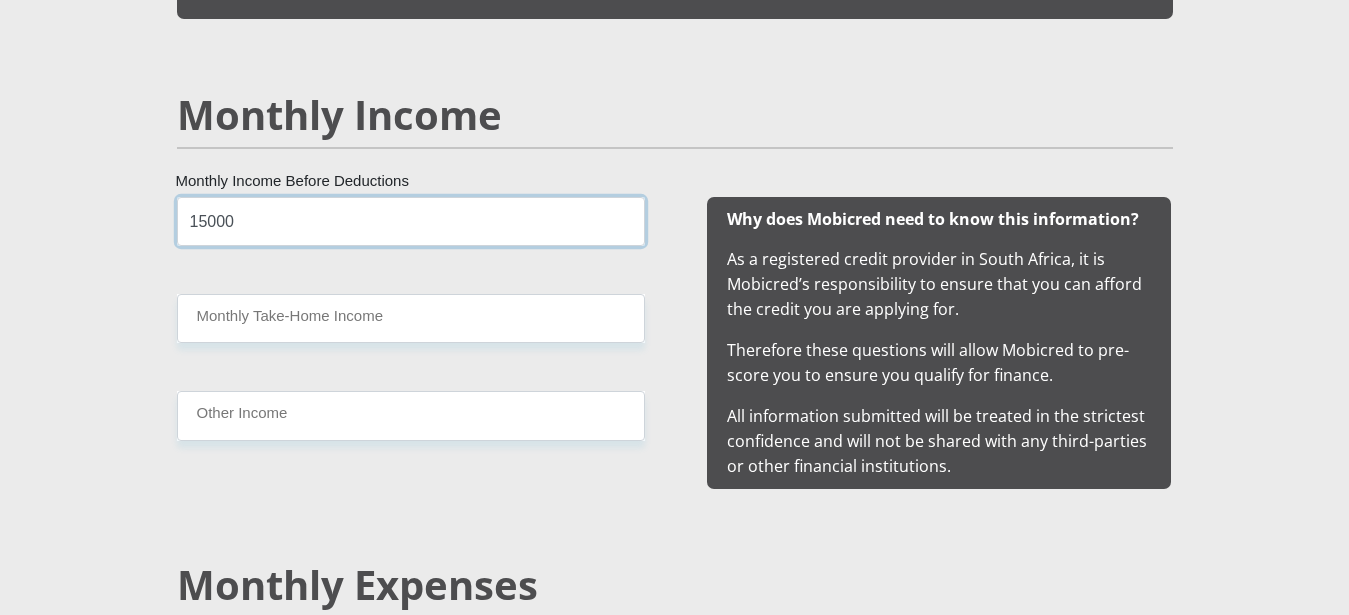 type on "15000" 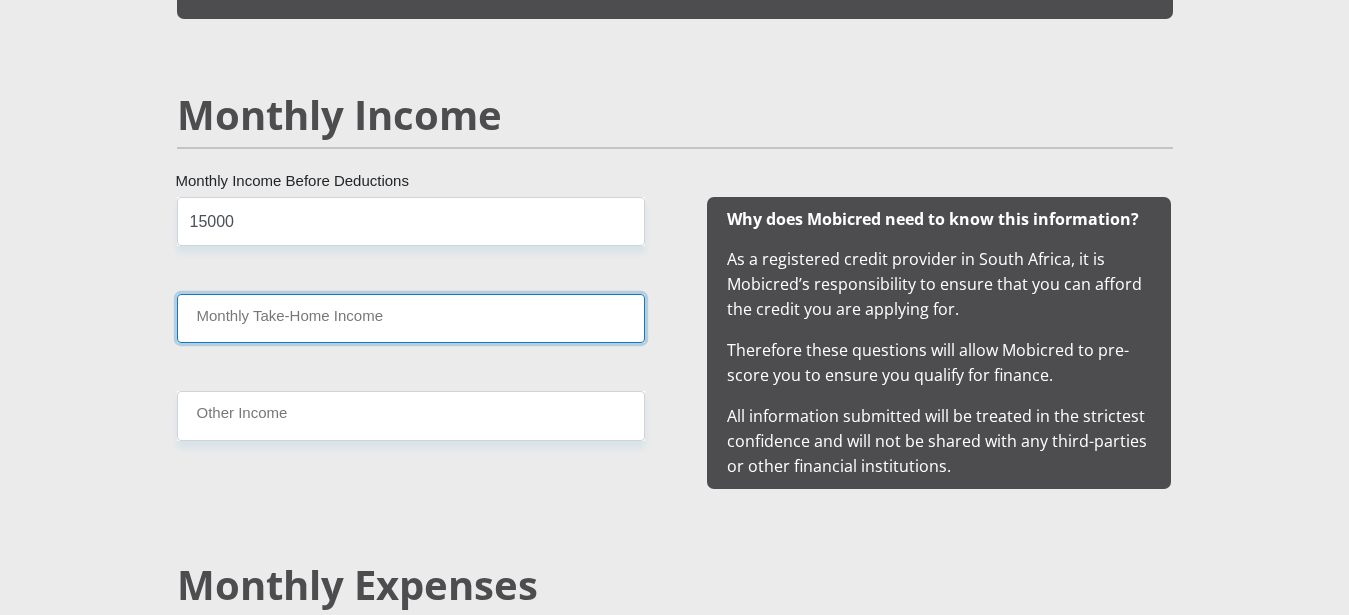 click on "Monthly Take-Home Income" at bounding box center (411, 318) 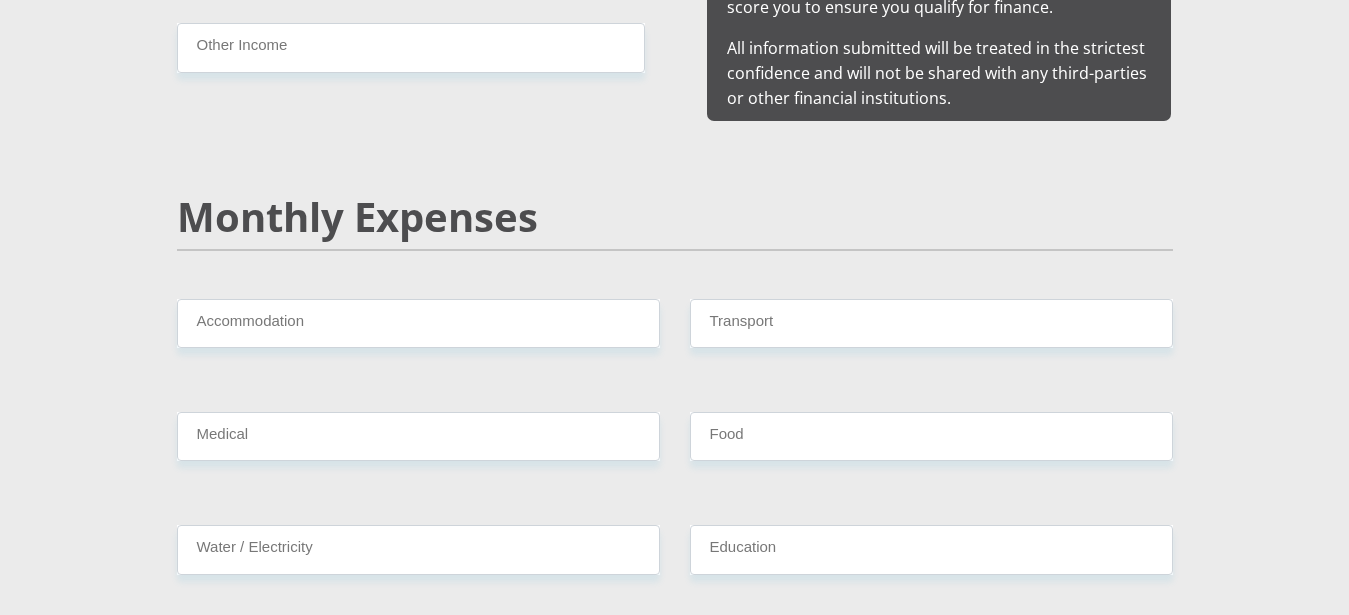 scroll, scrollTop: 2346, scrollLeft: 0, axis: vertical 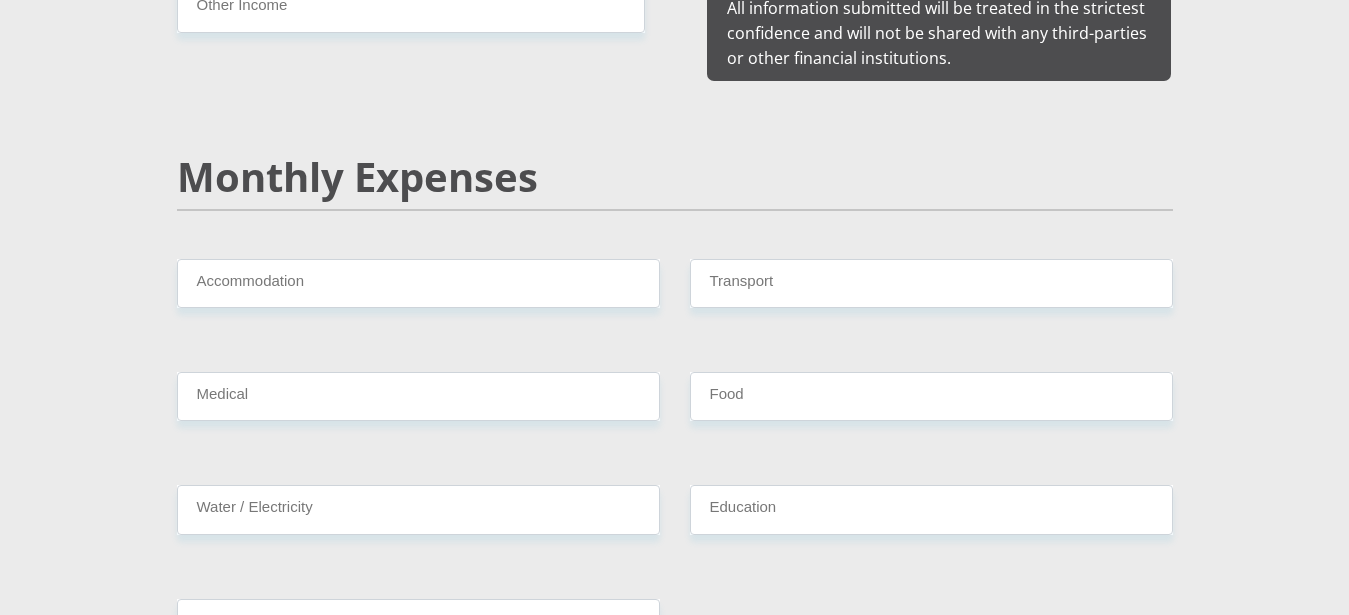 type on "[POSTAL_CODE]" 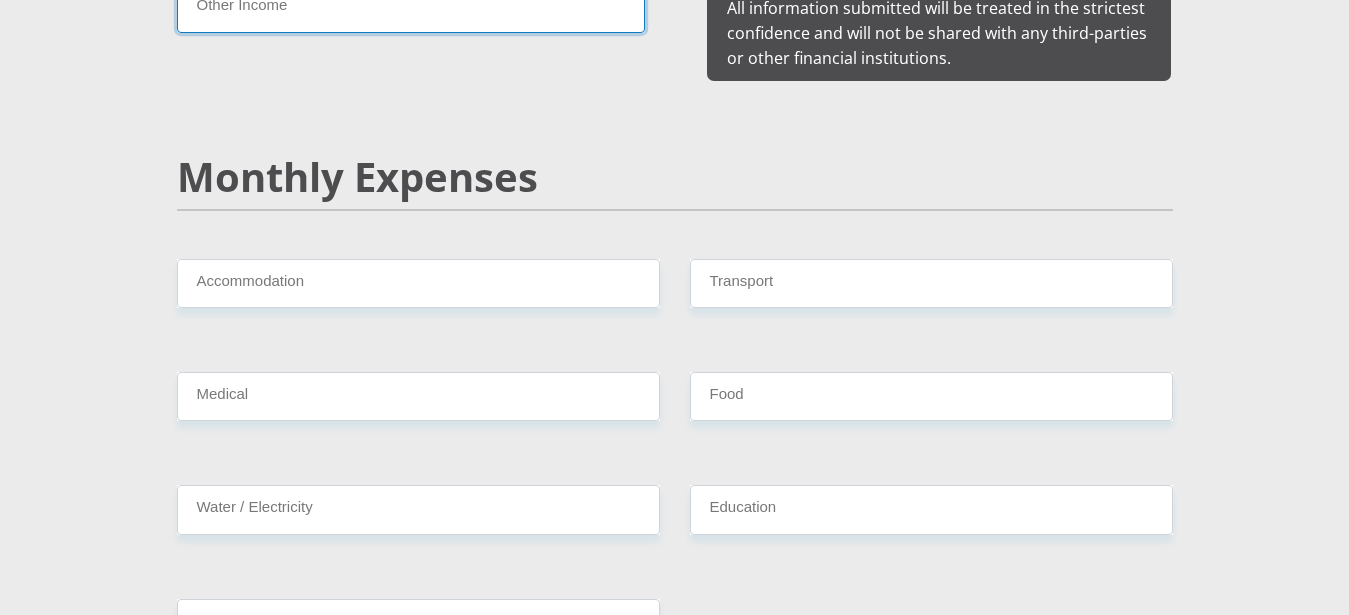 click on "Other Income" at bounding box center [411, 7] 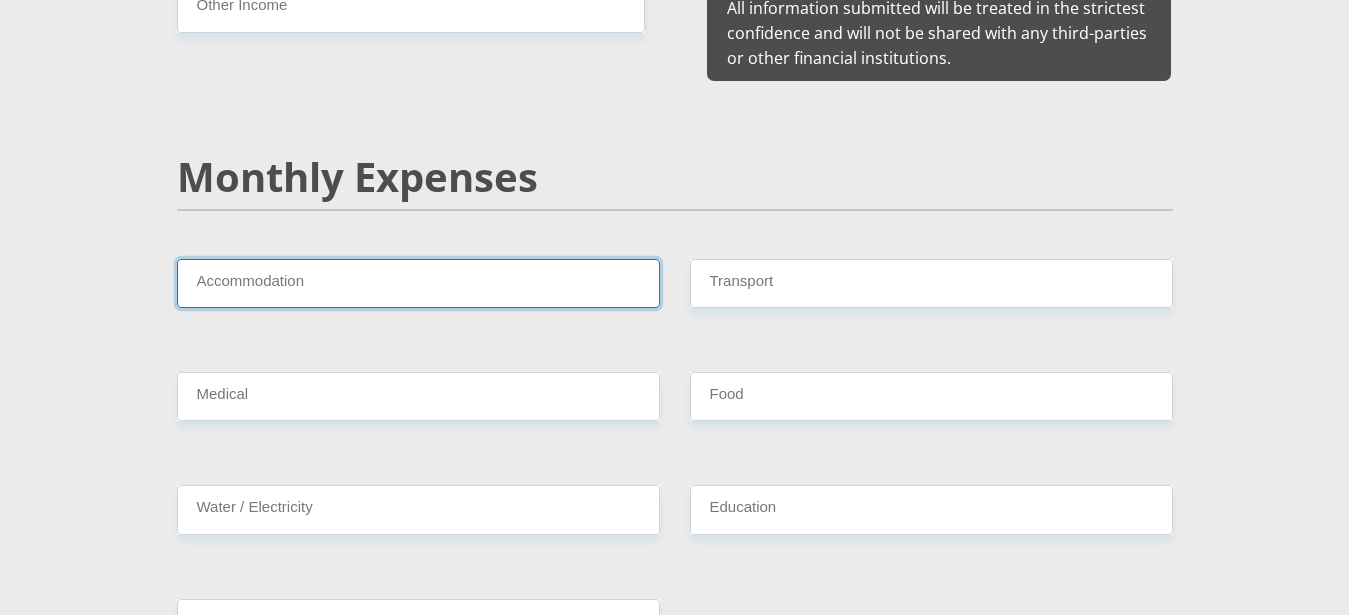 click on "Accommodation" at bounding box center (418, 283) 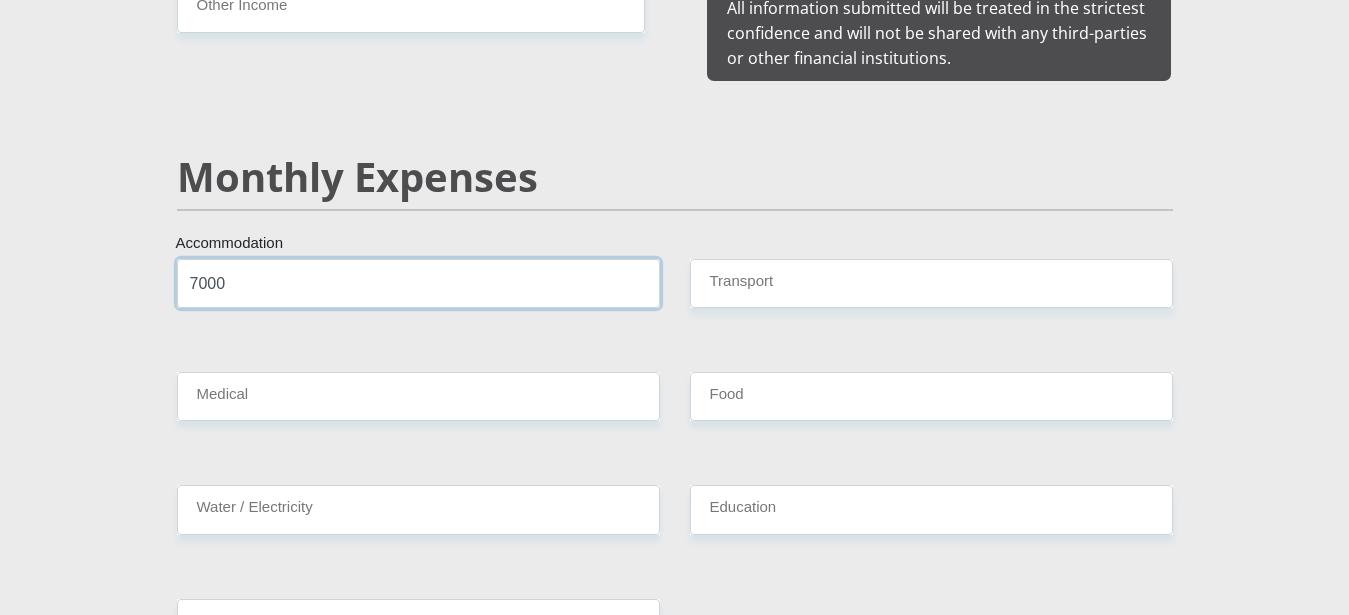 type on "7000" 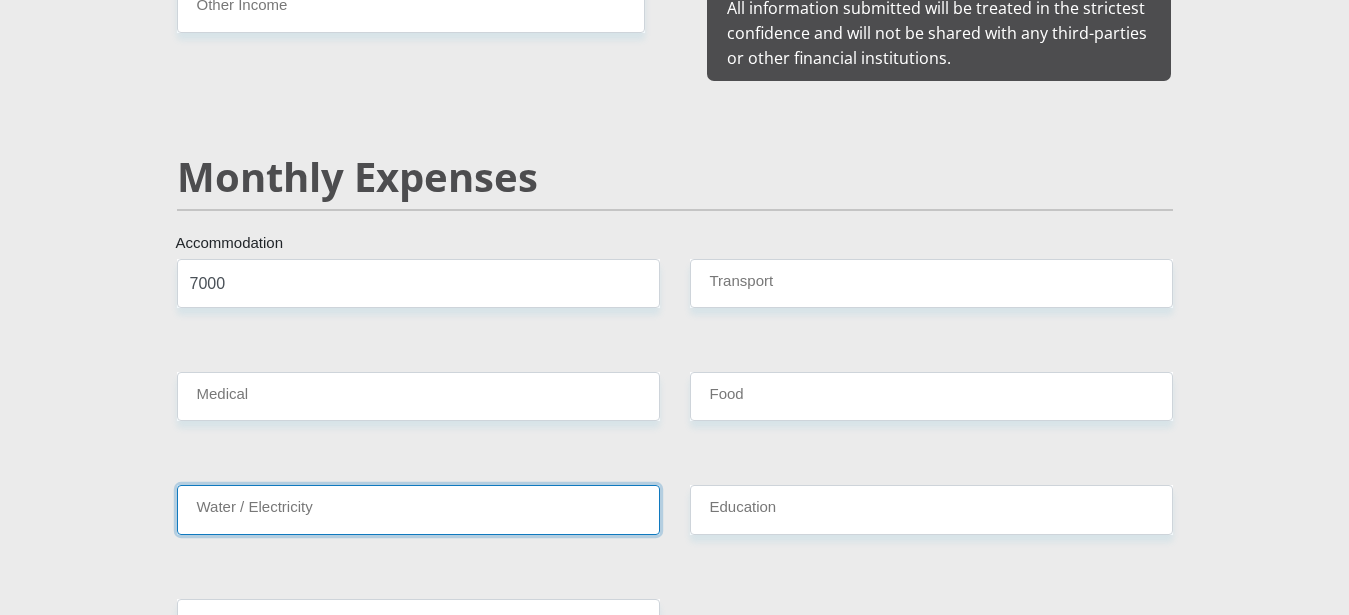 click on "Water / Electricity" at bounding box center (418, 509) 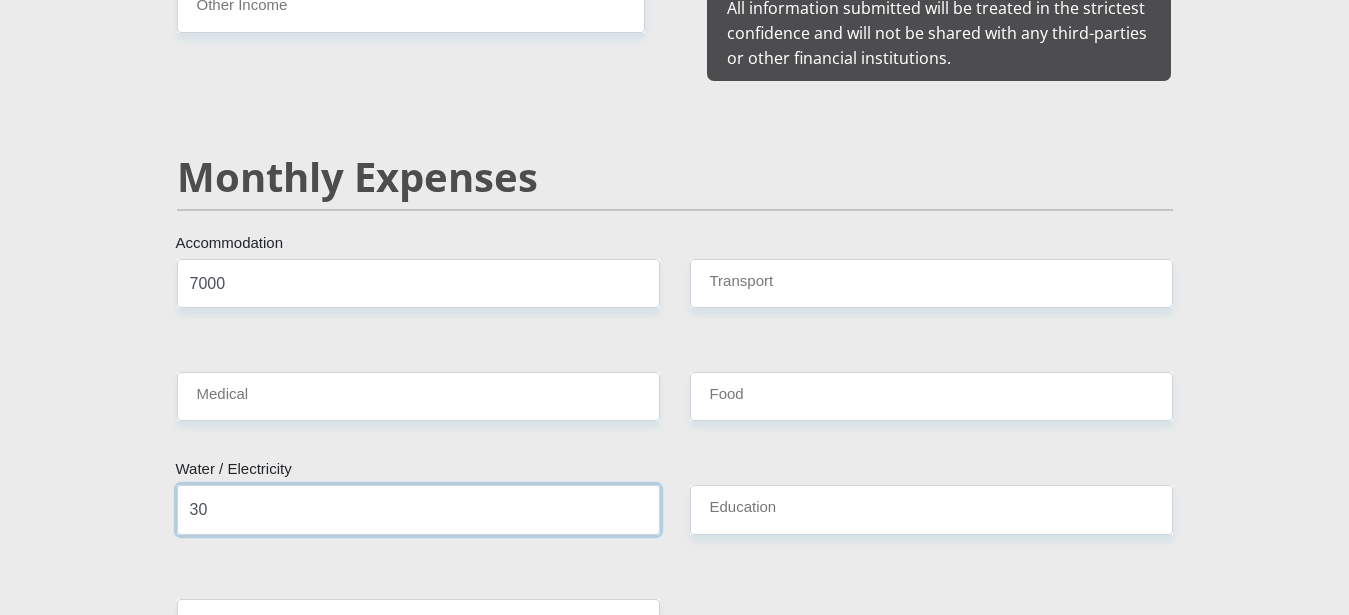 type on "3" 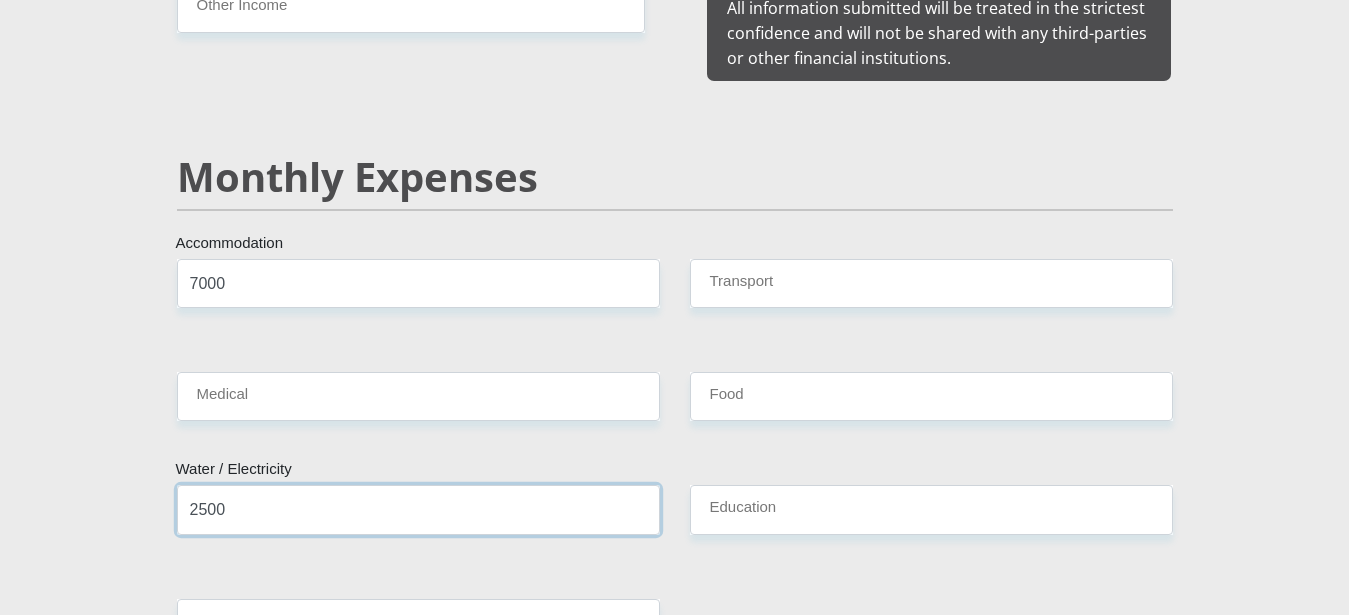 scroll, scrollTop: 2448, scrollLeft: 0, axis: vertical 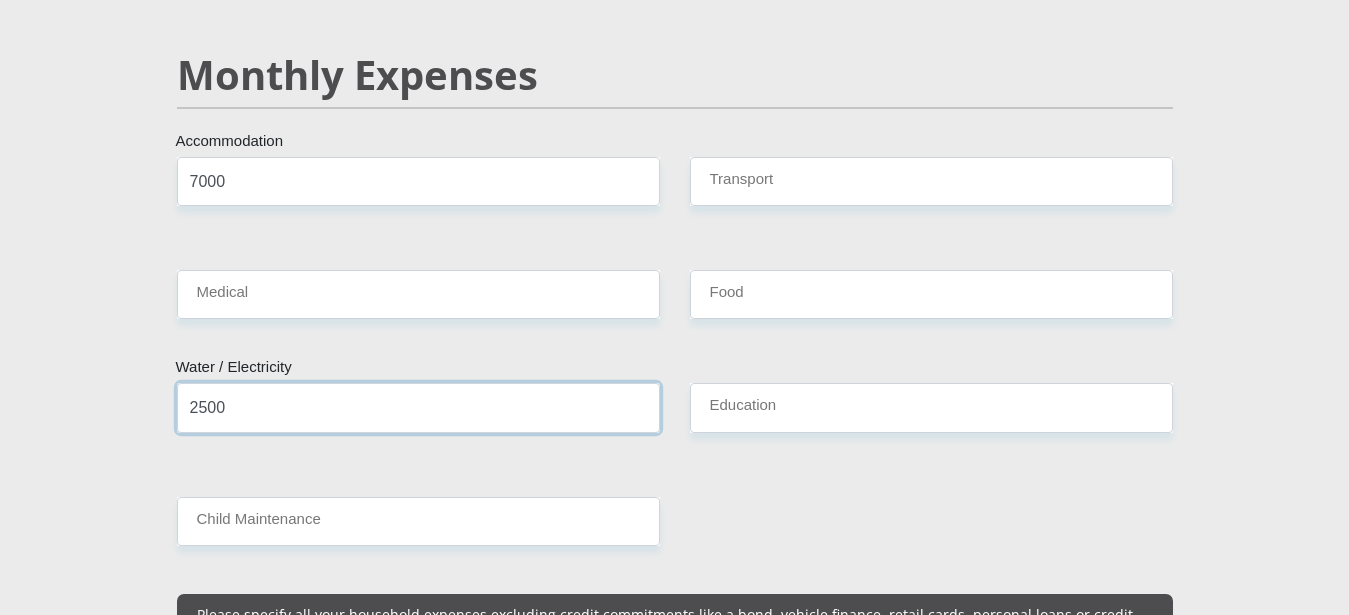 type on "2500" 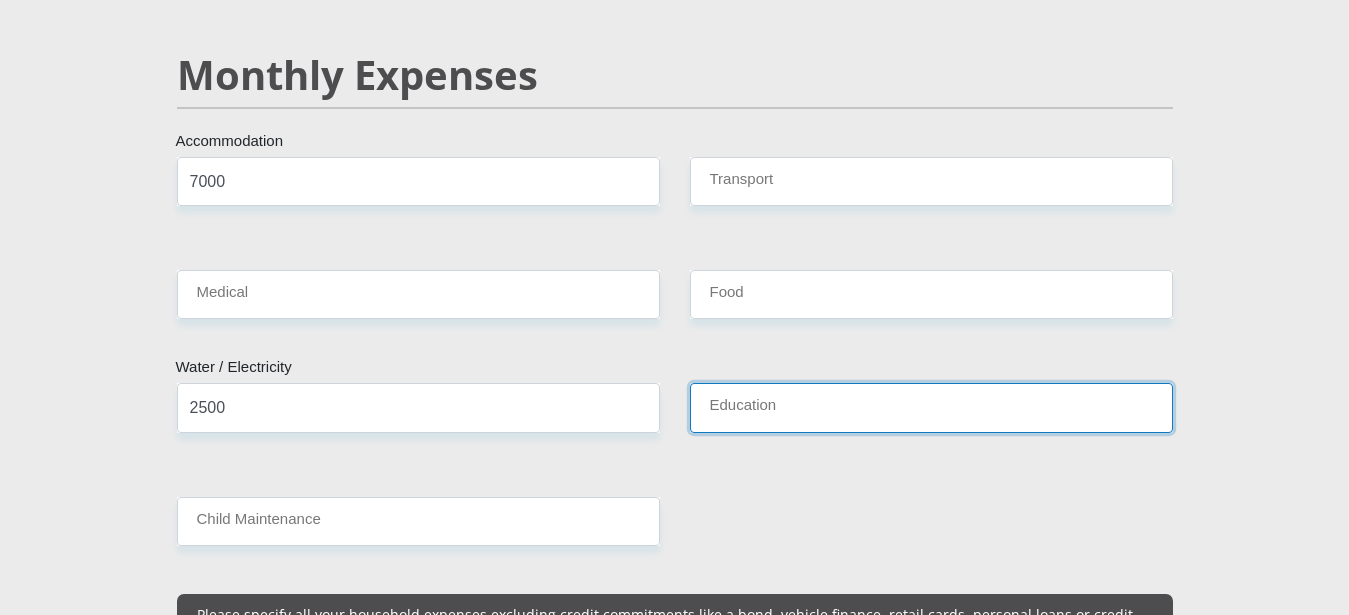 click on "Education" at bounding box center [931, 407] 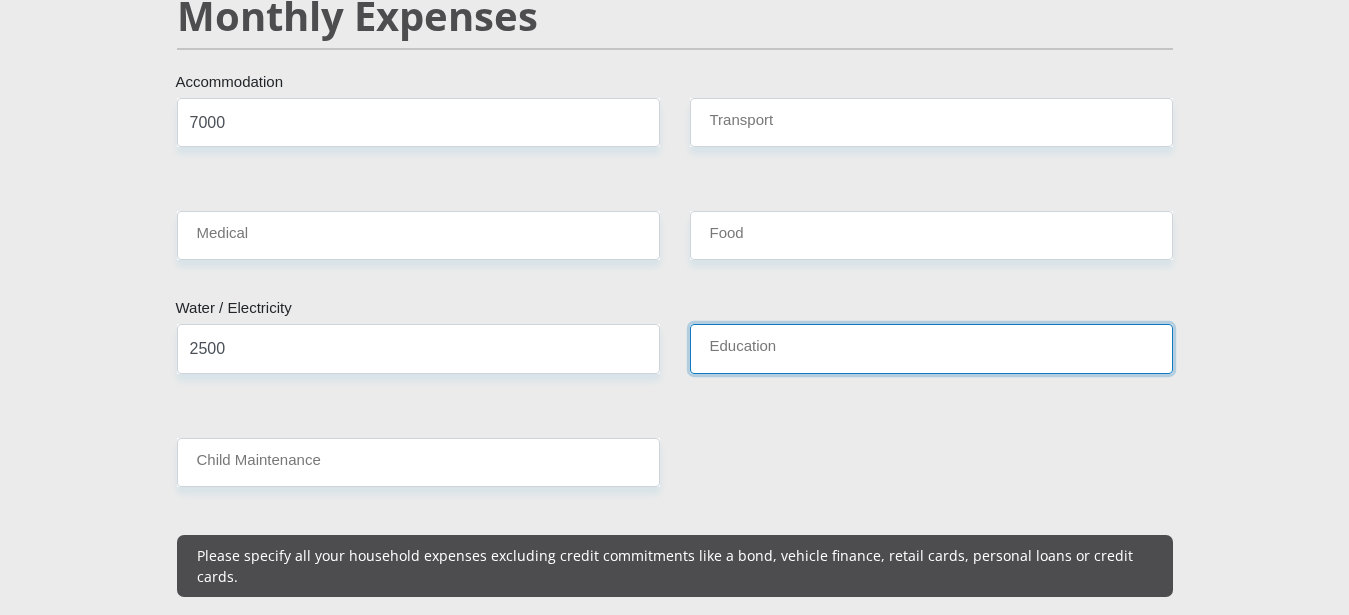 scroll, scrollTop: 2448, scrollLeft: 0, axis: vertical 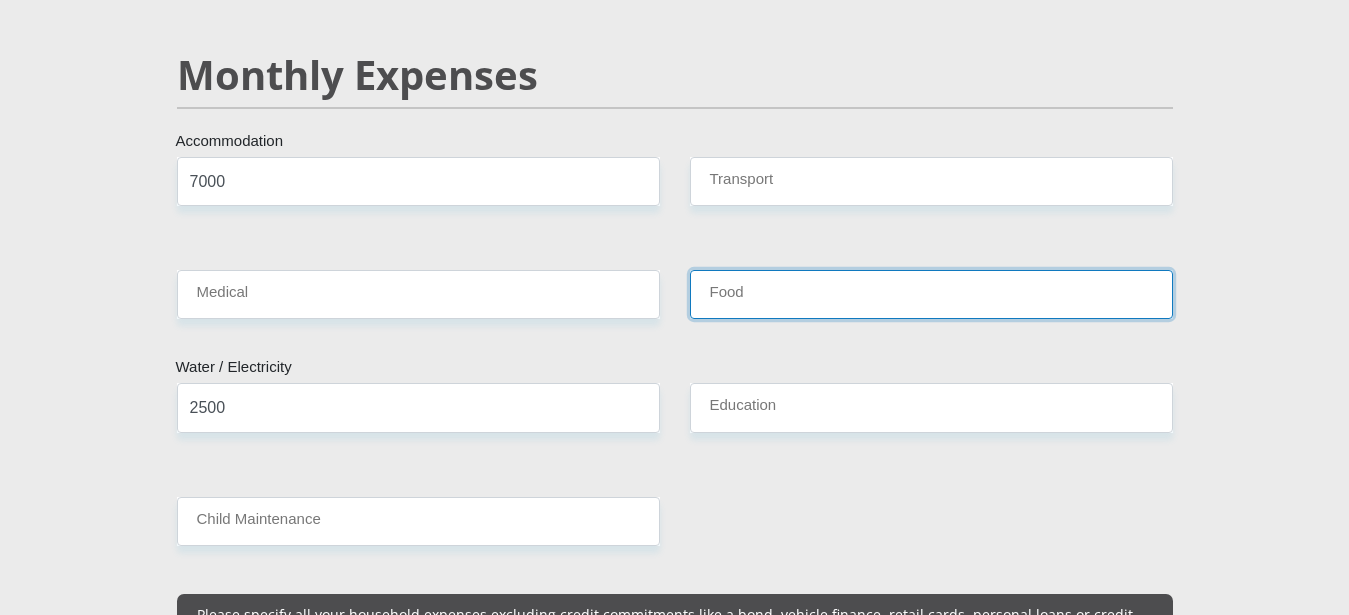click on "Food" at bounding box center [931, 294] 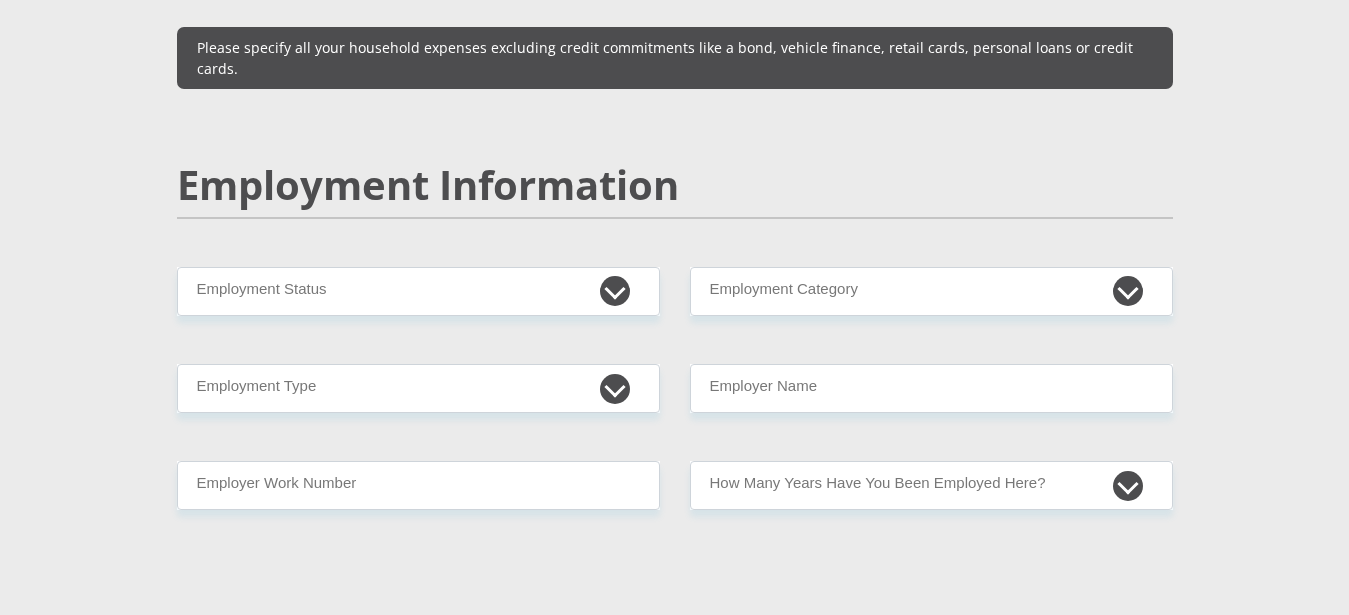scroll, scrollTop: 3060, scrollLeft: 0, axis: vertical 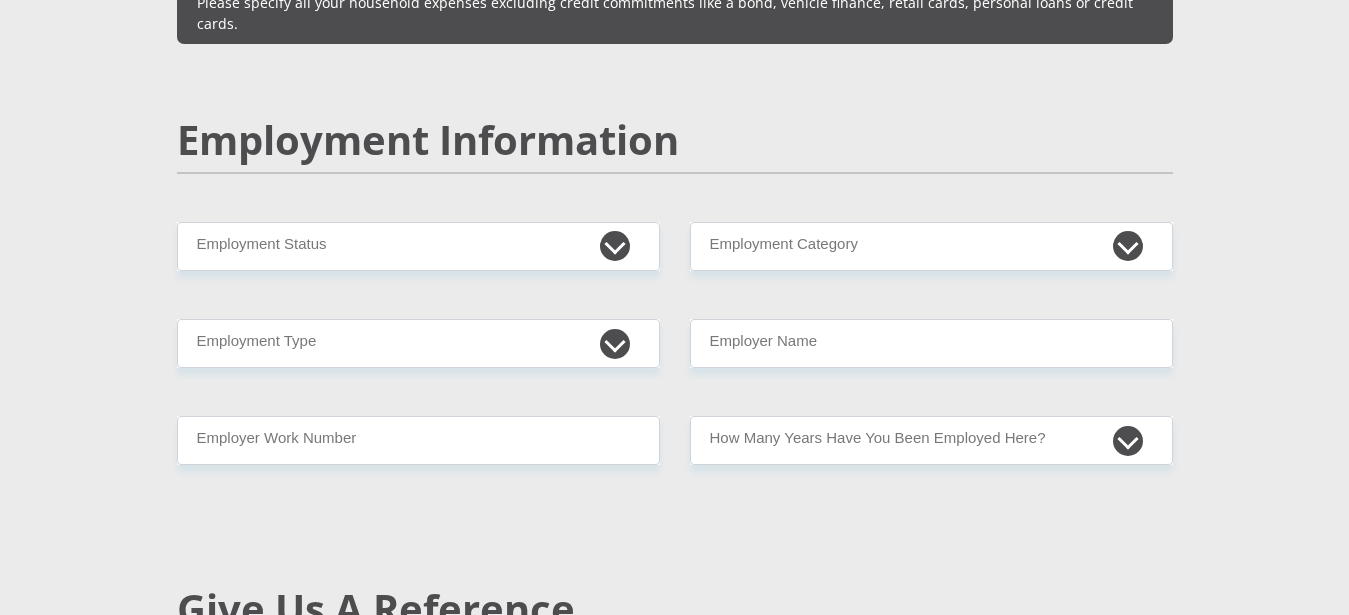 type on "1500" 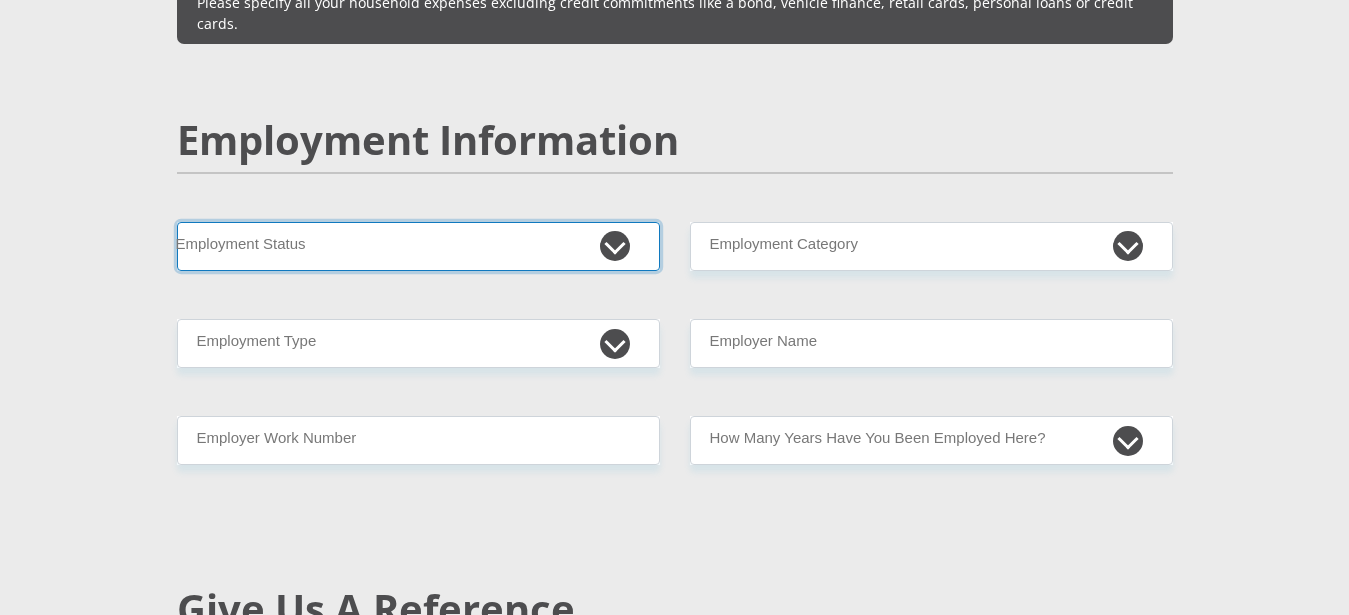 click on "Permanent/Full-time
Part-time/Casual
Contract Worker
Self-Employed
Housewife
Retired
Student
Medically Boarded
Disability
Unemployed" at bounding box center (418, 246) 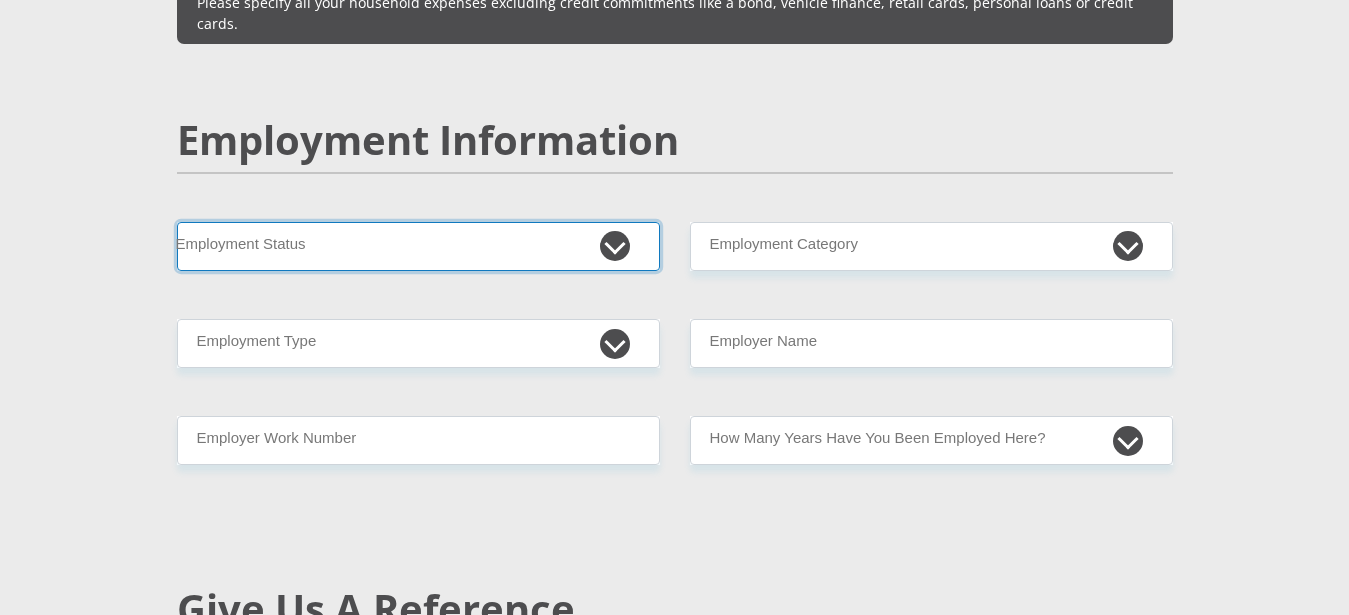 select on "1" 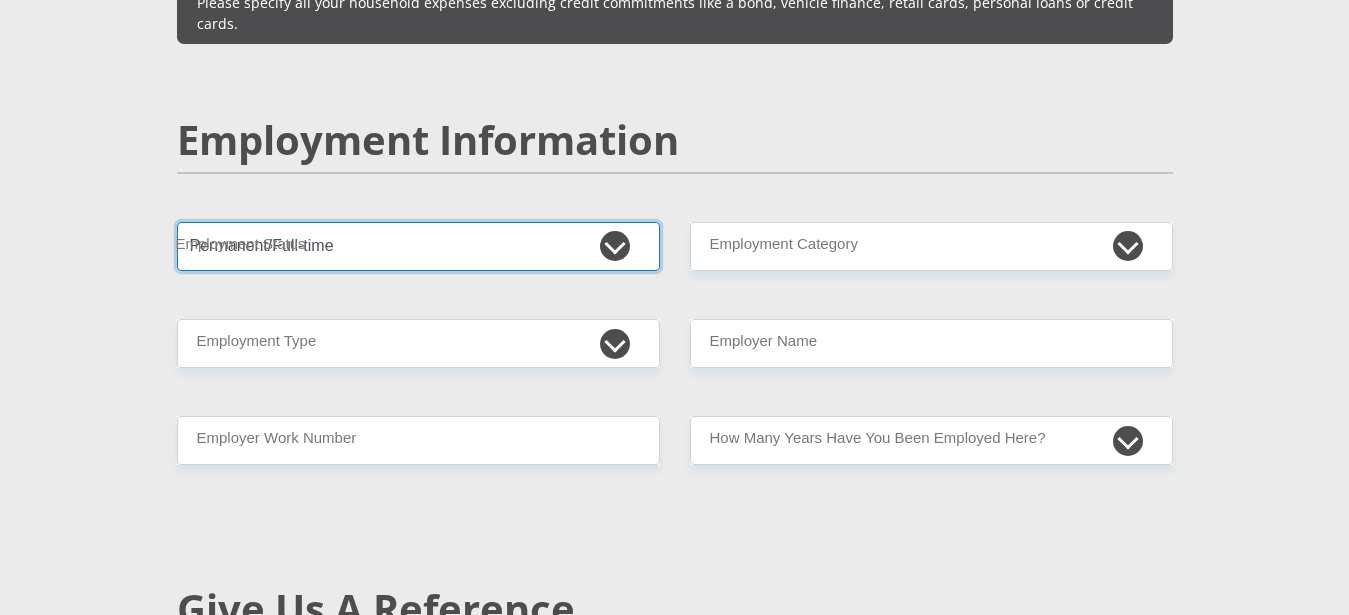 click on "Permanent/Full-time" at bounding box center (0, 0) 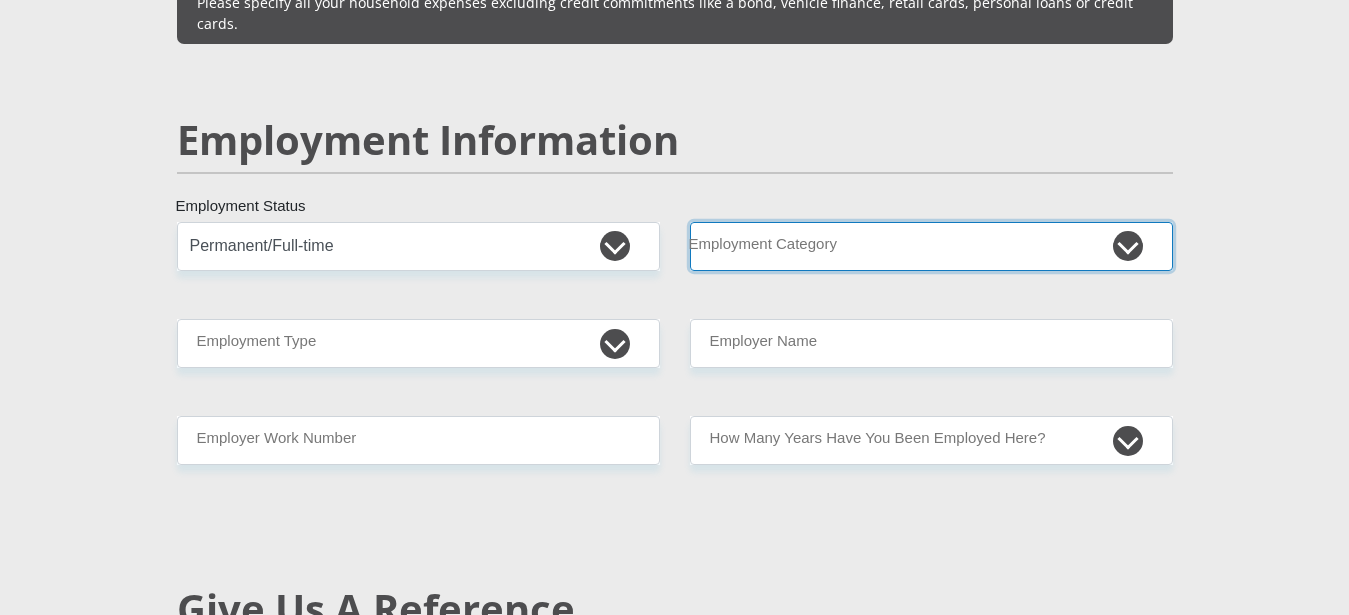 click on "AGRICULTURE
ALCOHOL & TOBACCO
CONSTRUCTION MATERIALS
METALLURGY
EQUIPMENT FOR RENEWABLE ENERGY
SPECIALIZED CONTRACTORS
CAR
GAMING (INCL. INTERNET
OTHER WHOLESALE
UNLICENSED PHARMACEUTICALS
CURRENCY EXCHANGE HOUSES
OTHER FINANCIAL INSTITUTIONS & INSURANCE
REAL ESTATE AGENTS
OIL & GAS
OTHER MATERIALS (E.G. IRON ORE)
PRECIOUS STONES & PRECIOUS METALS
POLITICAL ORGANIZATIONS
RELIGIOUS ORGANIZATIONS(NOT SECTS)
ACTI. HAVING BUSINESS DEAL WITH PUBLIC ADMINISTRATION
LAUNDROMATS" at bounding box center [931, 246] 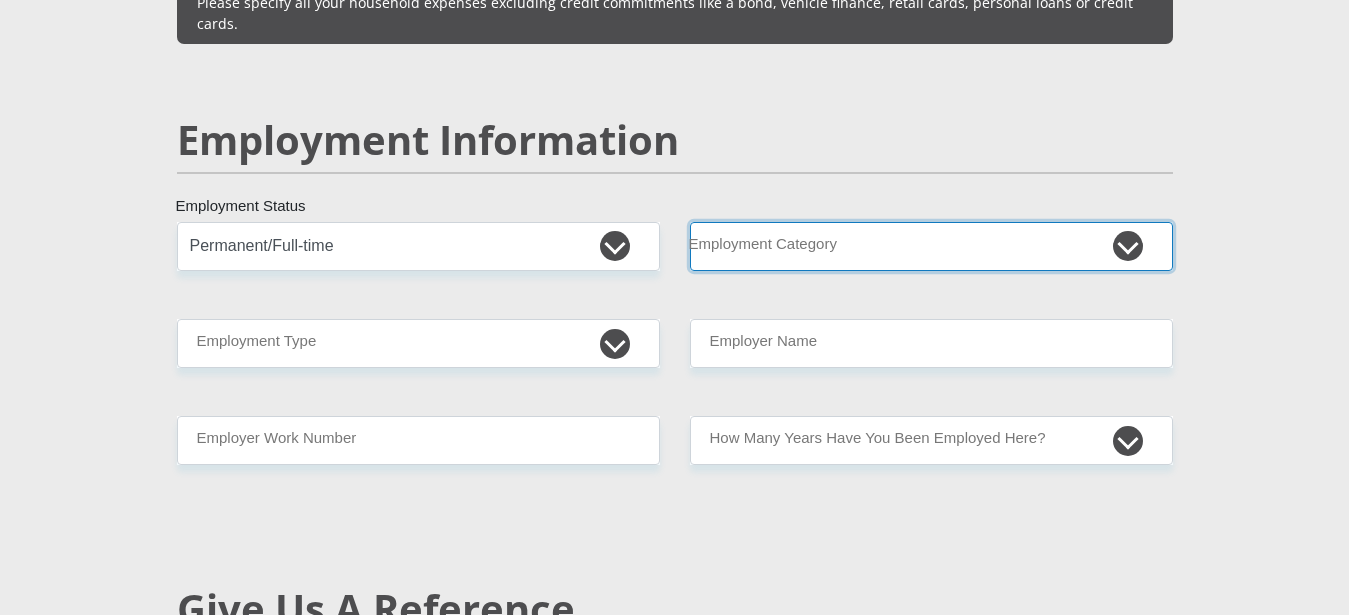 select on "67" 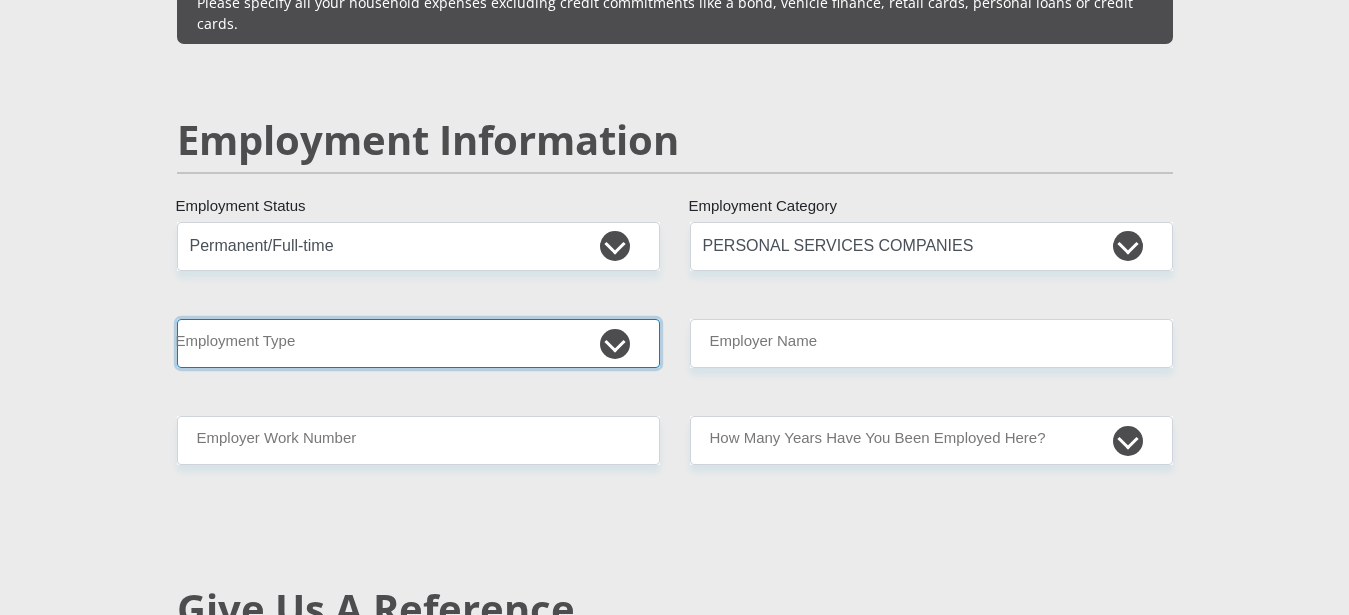 click on "College/Lecturer
Craft Seller
Creative
Driver
Executive
Farmer
Forces - Non Commissioned
Forces - Officer
Hawker
Housewife
Labourer
Licenced Professional
Manager
Miner
Non Licenced Professional
Office Staff/Clerk
Outside Worker
Pensioner
Permanent Teacher
Production/Manufacturing
Sales
Self-Employed
Semi-Professional Worker
Service Industry  Social Worker  Student" at bounding box center (418, 343) 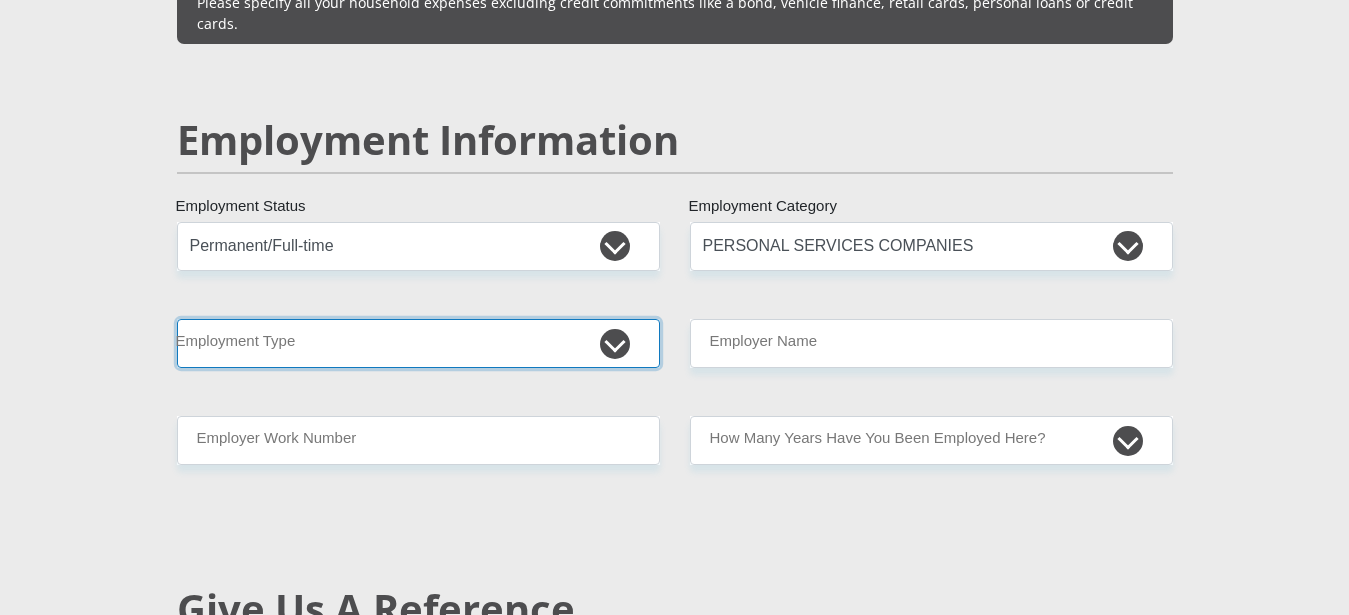 select on "Production/Manufacturing" 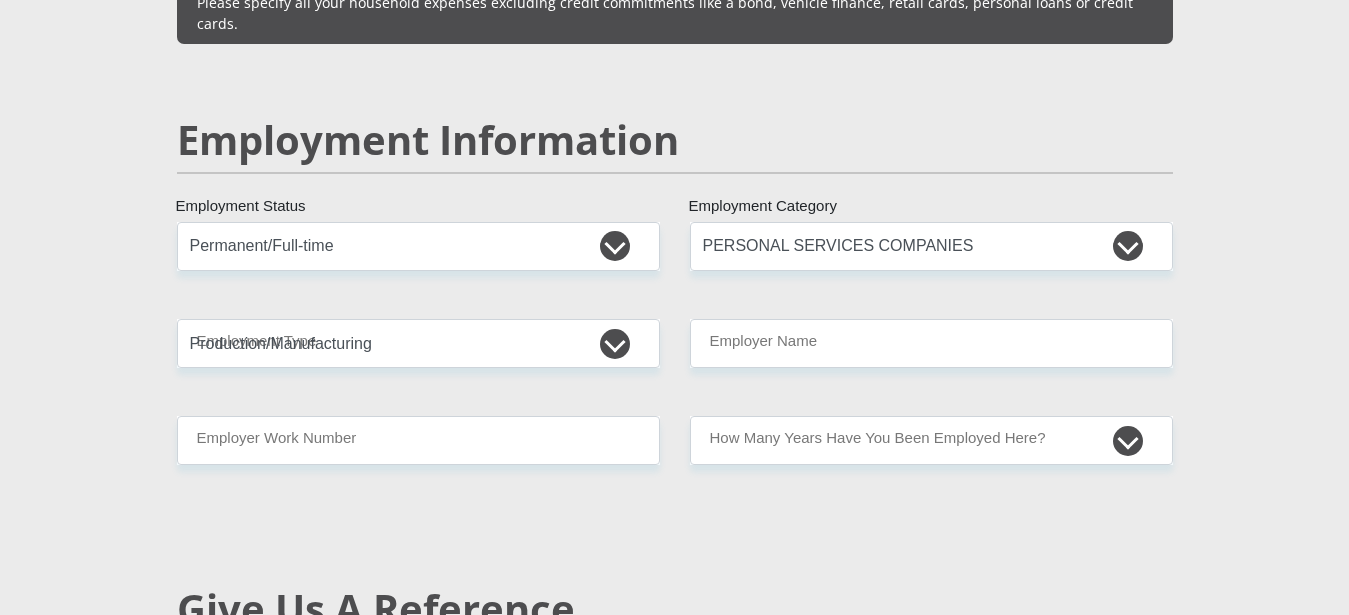click on "[TITLE]
[FIRST]
[LAST]
[ID_NUMBER]
[ID_TYPE]
Please input valid ID number
[COUNTRY]
[COUNTRY]
[COUNTRY]
[COUNTRY]
[COUNTRY]
[COUNTRY]
[COUNTRY]
[COUNTRY]
[COUNTRY]
[COUNTRY]
[COUNTRY]  [COUNTRY]" at bounding box center (675, 165) 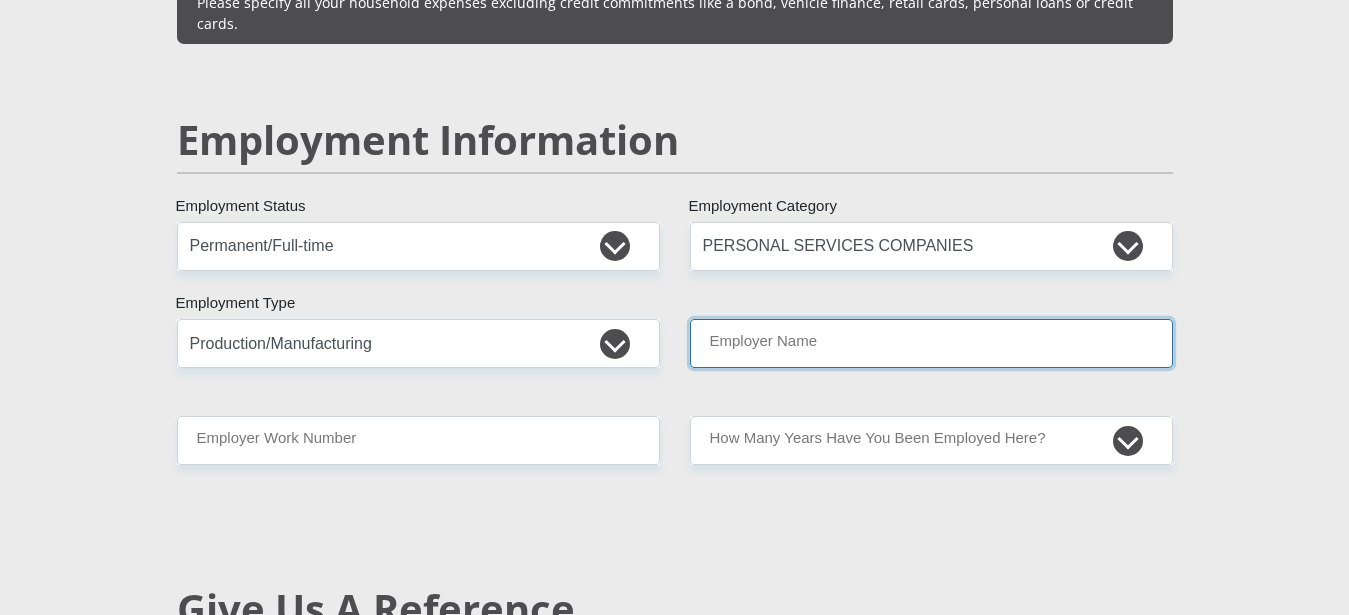 click on "Employer Name" at bounding box center [931, 343] 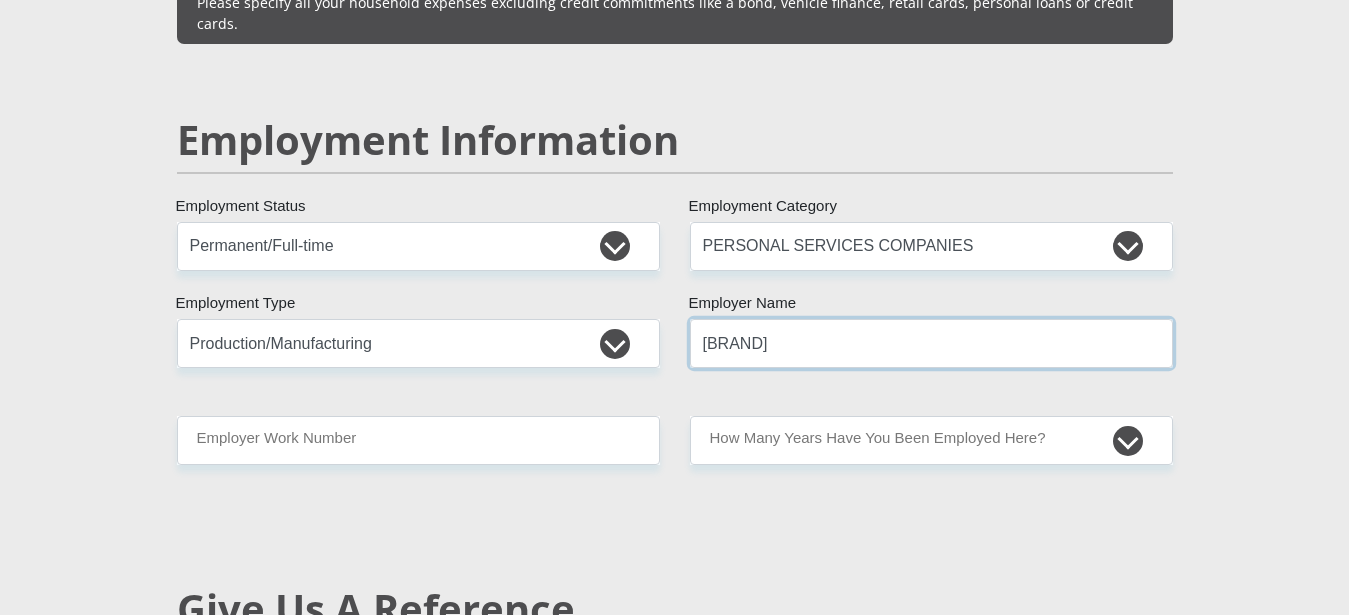 click on "[BRAND]" at bounding box center [931, 343] 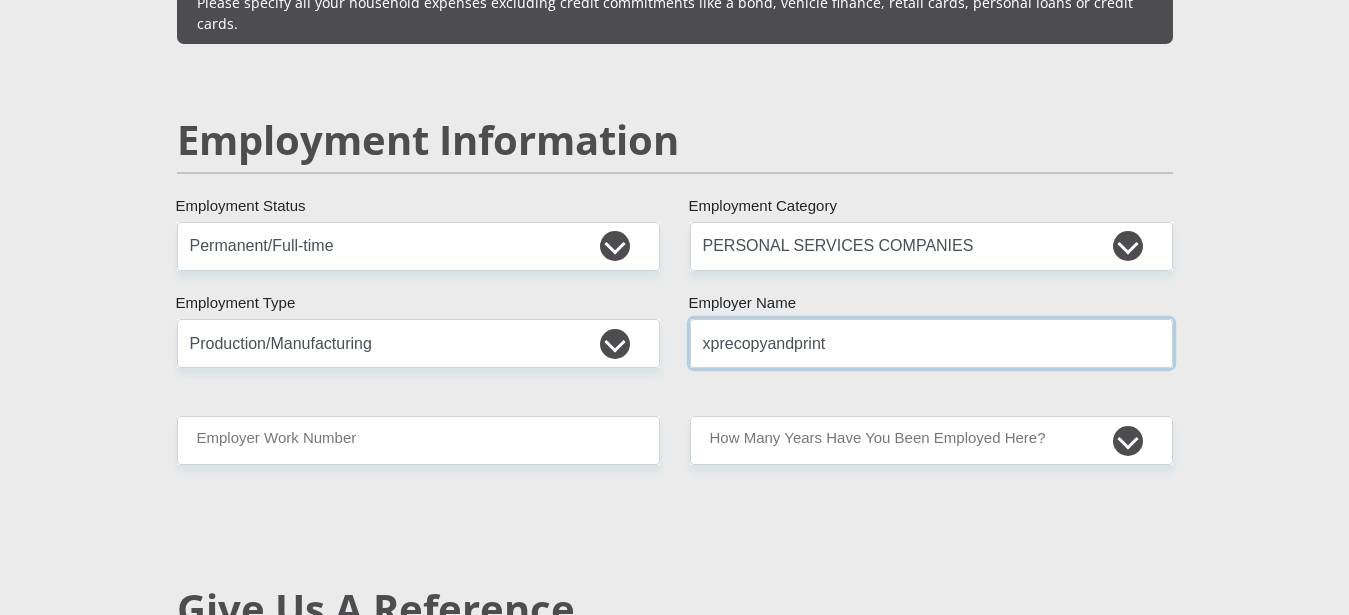 click on "xprecopyandprint" at bounding box center [931, 343] 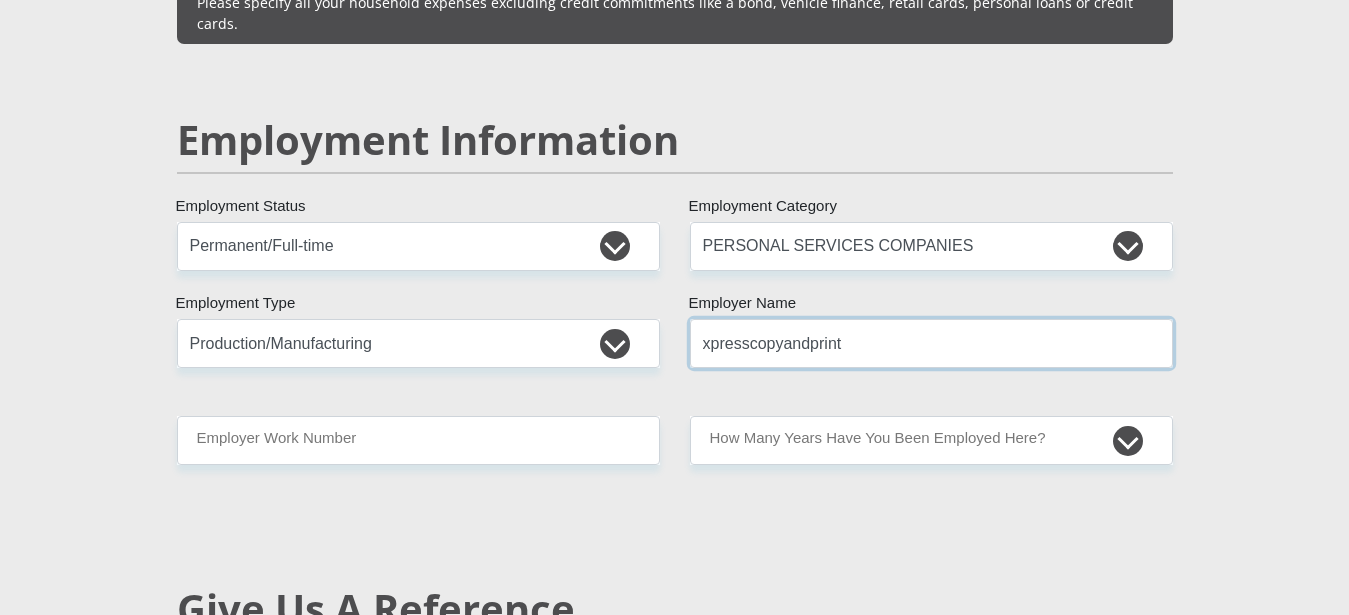 type on "xpresscopyandprint" 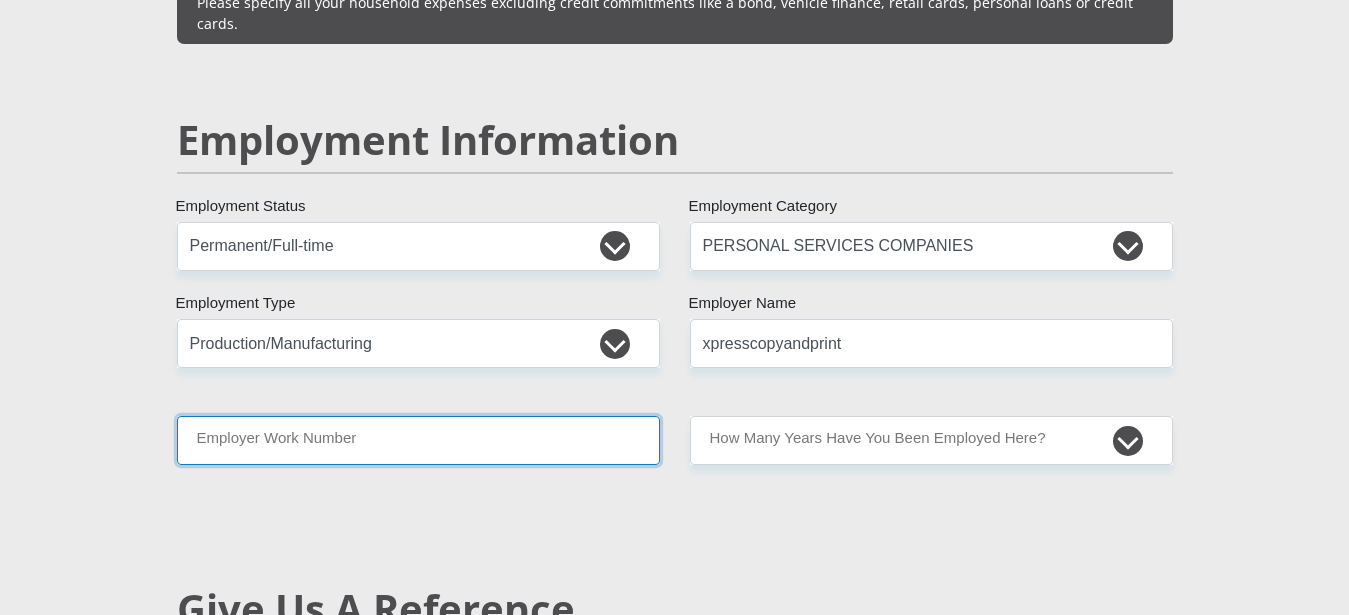 click on "Employer Work Number" at bounding box center [418, 440] 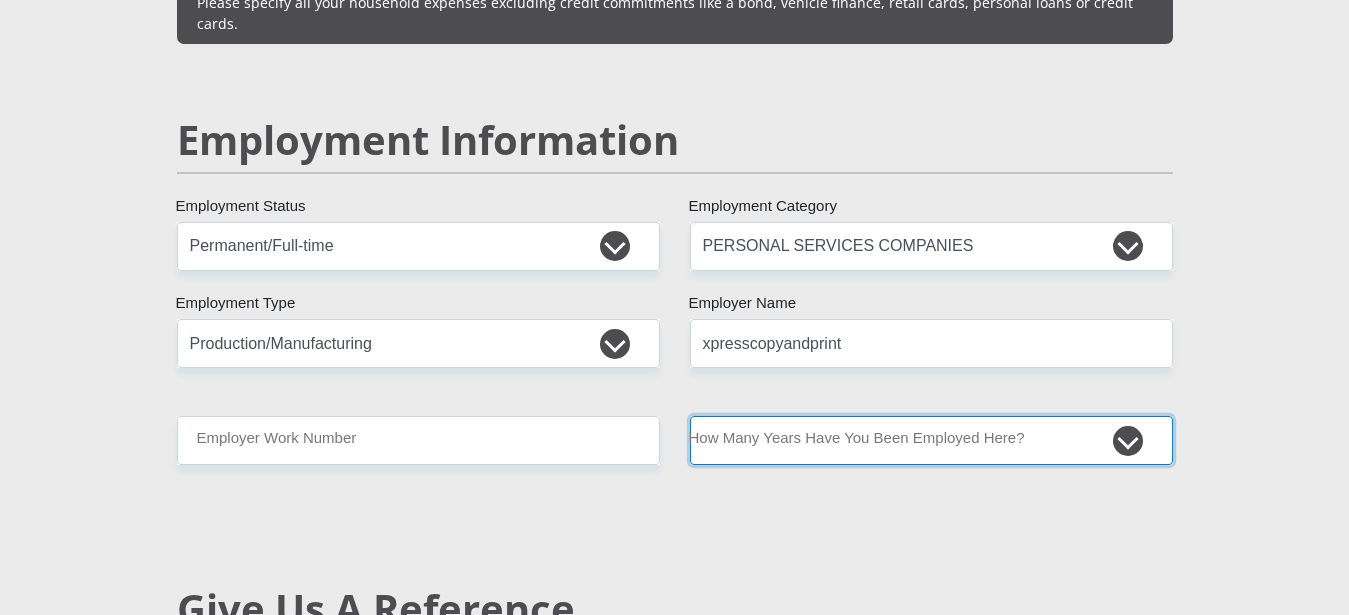 click on "less than 1 year
1-3 years
3-5 years
5+ years" at bounding box center [931, 440] 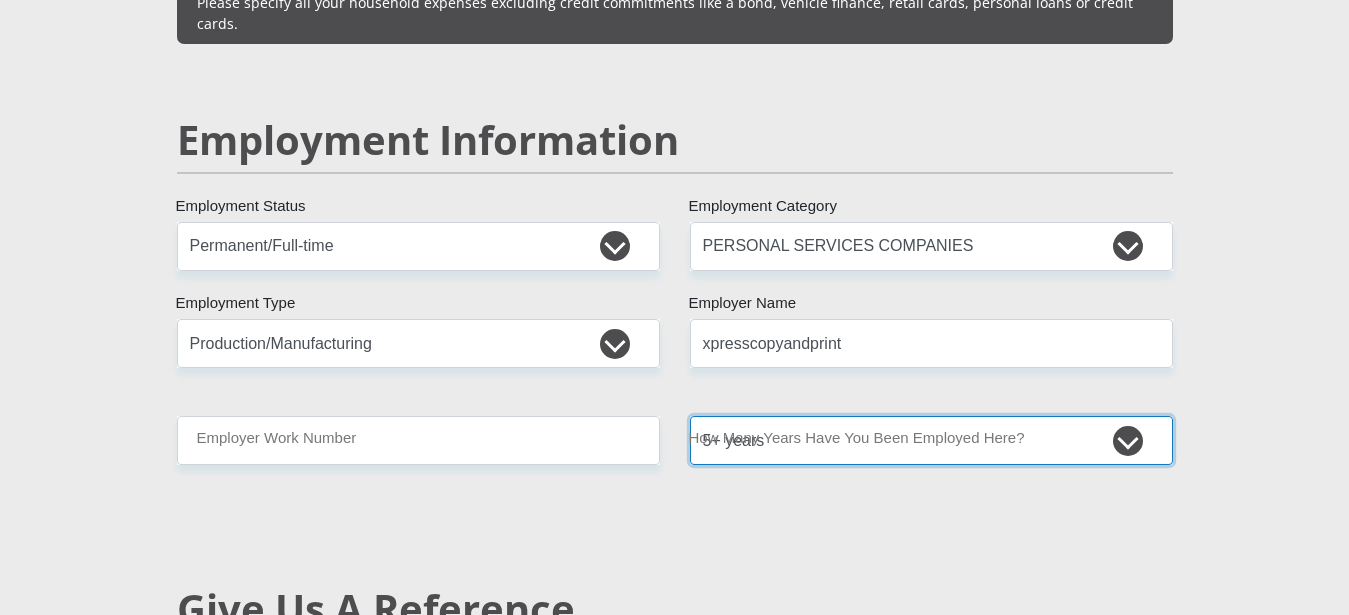 click on "5+ years" at bounding box center [0, 0] 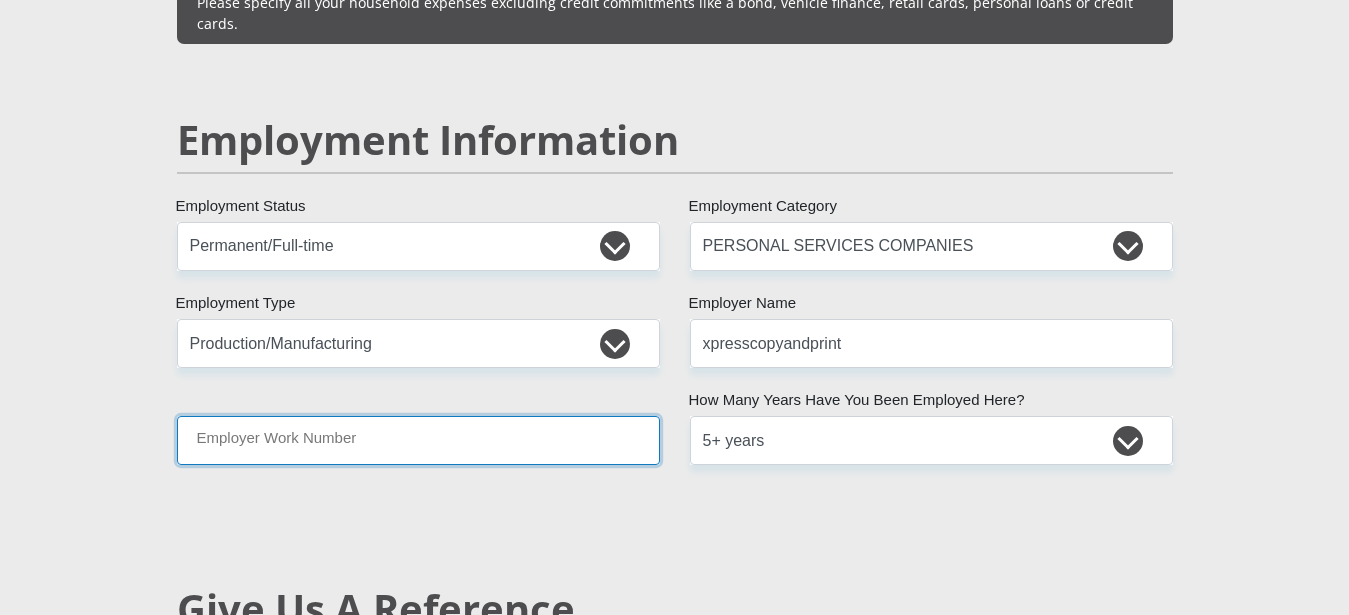 click on "Employer Work Number" at bounding box center [418, 440] 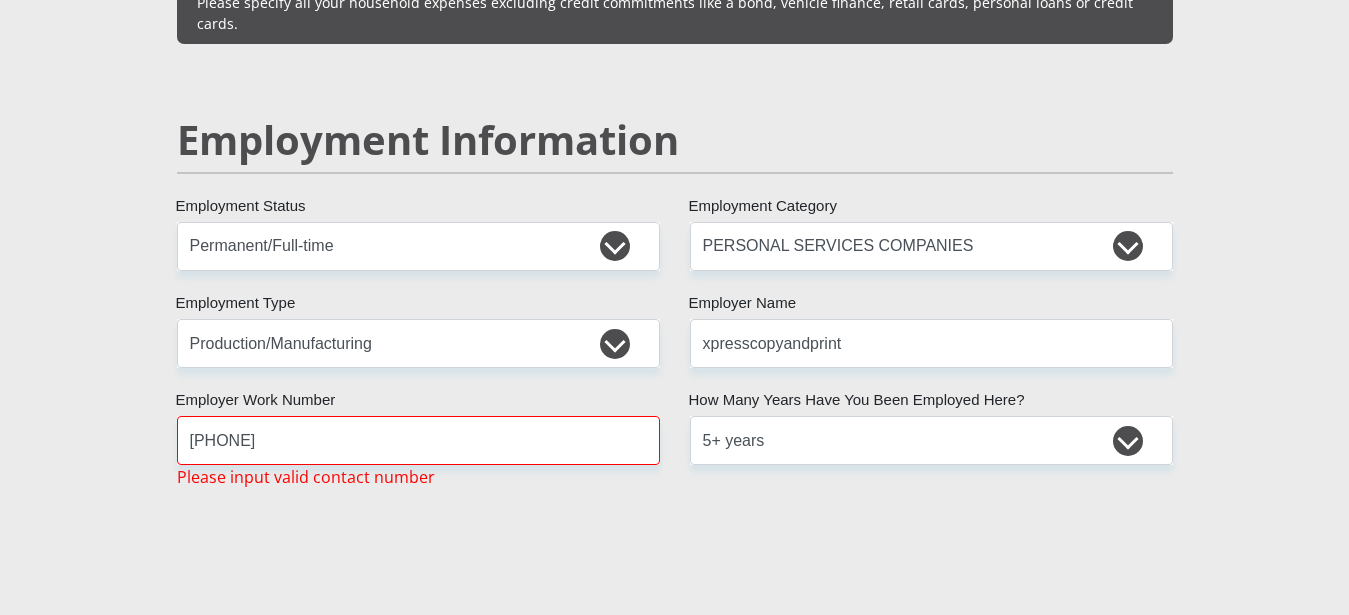 click on "[TITLE]
[FIRST]
[LAST]
[ID_NUMBER]
[ID_TYPE]
Please input valid ID number
[COUNTRY]
[COUNTRY]
[COUNTRY]
[COUNTRY]
[COUNTRY]
[COUNTRY]
[COUNTRY]
[COUNTRY]
[COUNTRY]
[COUNTRY]
[COUNTRY]  [COUNTRY]" at bounding box center [675, 177] 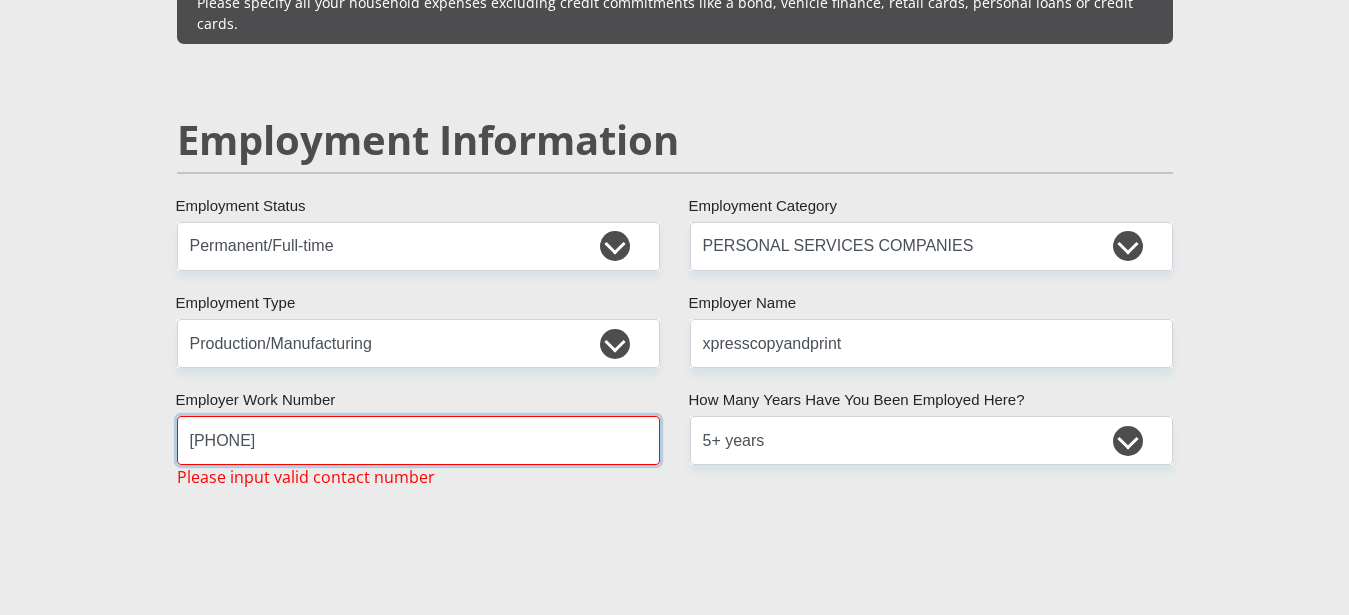 click on "[PHONE]" at bounding box center (418, 440) 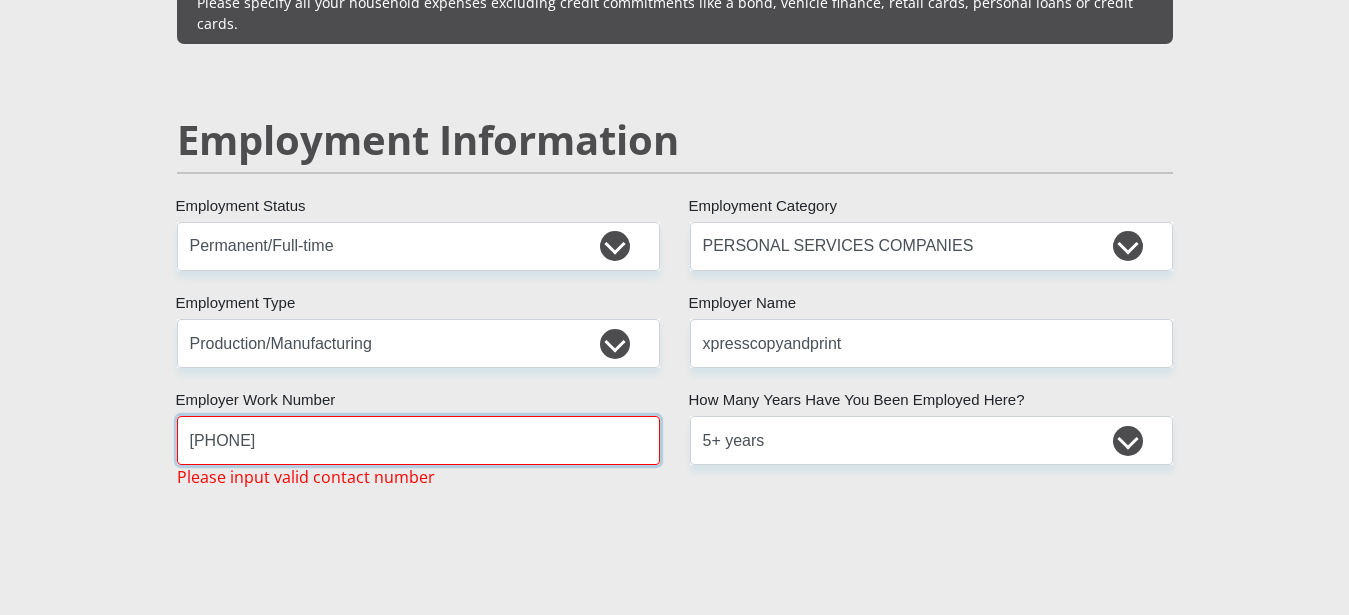 click on "[PHONE]" at bounding box center [418, 440] 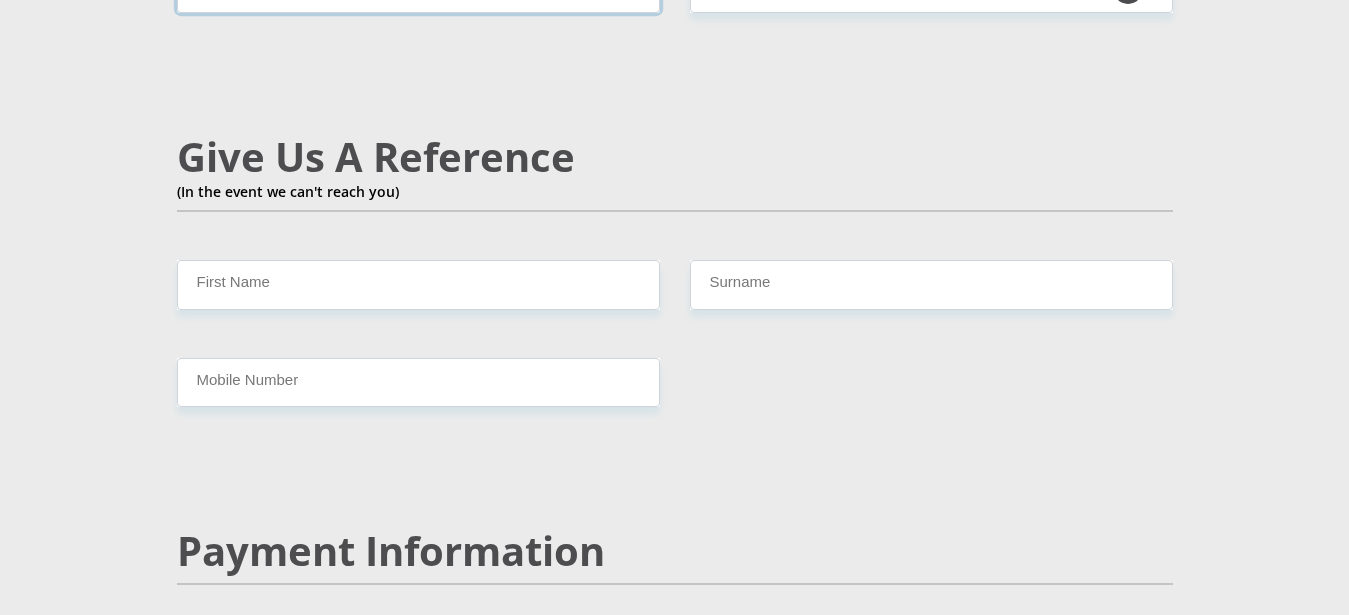 scroll, scrollTop: 3570, scrollLeft: 0, axis: vertical 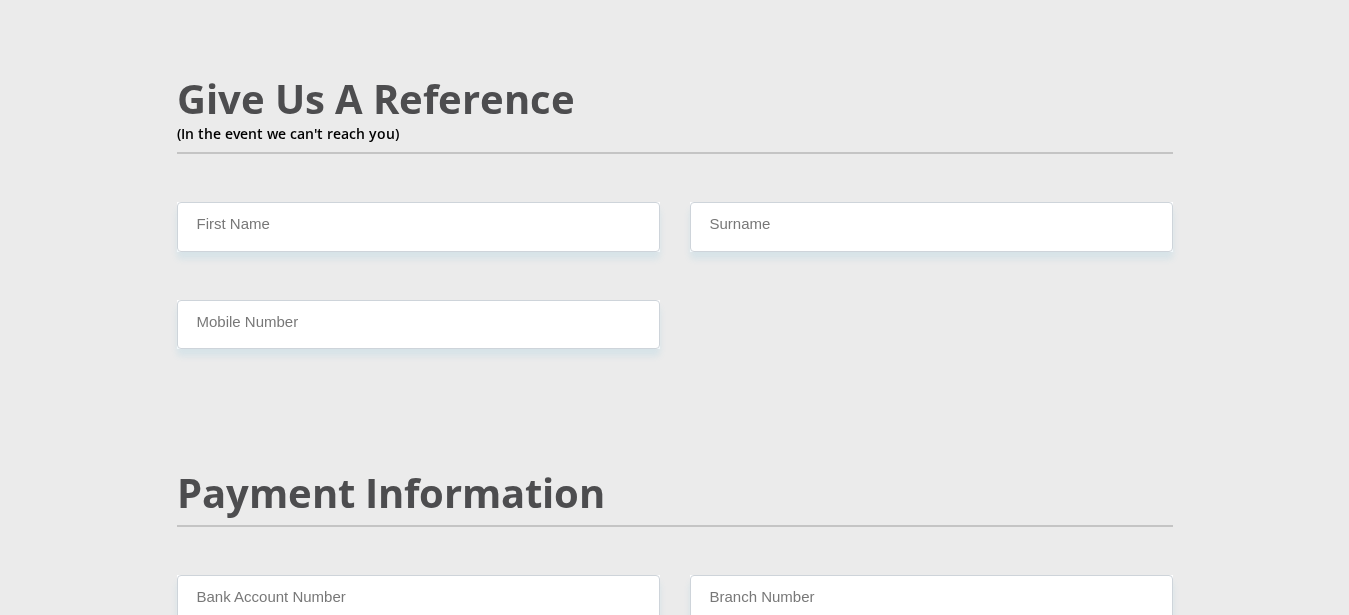 type on "[PHONE]" 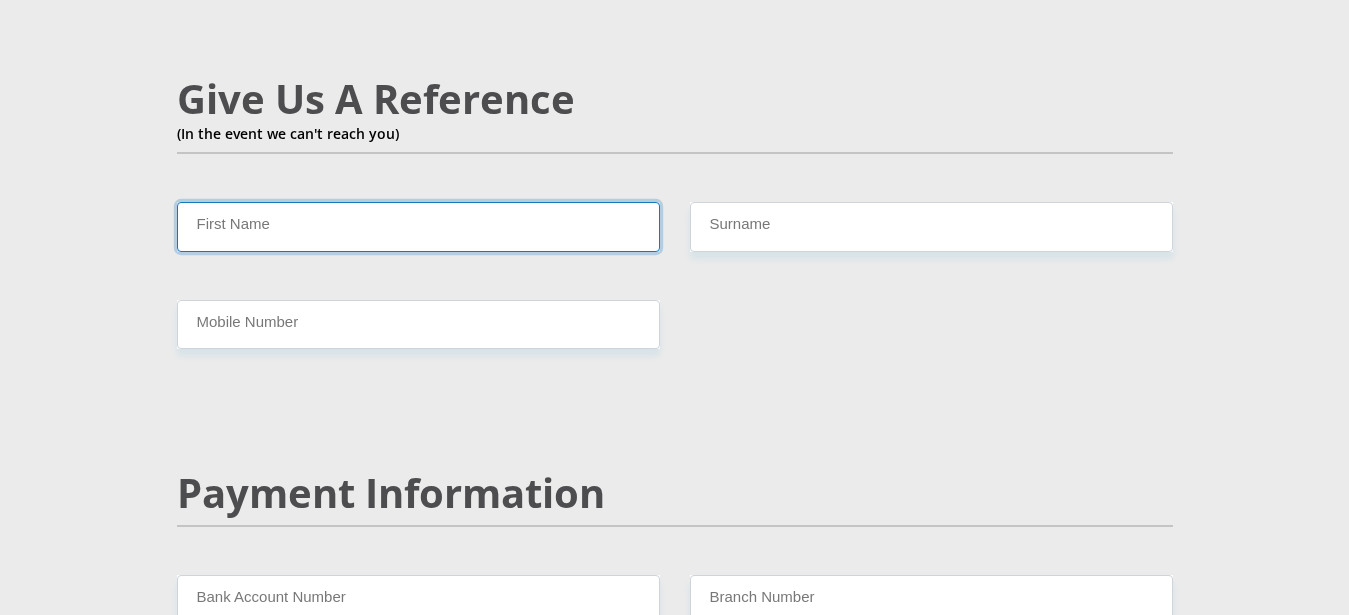 click on "First Name" at bounding box center [418, 226] 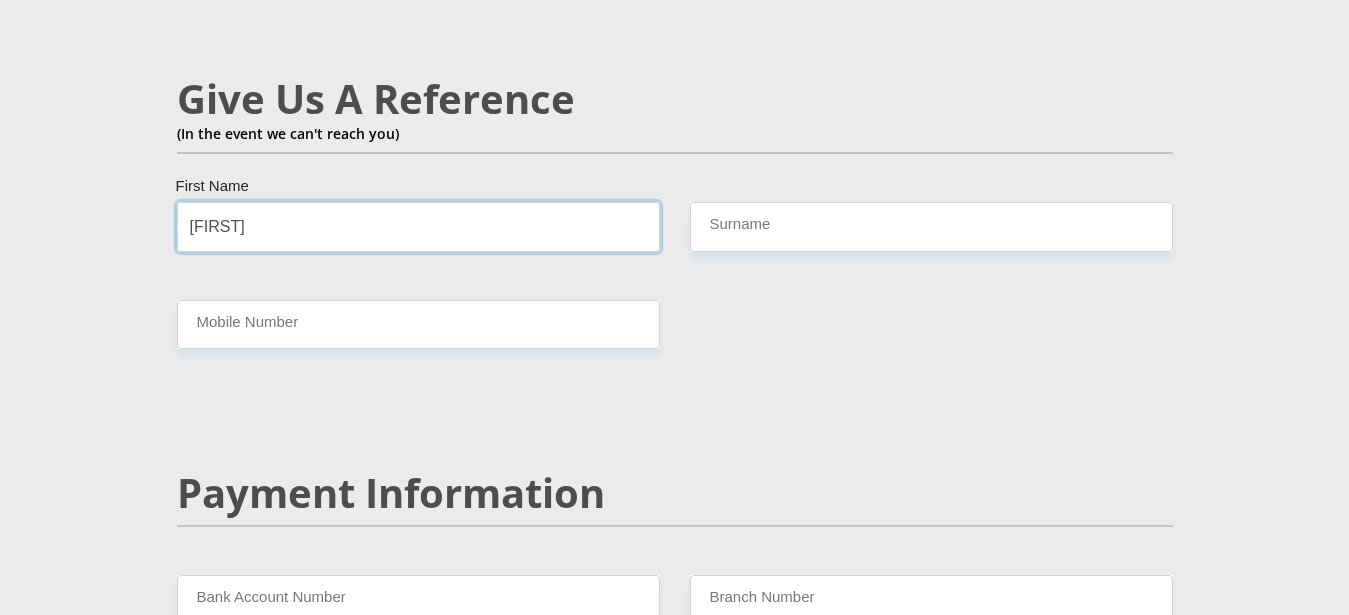 type on "[FIRST]" 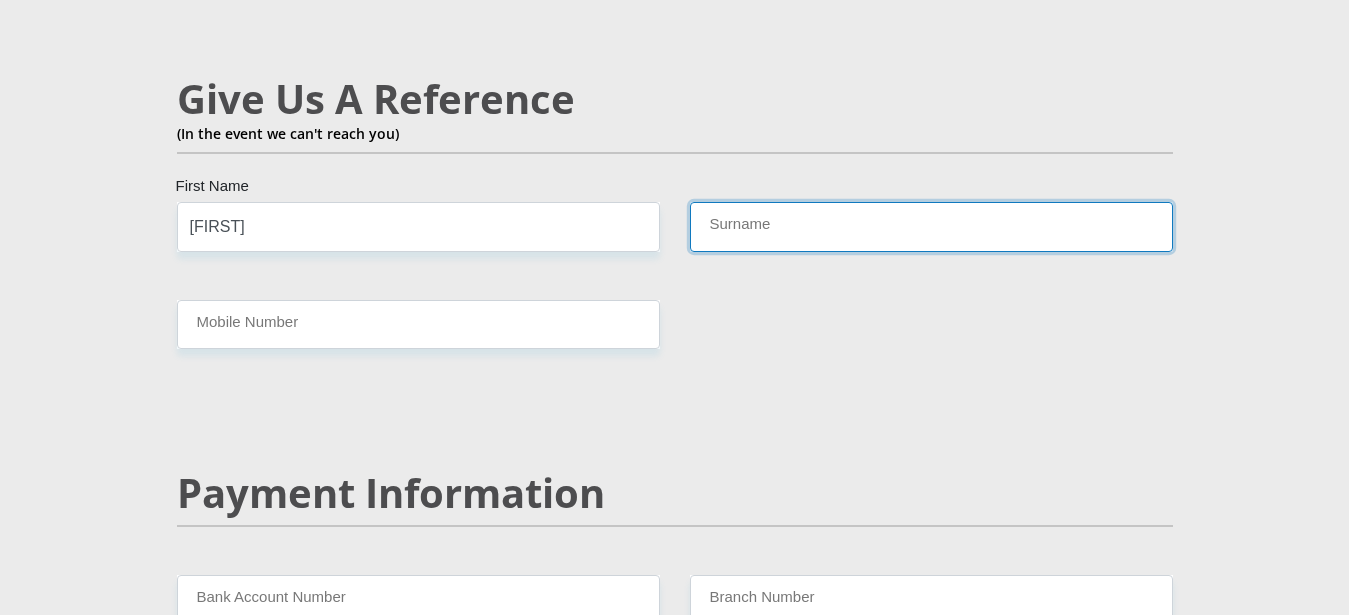 click on "Surname" at bounding box center [931, 226] 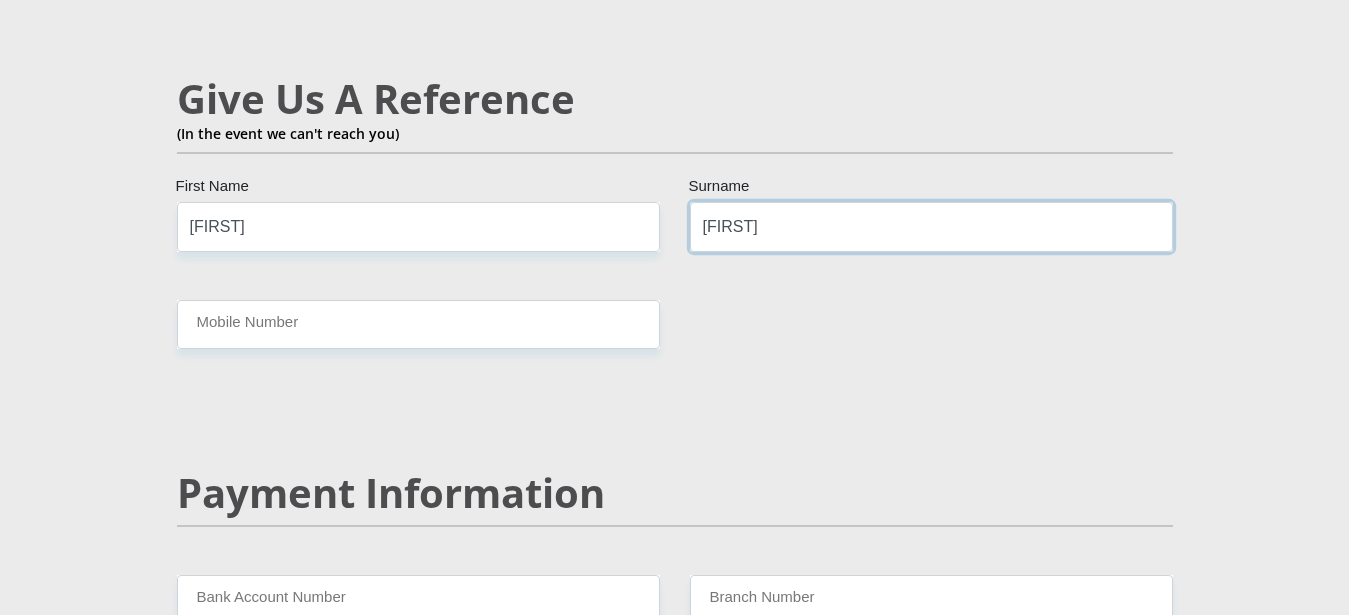 type on "[FIRST]" 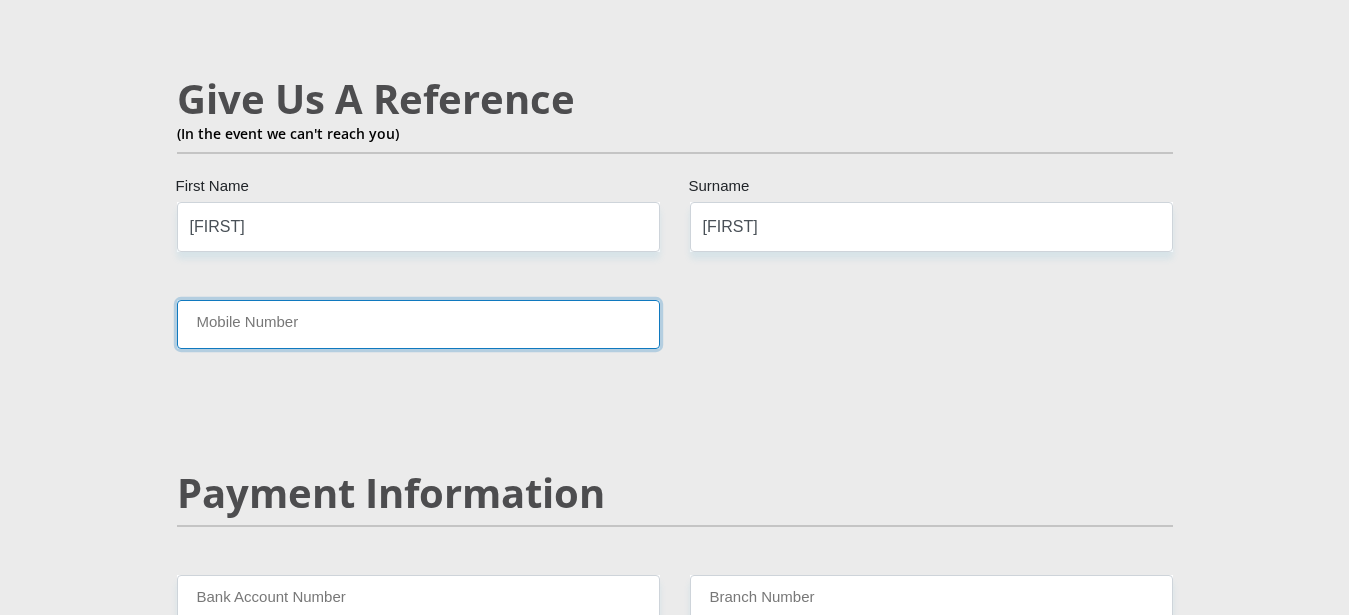 click on "Mobile Number" at bounding box center [418, 324] 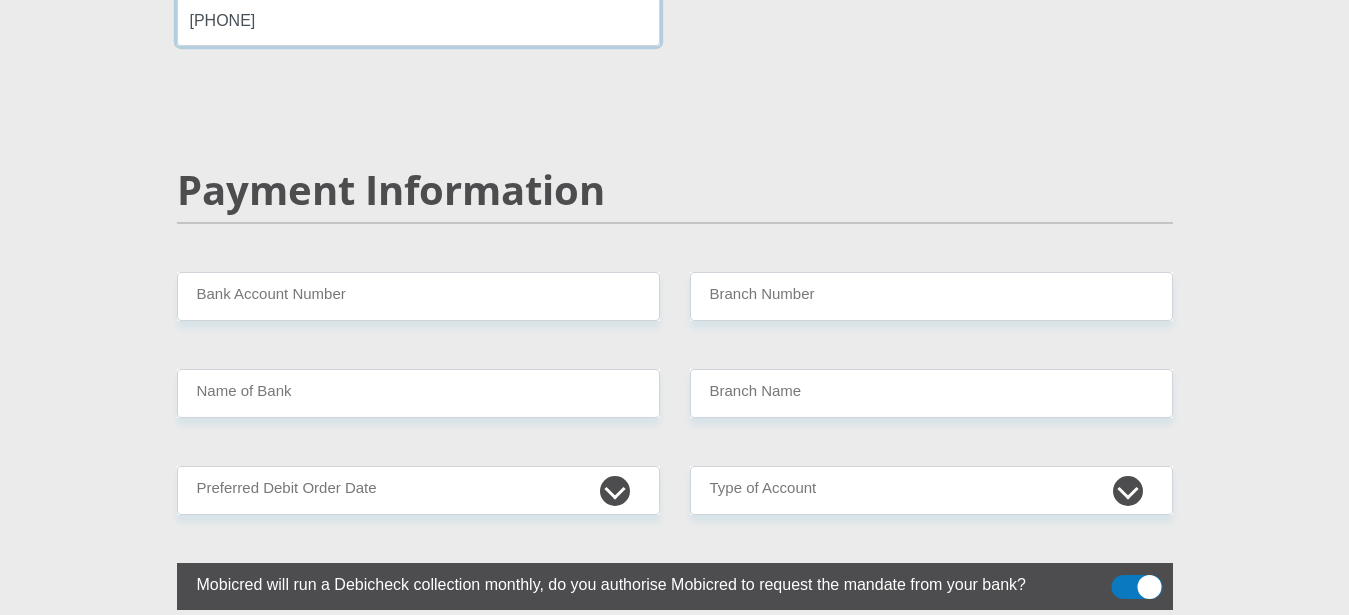 scroll, scrollTop: 3978, scrollLeft: 0, axis: vertical 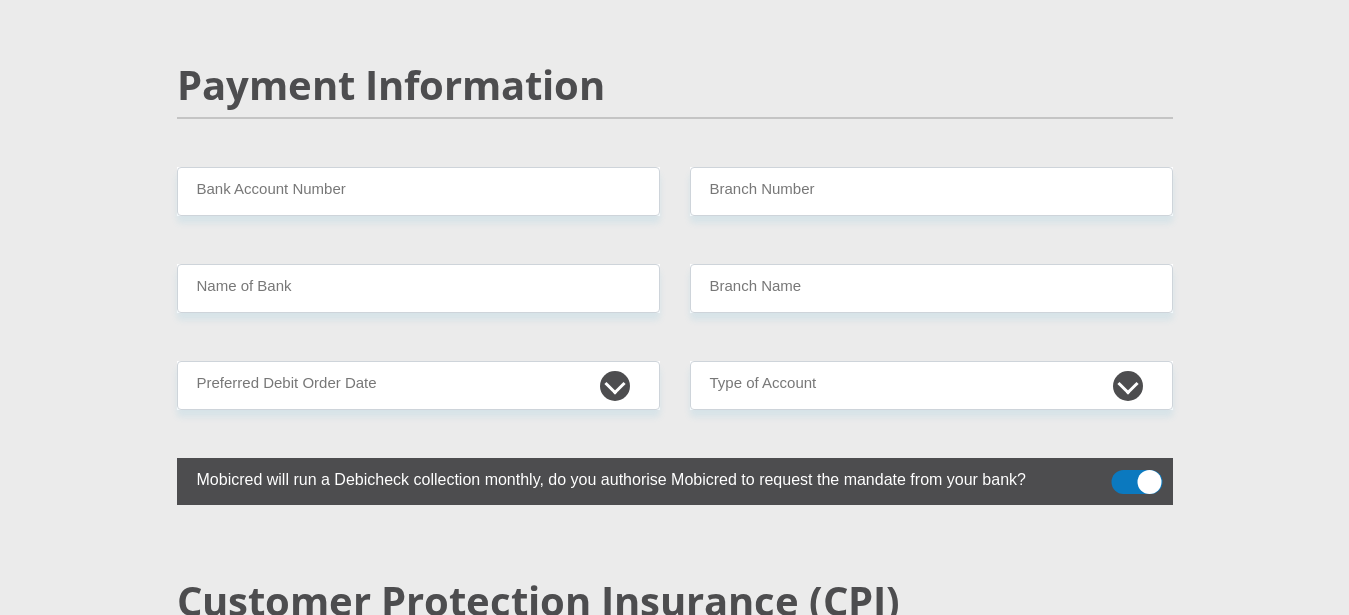 type on "[PHONE]" 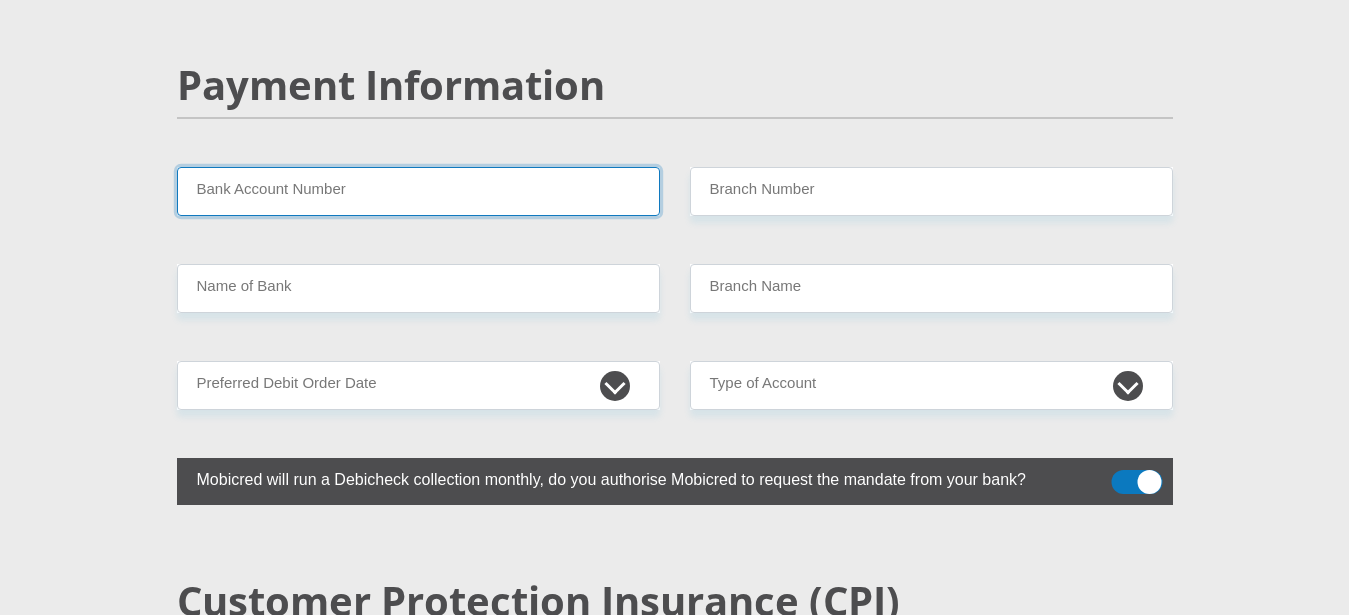 click on "Bank Account Number" at bounding box center [418, 191] 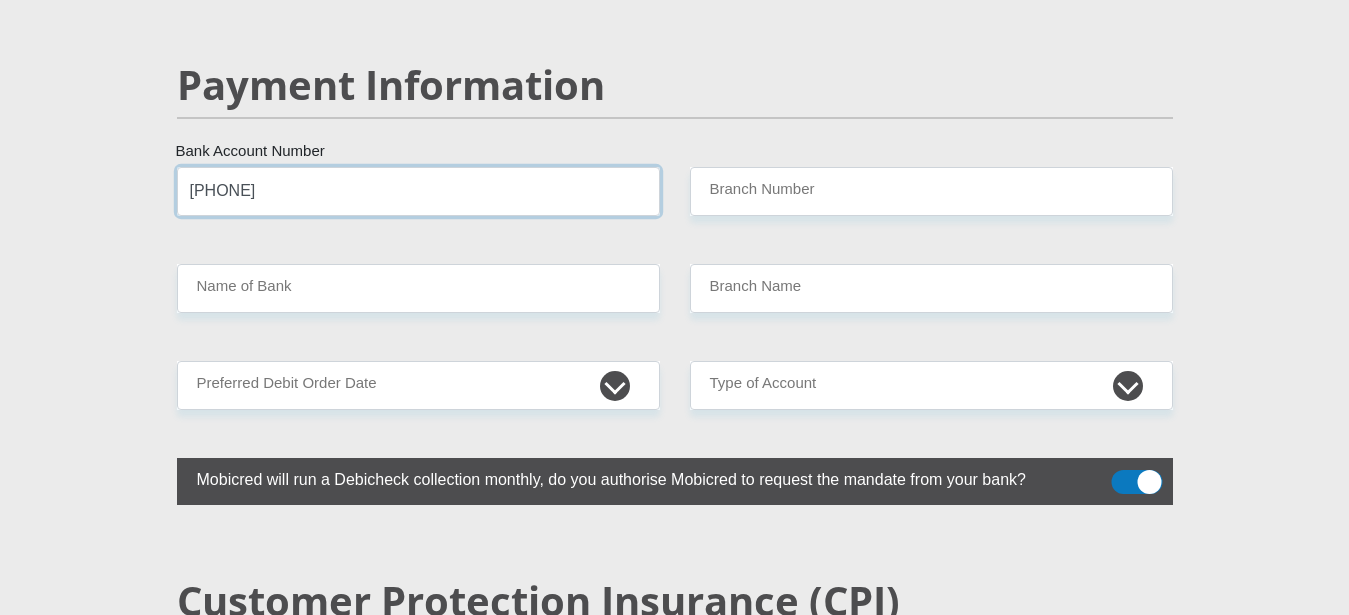 type on "[PHONE]" 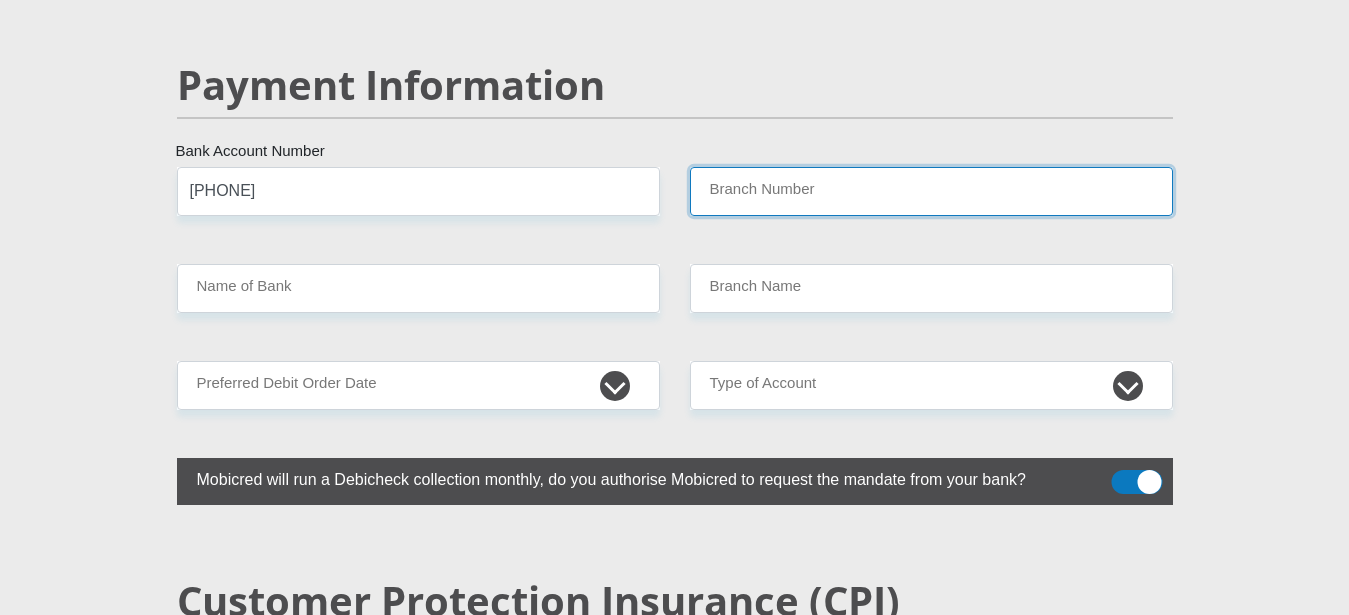 click on "Branch Number" at bounding box center [931, 191] 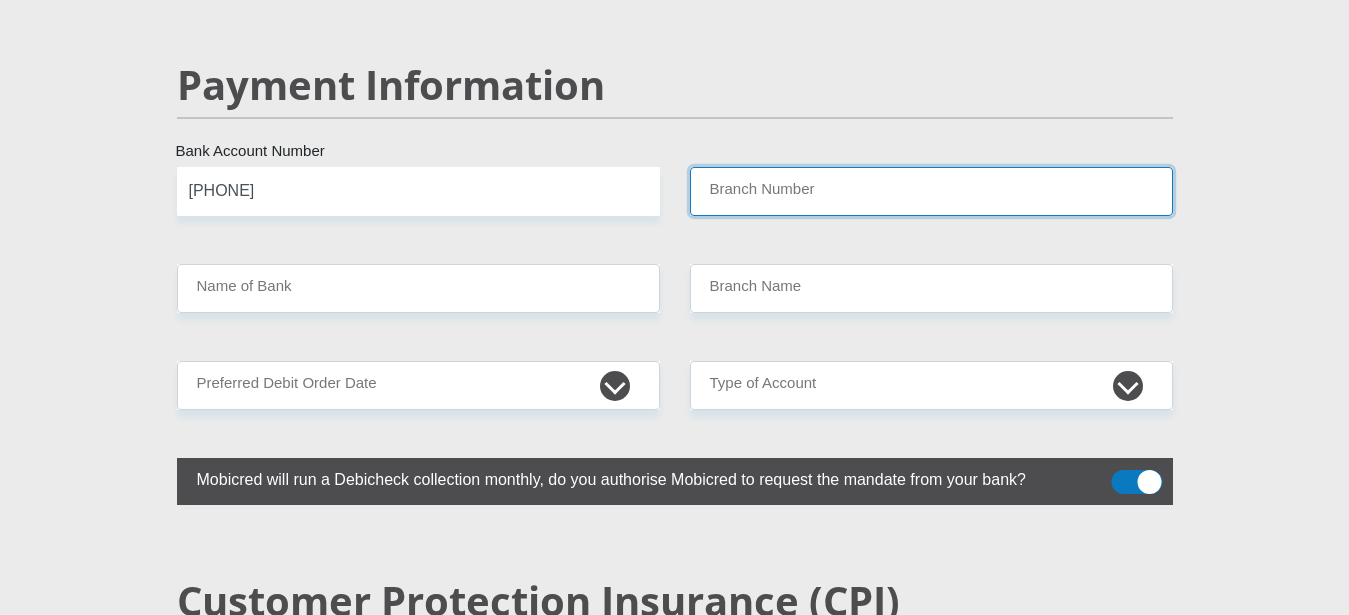 paste on "250655" 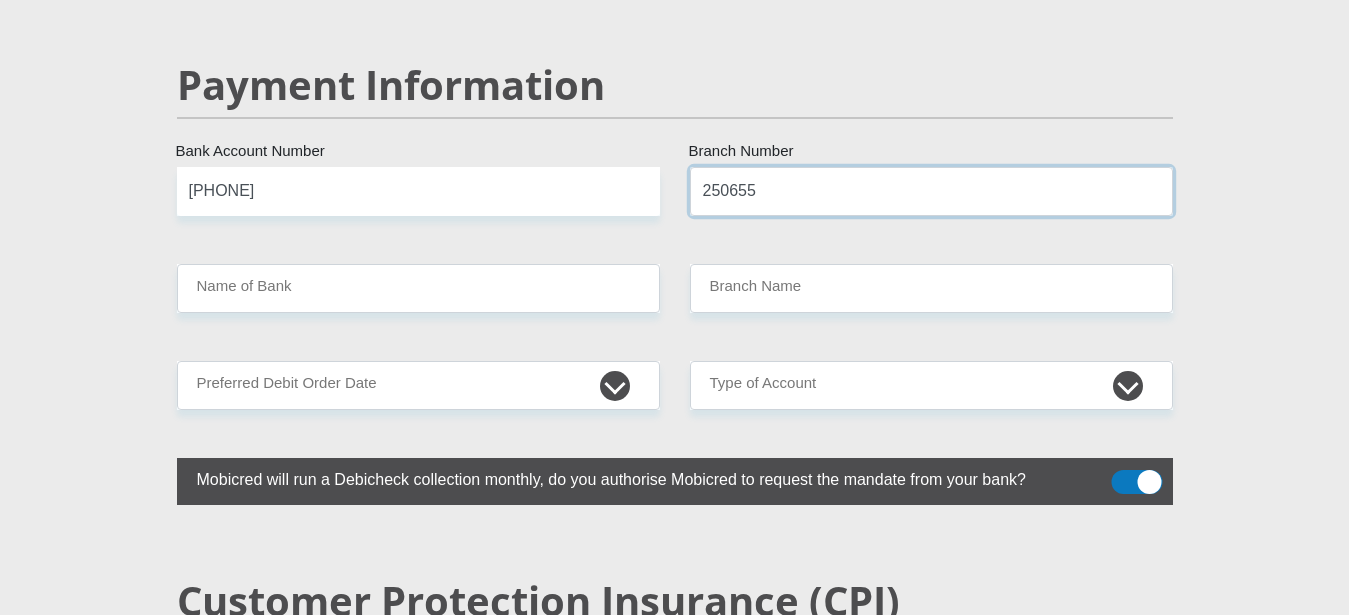 type on "250655" 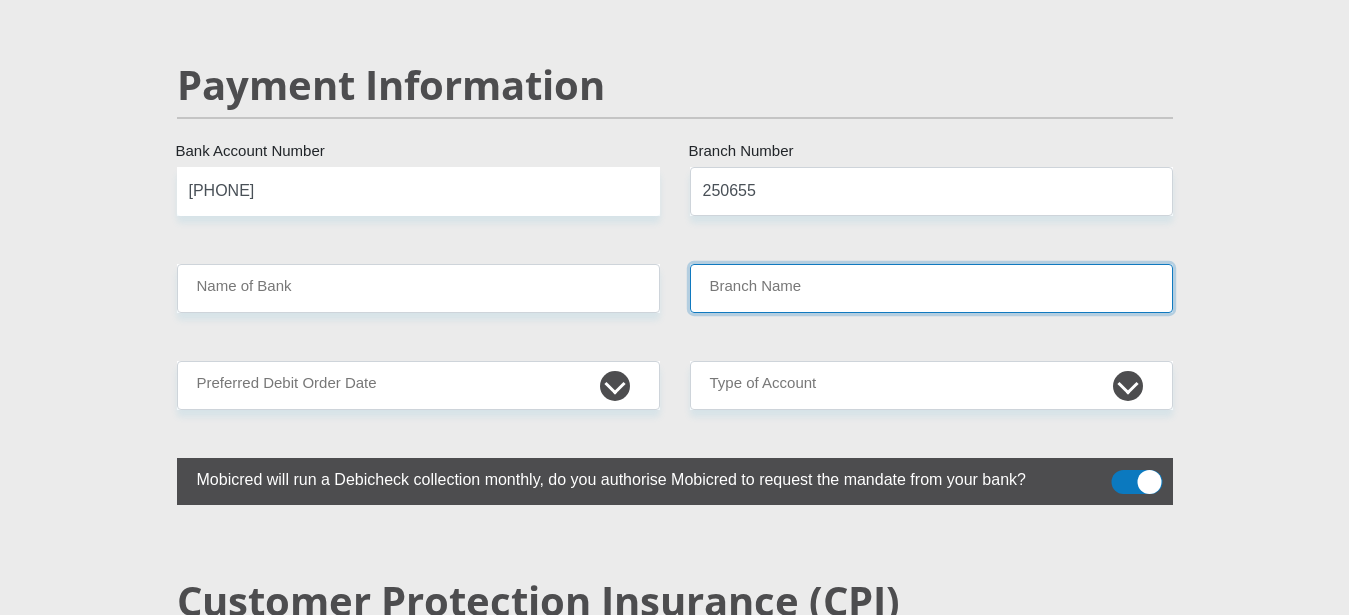 click on "Branch Name" at bounding box center [931, 288] 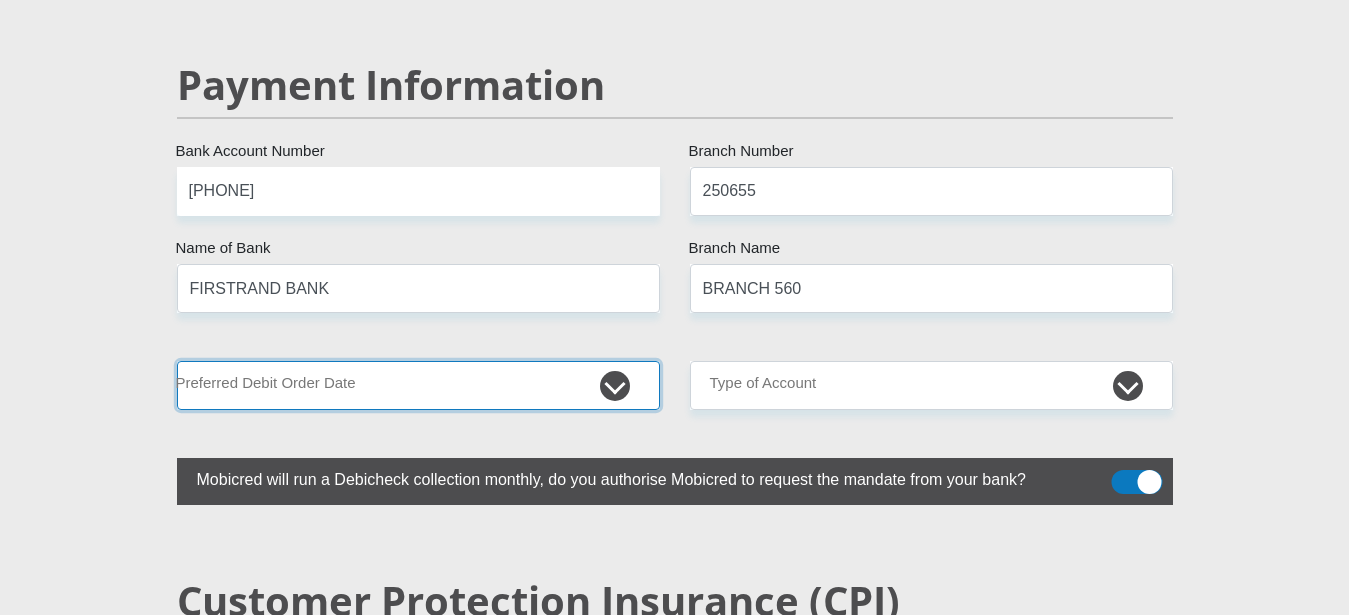 click on "1st
2nd
3rd
4th
5th
7th
18th
19th
20th
21st
22nd
23rd
24th
25th
26th
27th
28th
29th
30th" at bounding box center [418, 385] 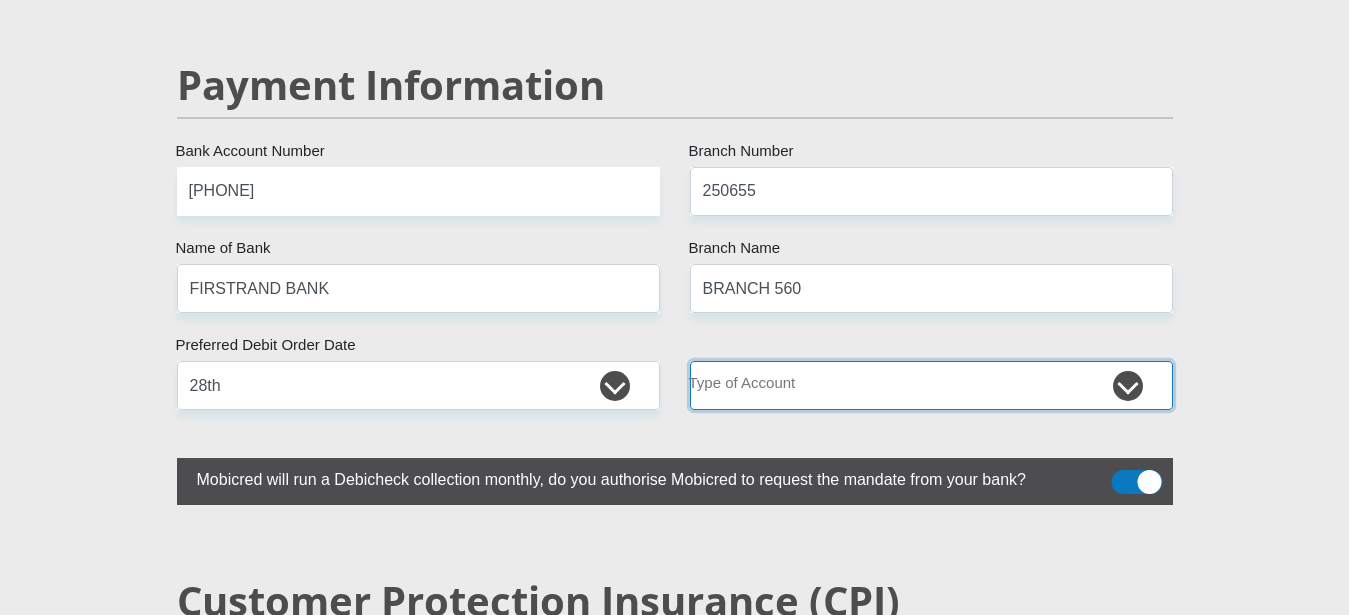 click on "Cheque
Savings" at bounding box center (931, 385) 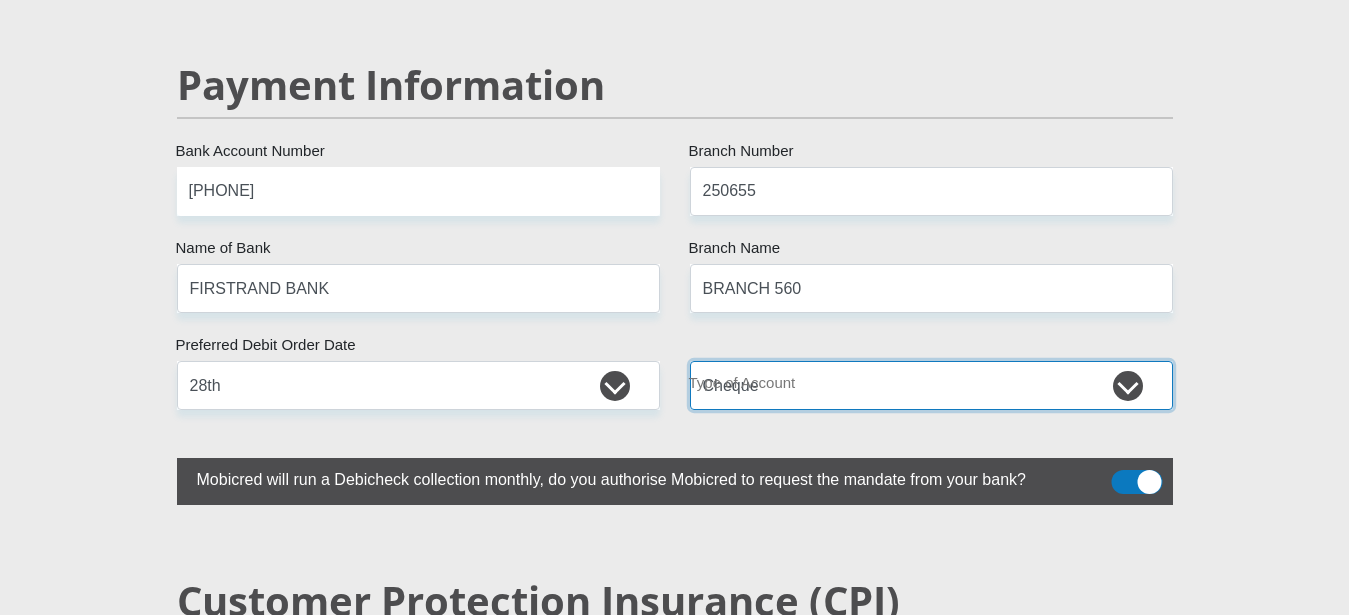 click on "Cheque" at bounding box center [0, 0] 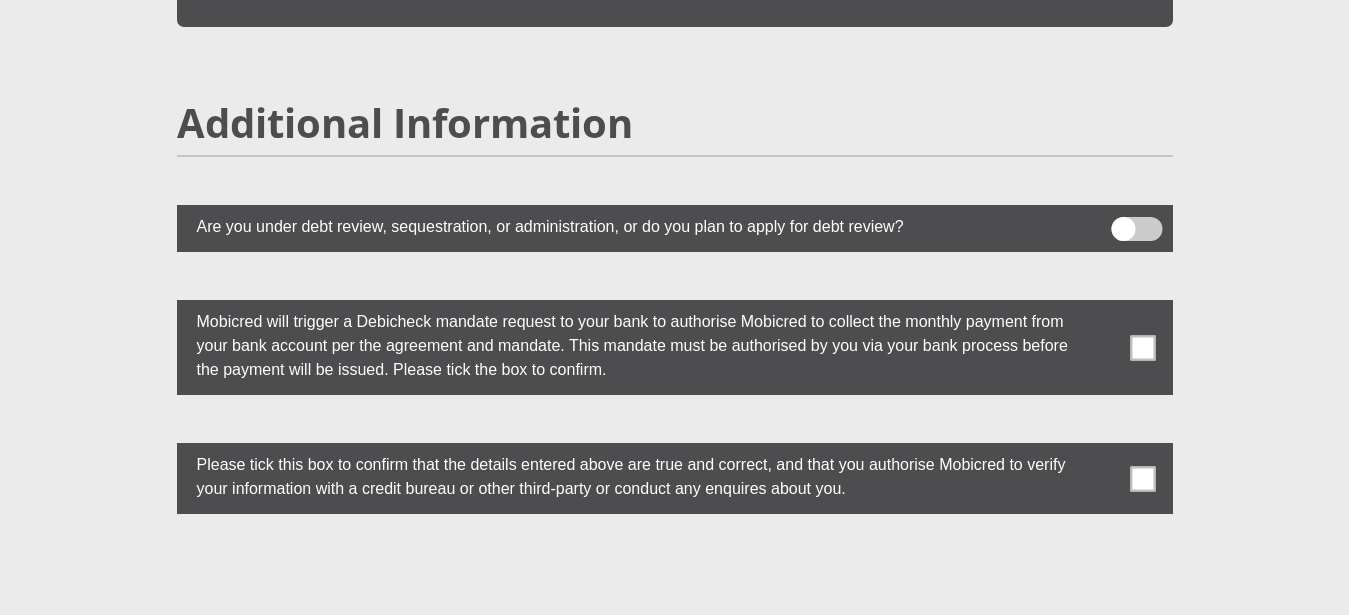 scroll, scrollTop: 5508, scrollLeft: 0, axis: vertical 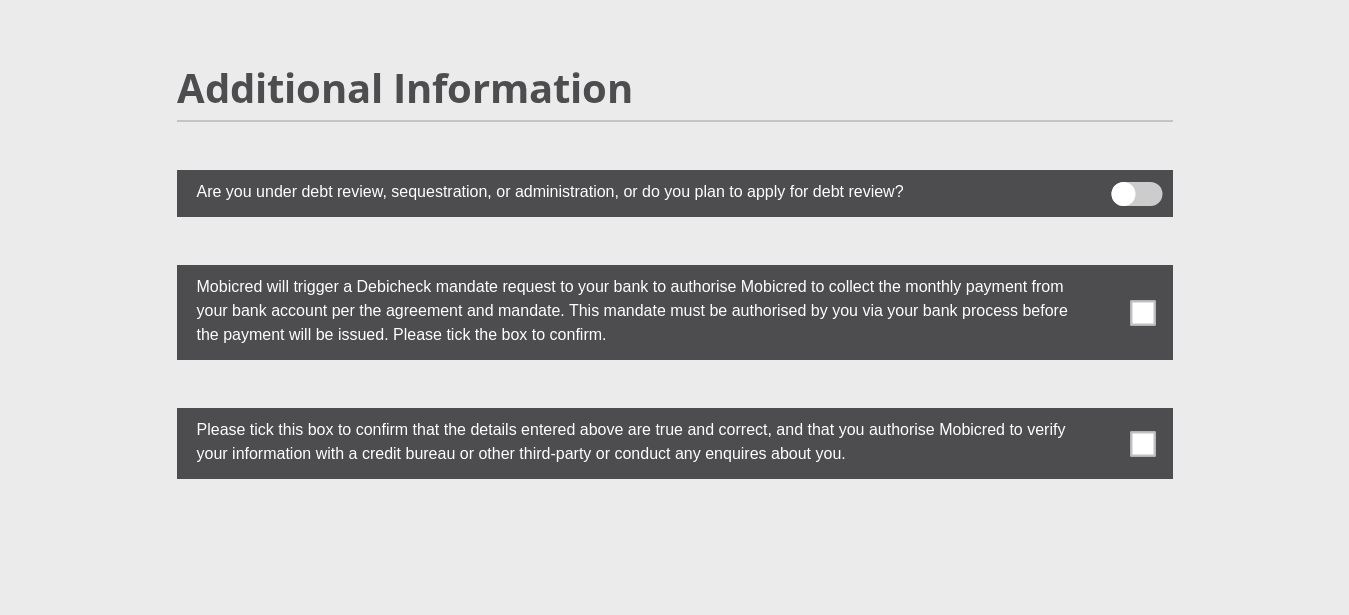 click at bounding box center [1142, 312] 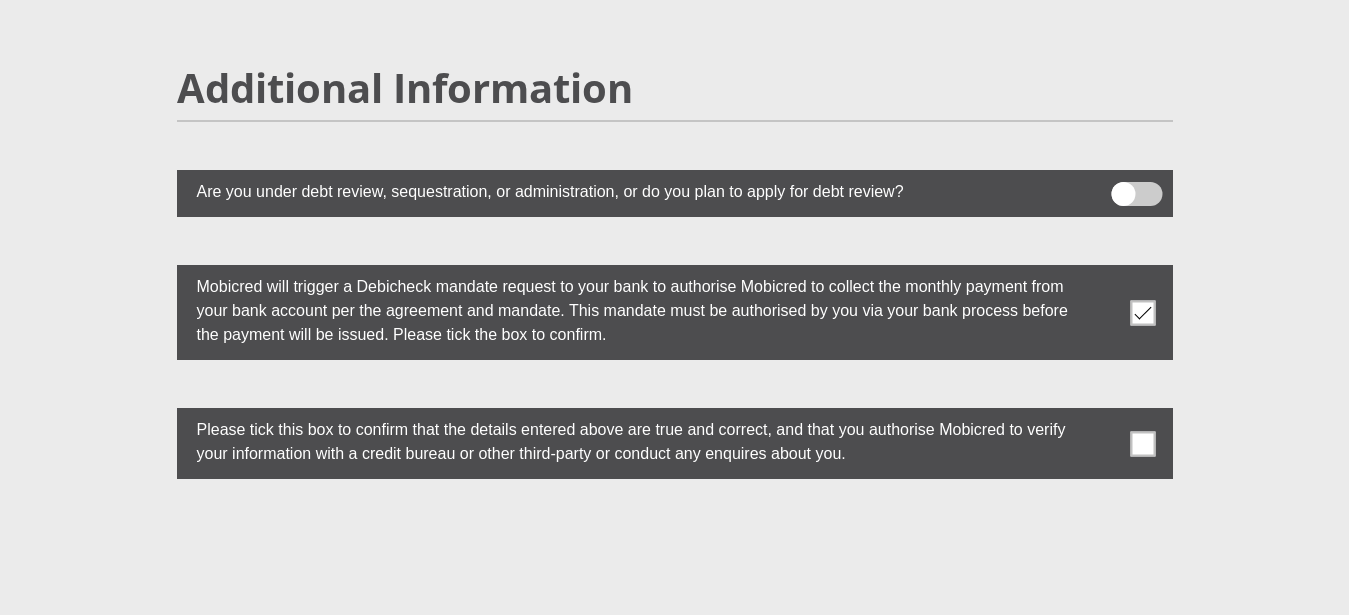 click at bounding box center (1142, 443) 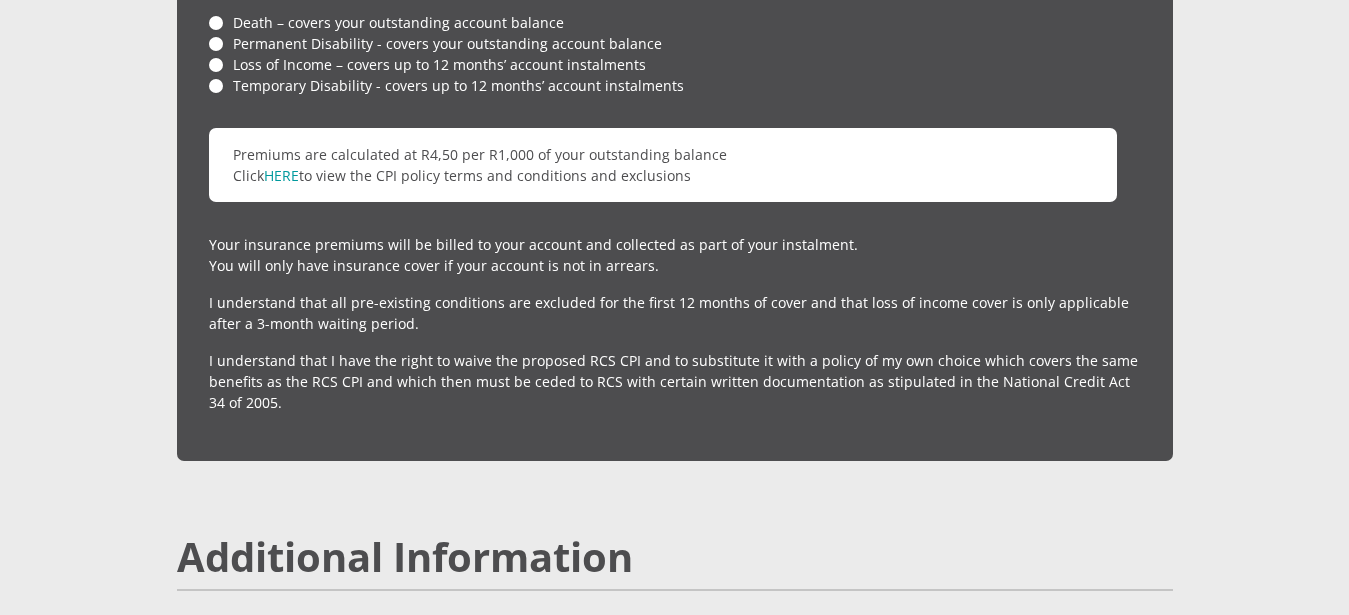 scroll, scrollTop: 4998, scrollLeft: 0, axis: vertical 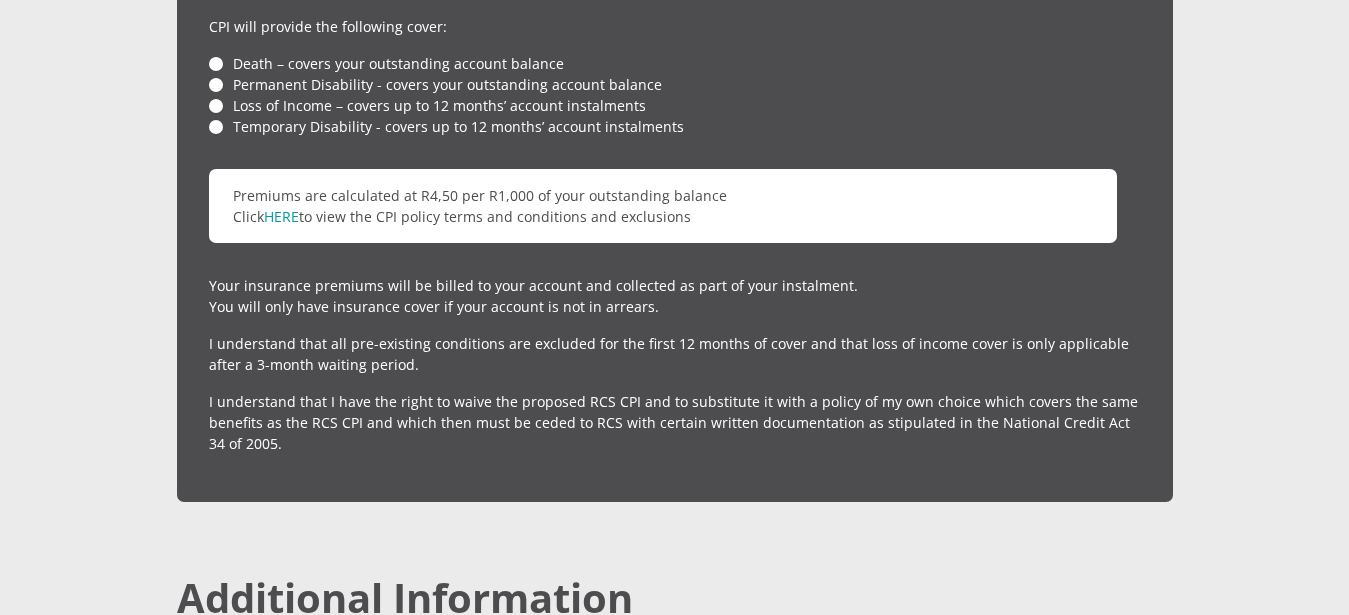 click on "Loss of Income – covers up to 12 months’ account instalments" at bounding box center (675, 105) 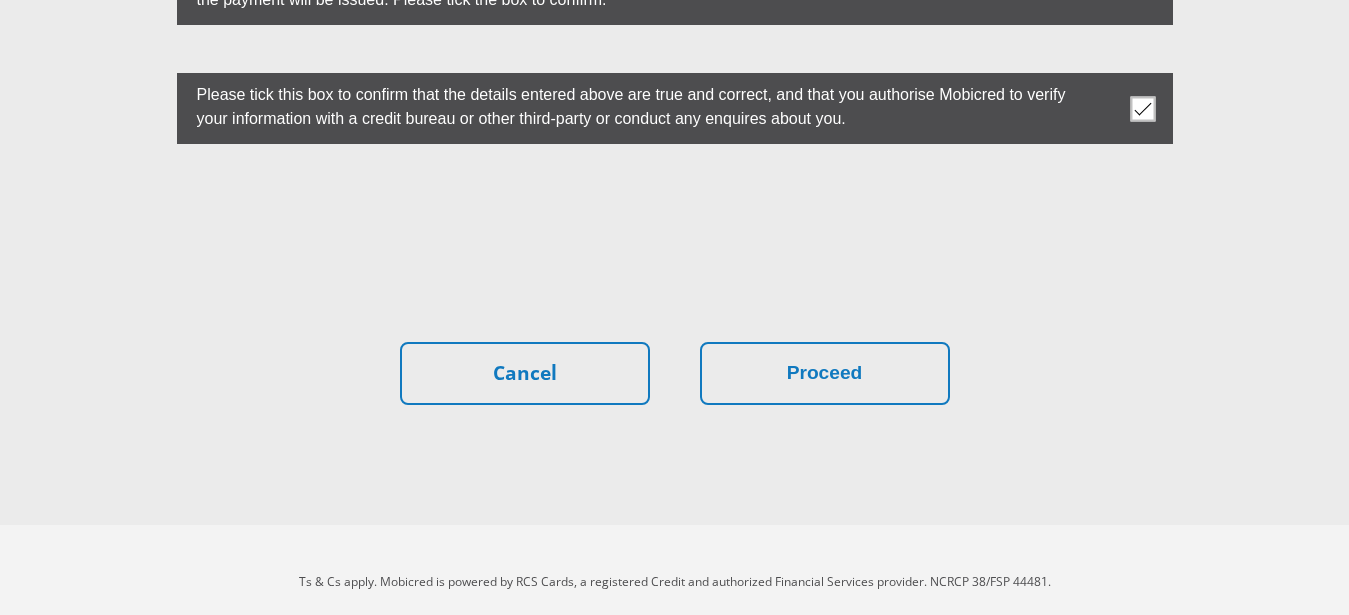 scroll, scrollTop: 5846, scrollLeft: 0, axis: vertical 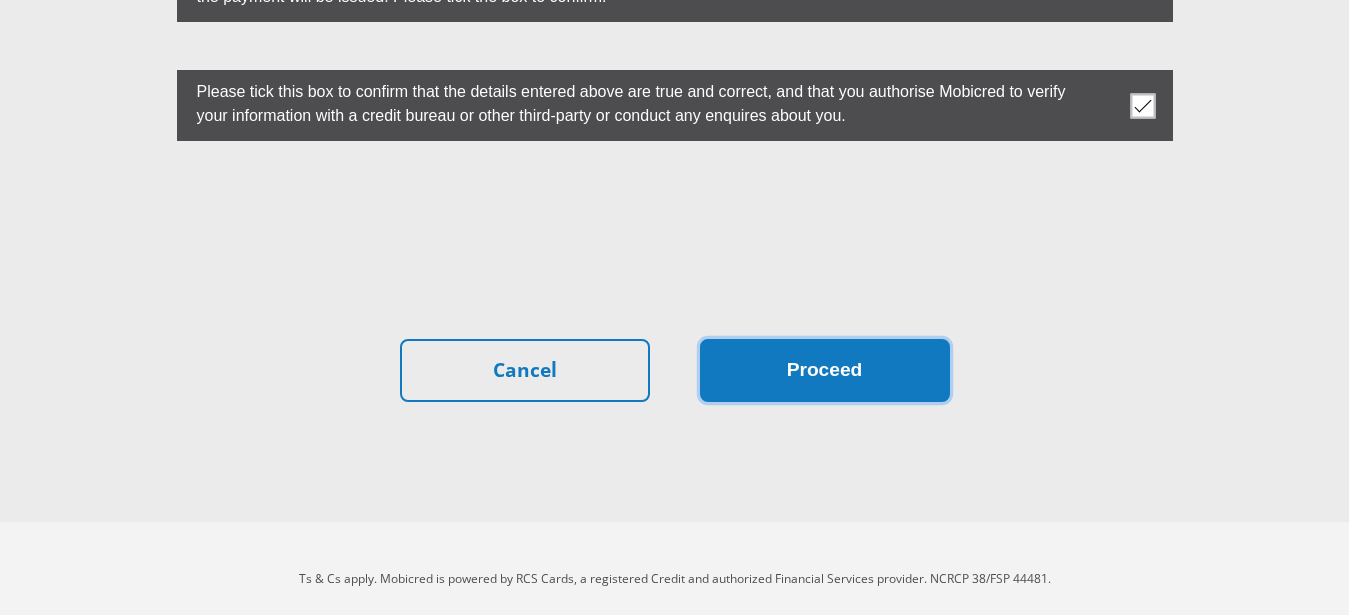 click on "Proceed" at bounding box center (825, 370) 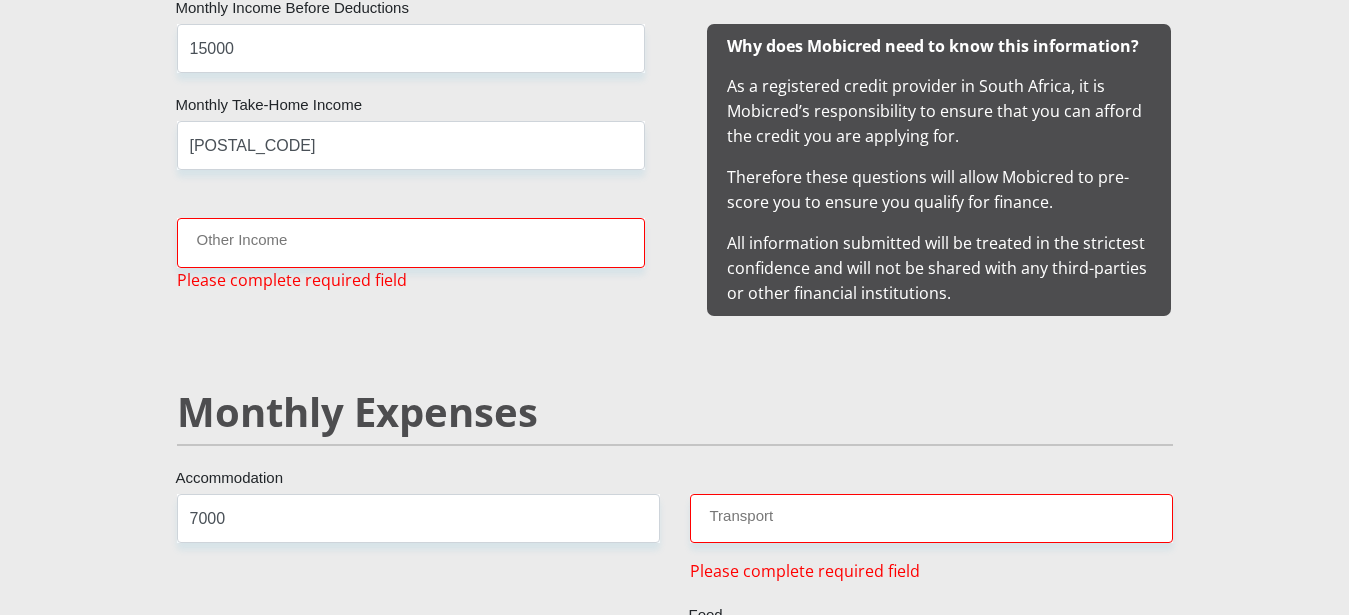 scroll, scrollTop: 2079, scrollLeft: 0, axis: vertical 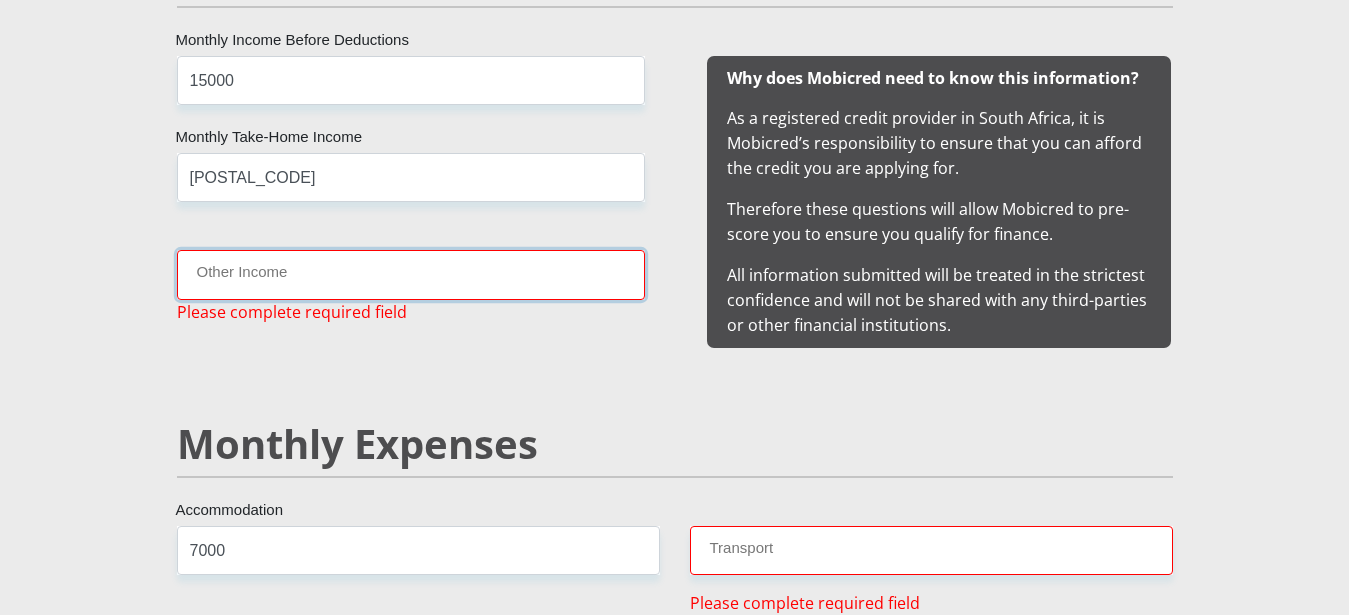 click on "Other Income" at bounding box center (411, 274) 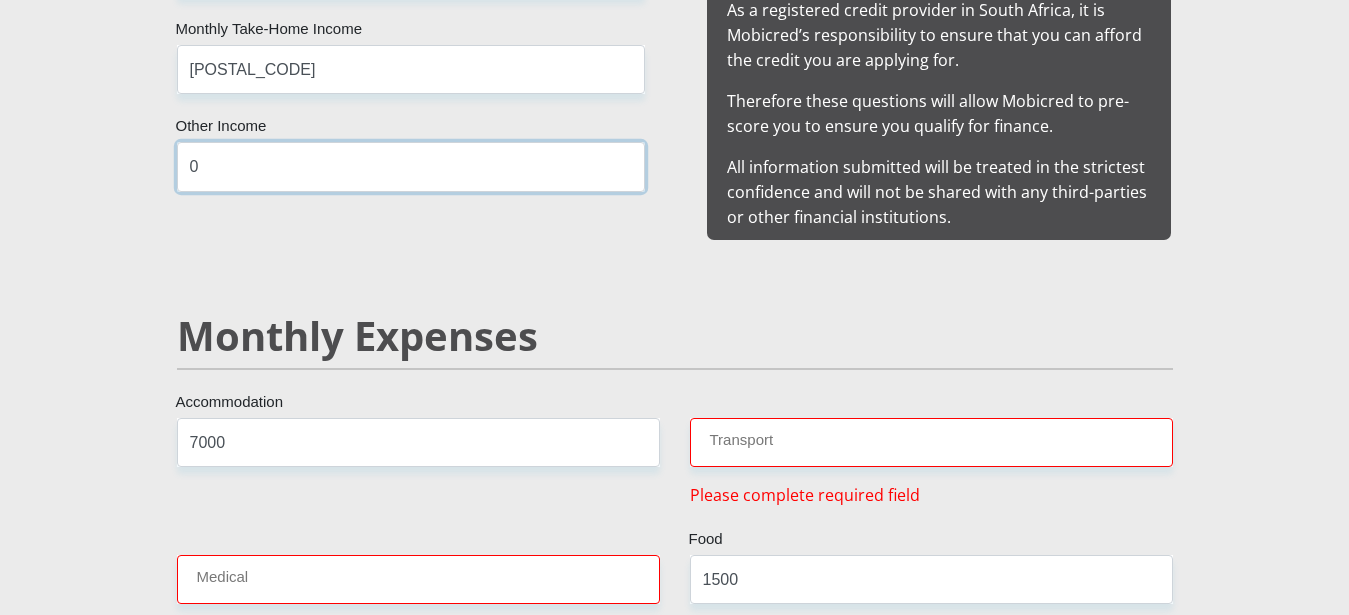 scroll, scrollTop: 2385, scrollLeft: 0, axis: vertical 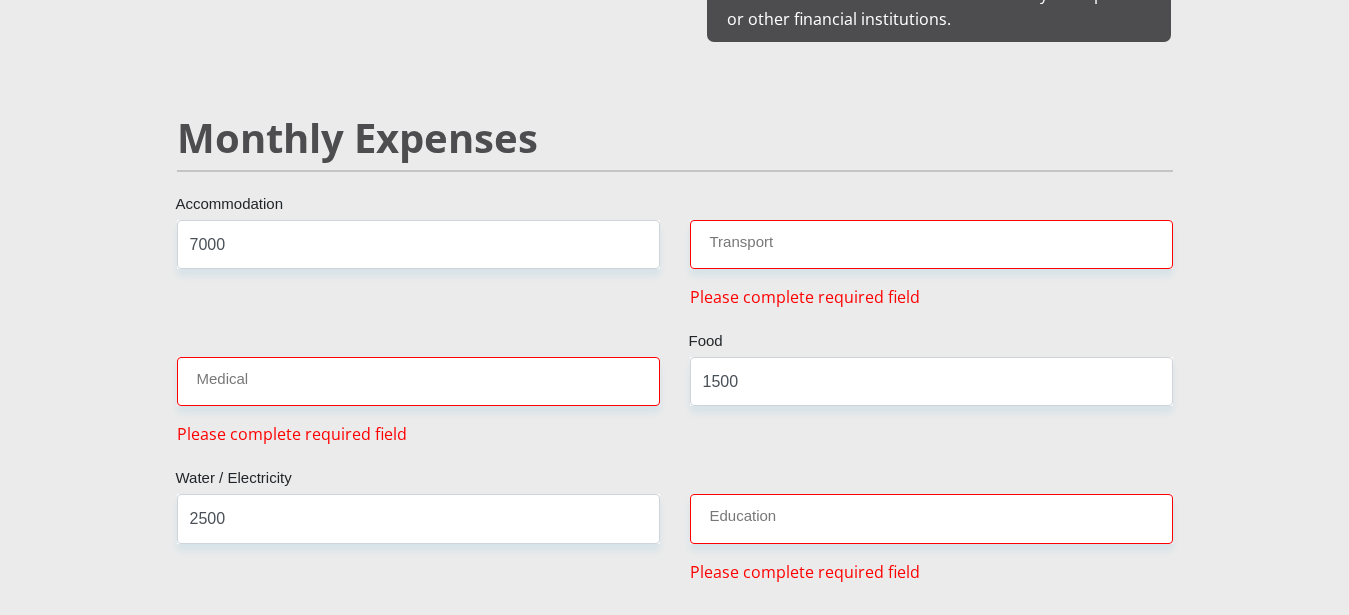 type on "0" 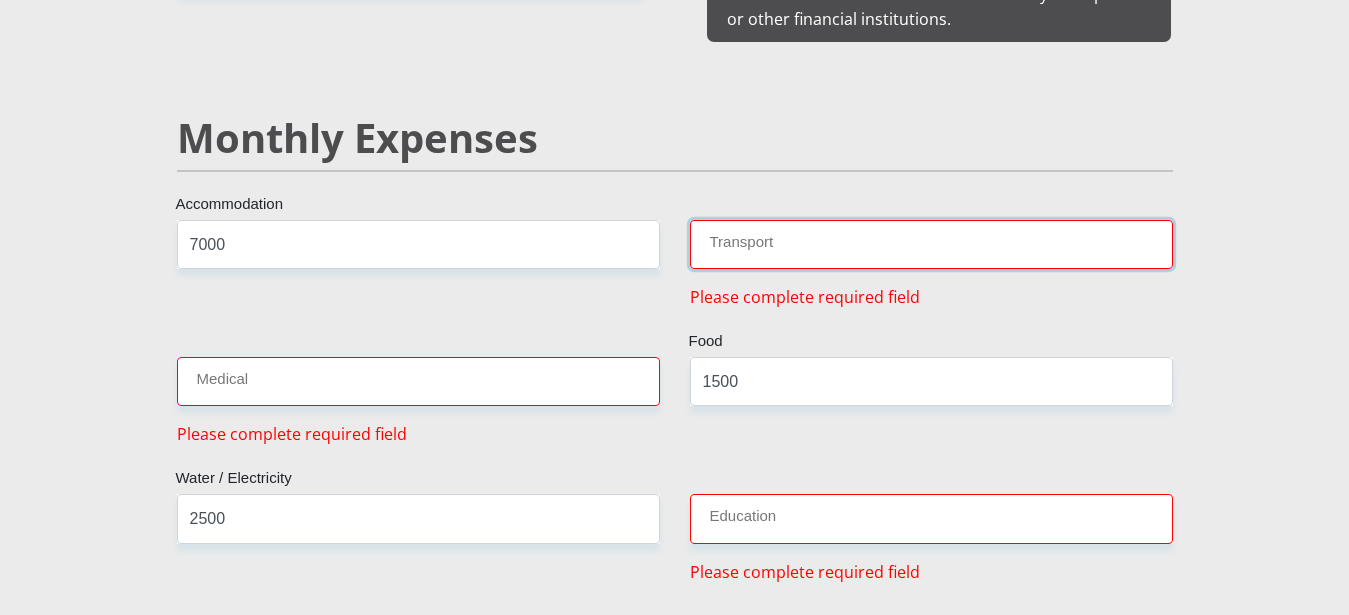 click on "Transport" at bounding box center [931, 244] 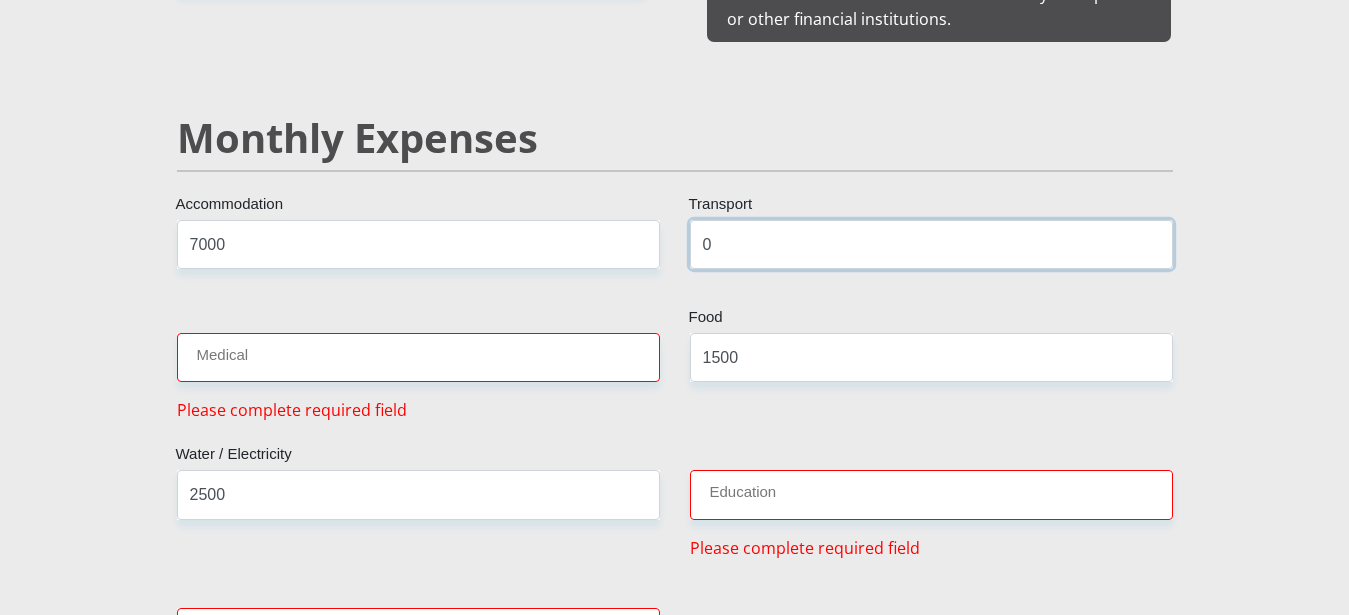 type on "0" 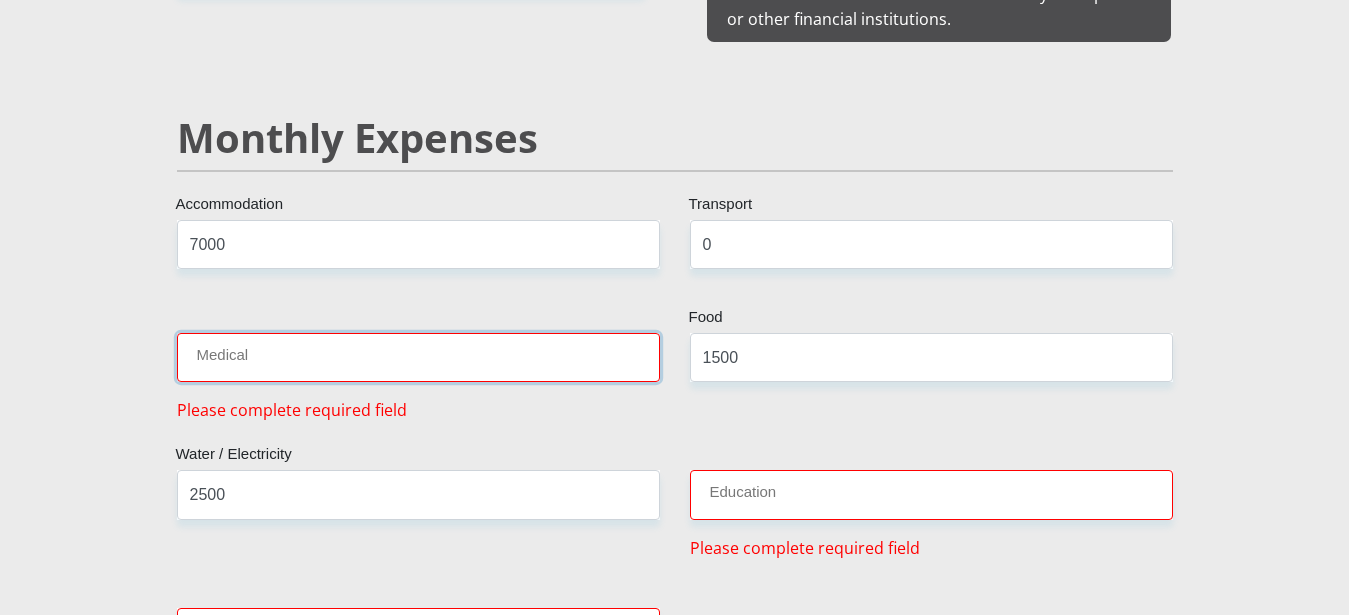 click on "Medical" at bounding box center (418, 357) 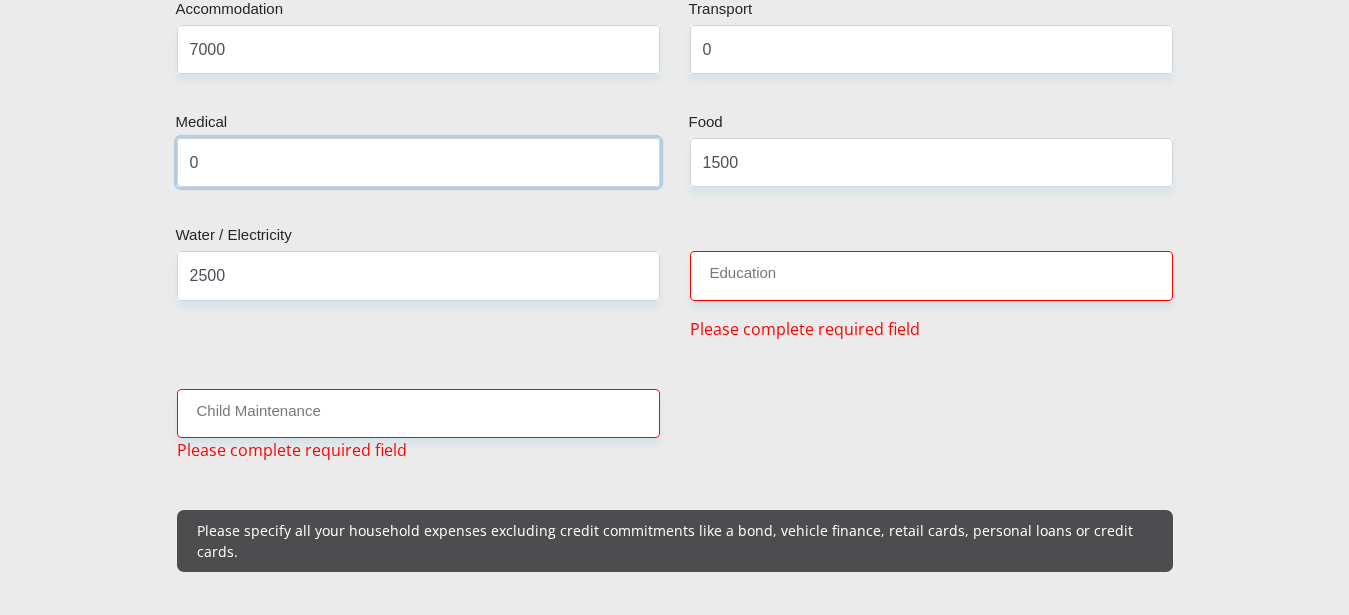 scroll, scrollTop: 2589, scrollLeft: 0, axis: vertical 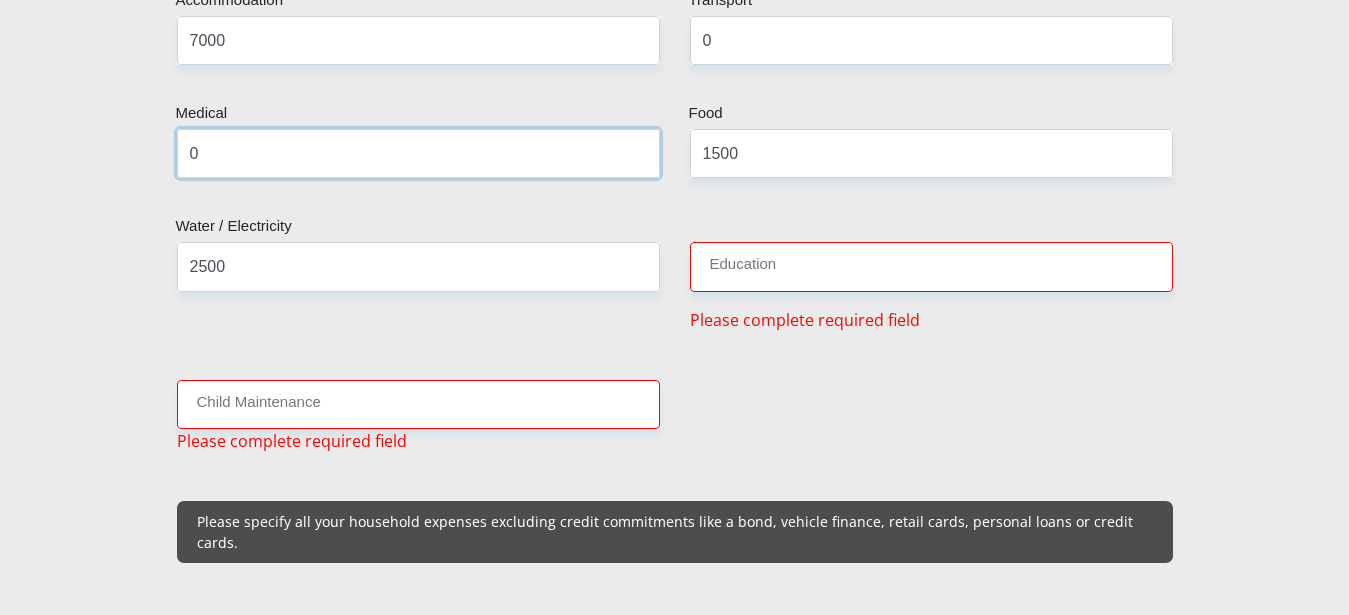 type on "0" 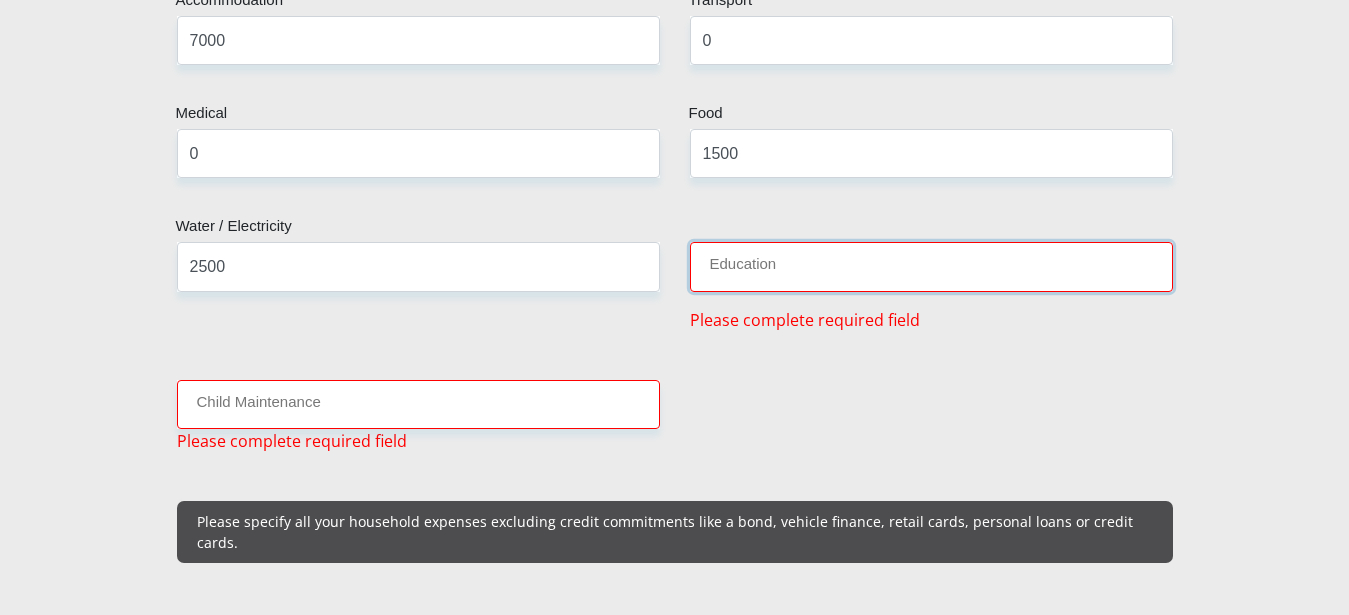 click on "Education" at bounding box center [931, 266] 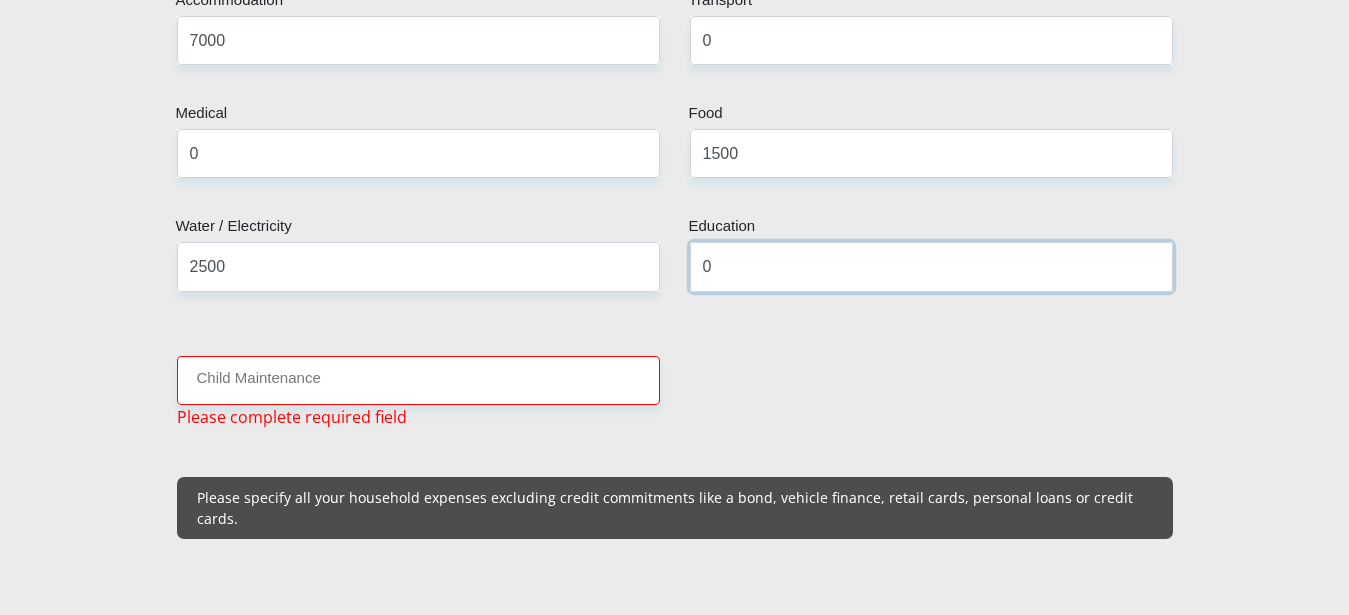 type on "0" 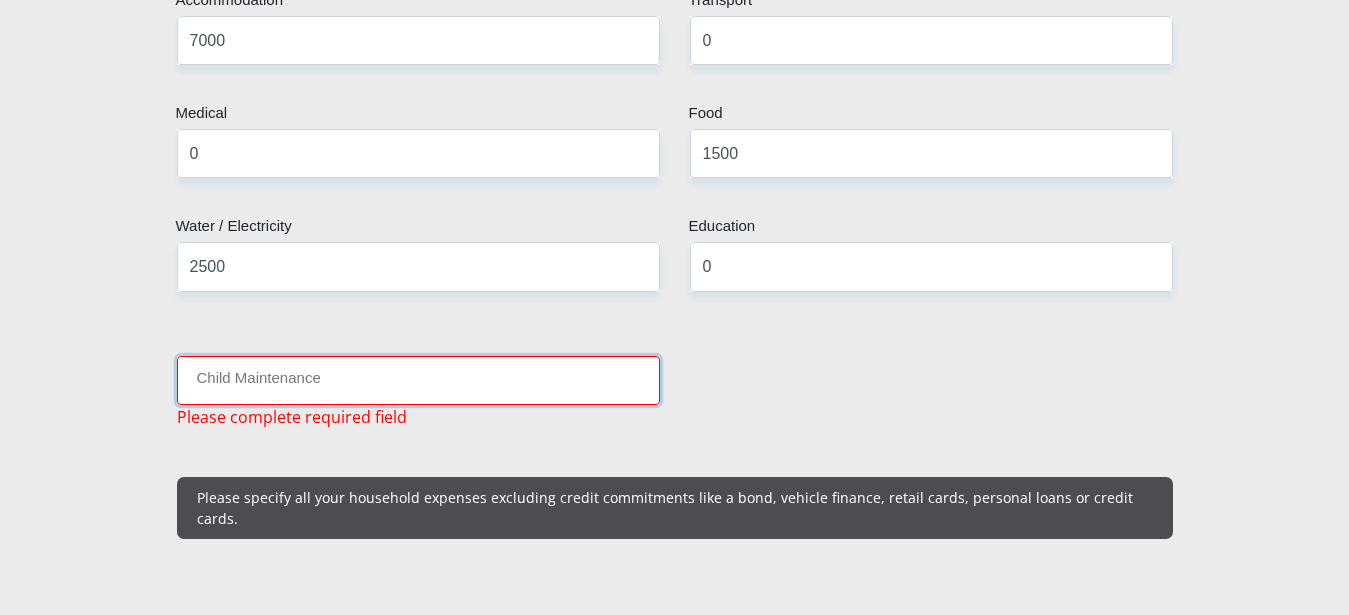 click on "Child Maintenance" at bounding box center (418, 380) 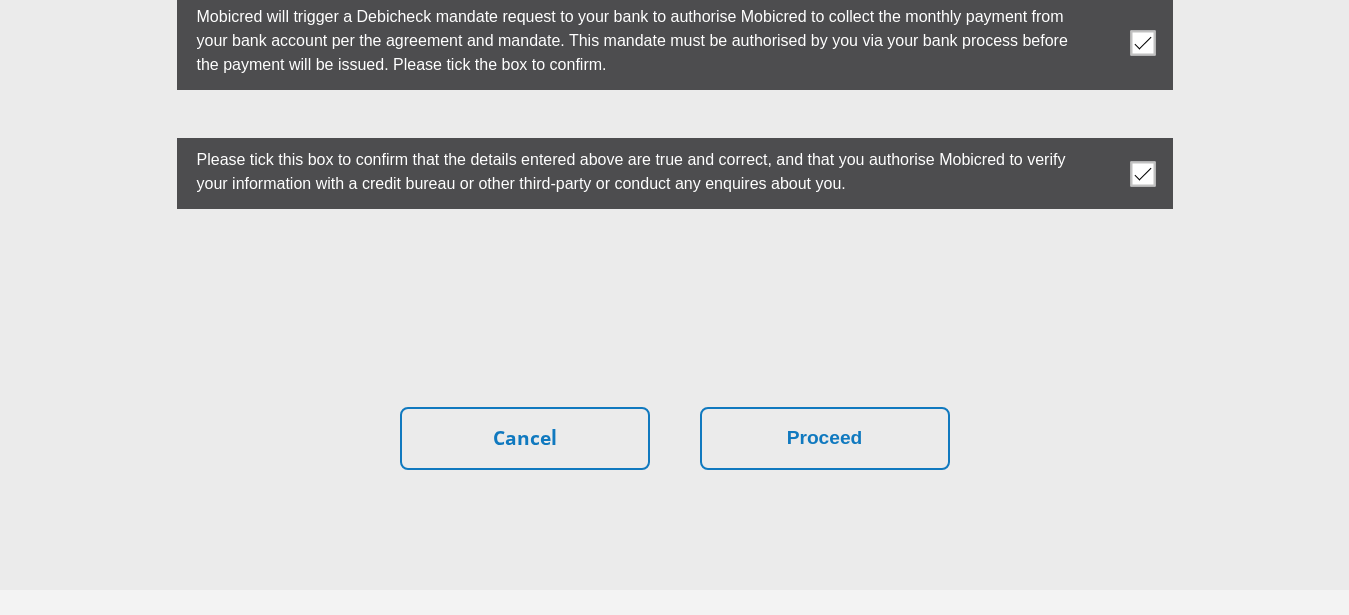 scroll, scrollTop: 5846, scrollLeft: 0, axis: vertical 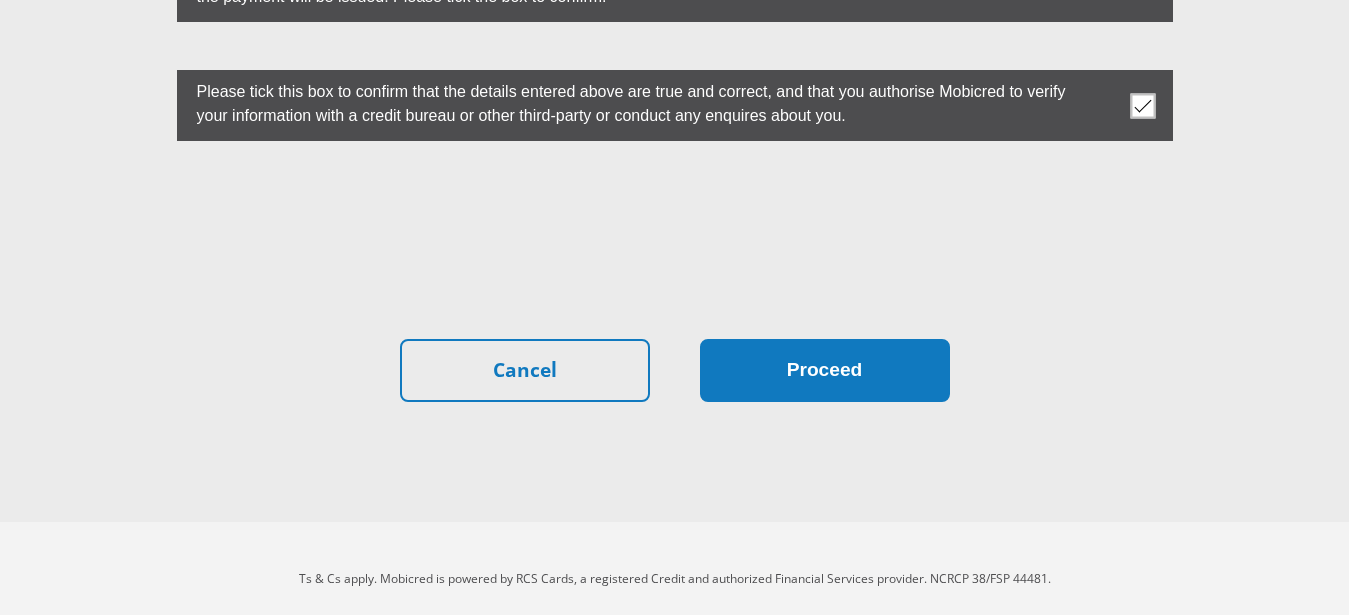 type on "0" 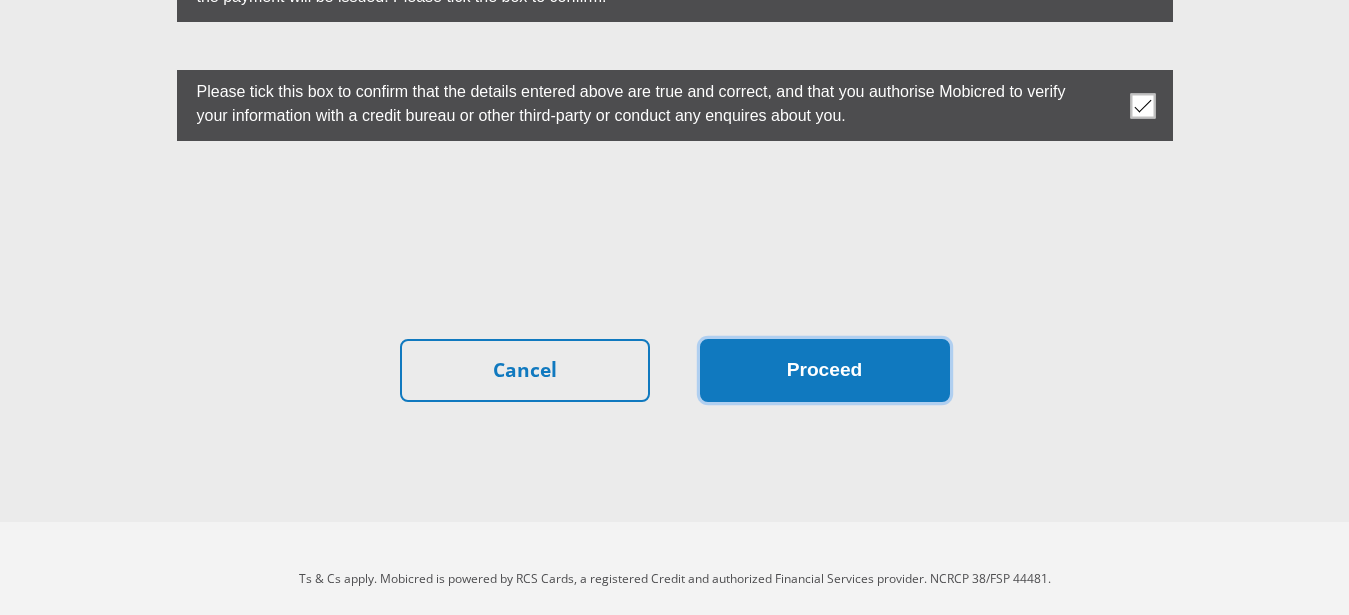 click on "Proceed" at bounding box center [825, 370] 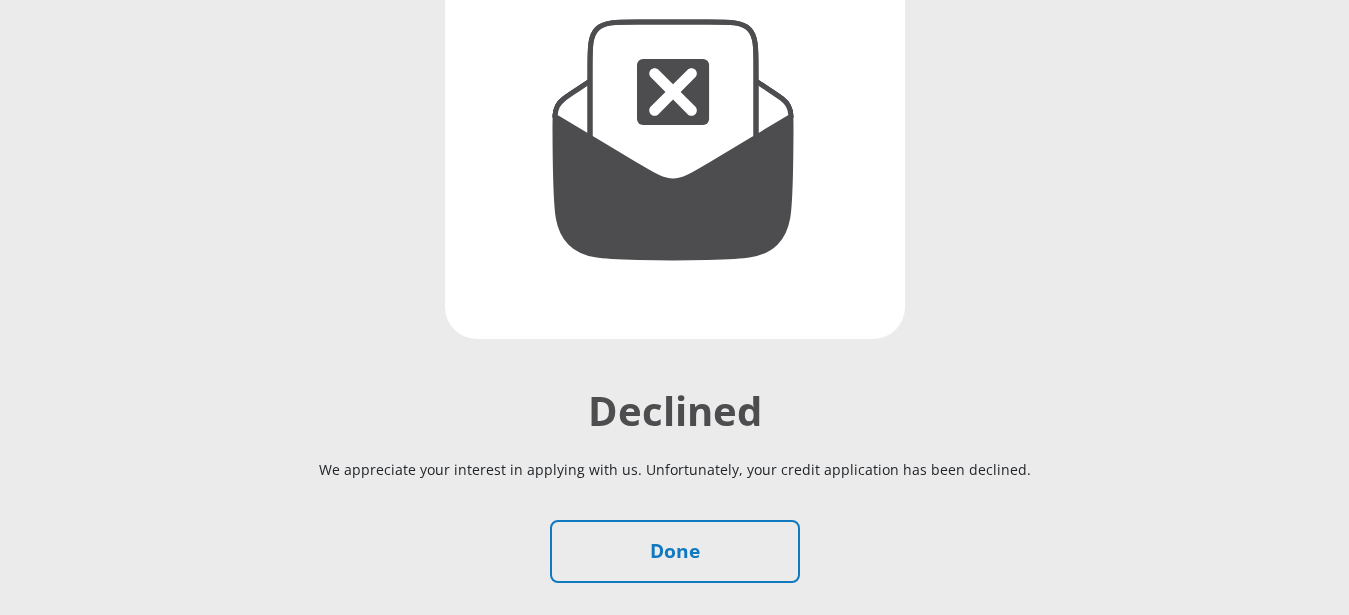 scroll, scrollTop: 408, scrollLeft: 0, axis: vertical 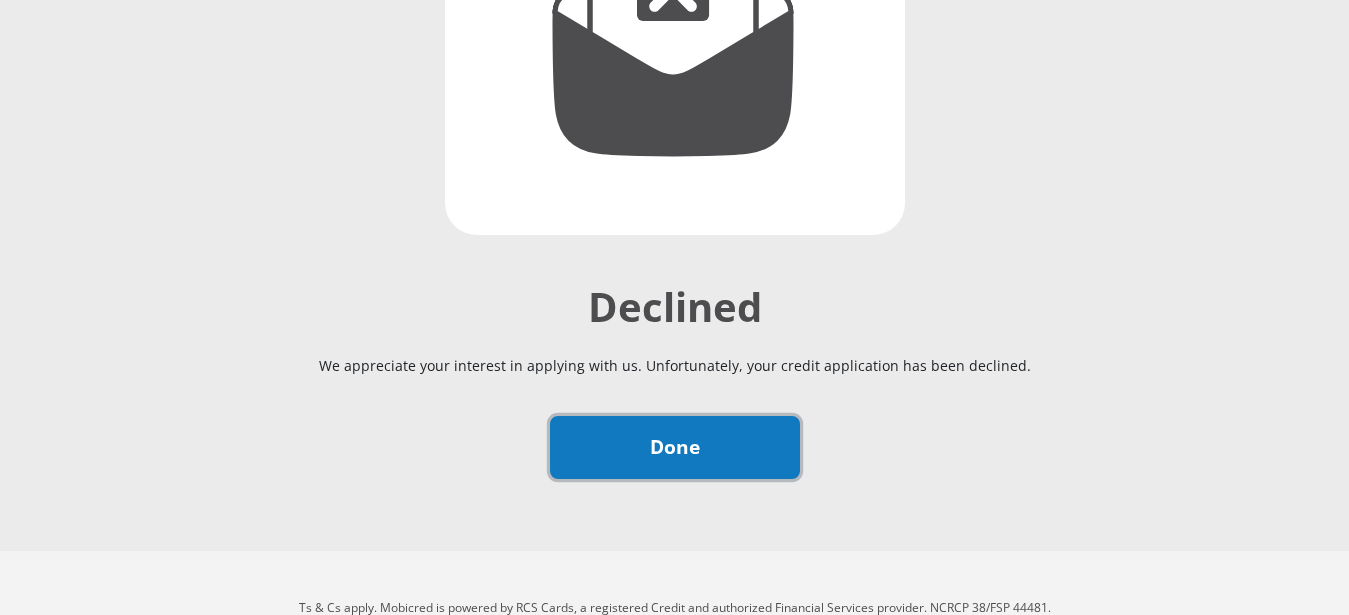 click on "Done" at bounding box center (675, 447) 